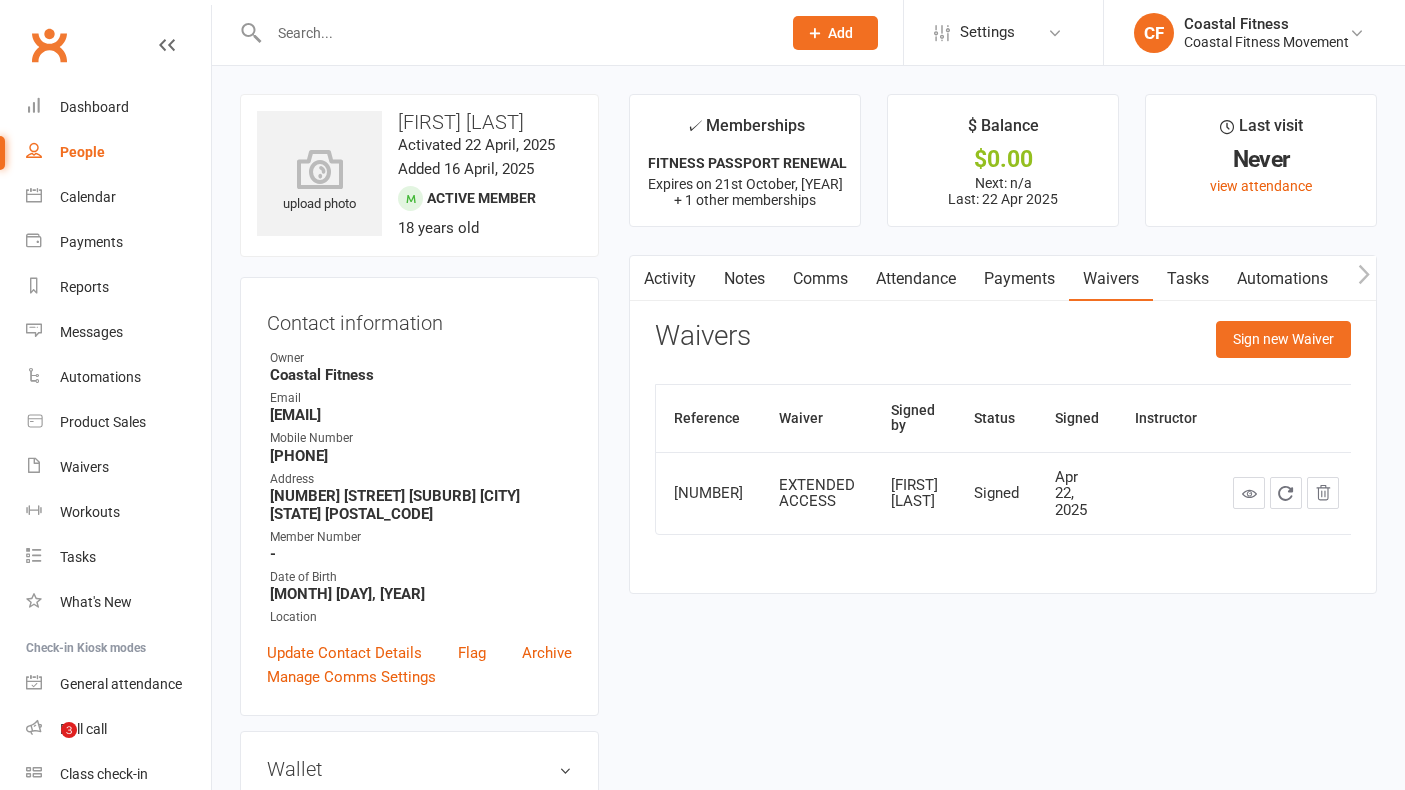 scroll, scrollTop: 0, scrollLeft: 0, axis: both 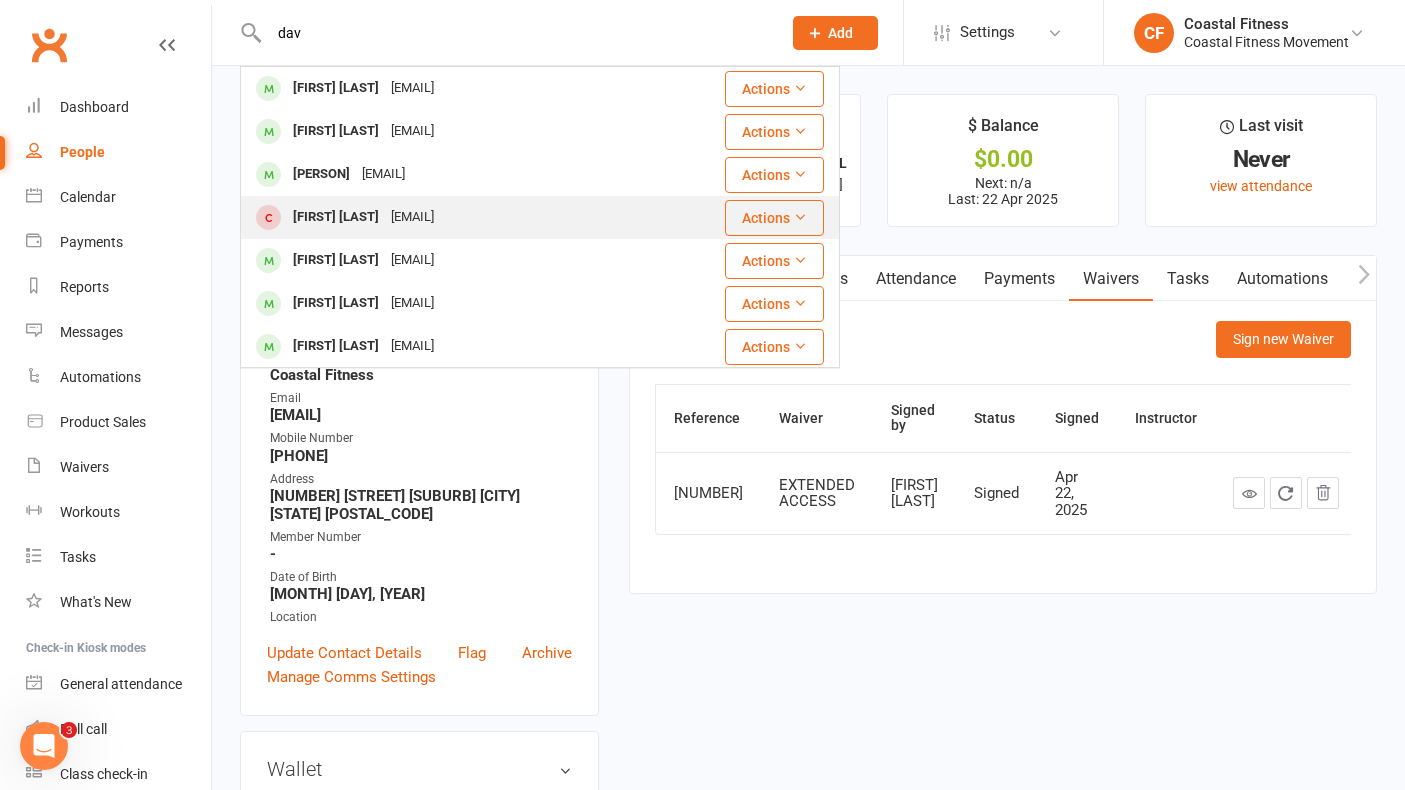 type on "dav" 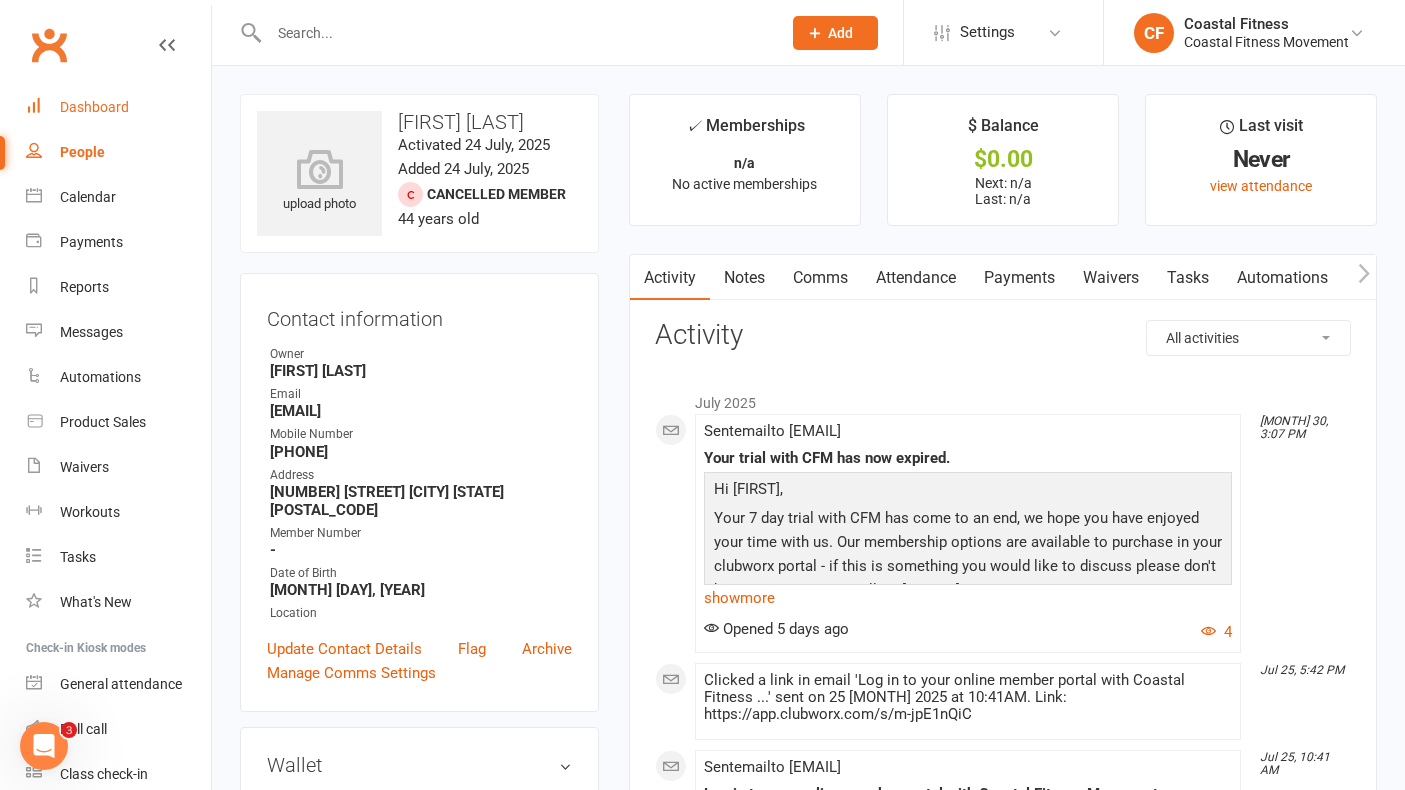 click on "Dashboard" at bounding box center [94, 107] 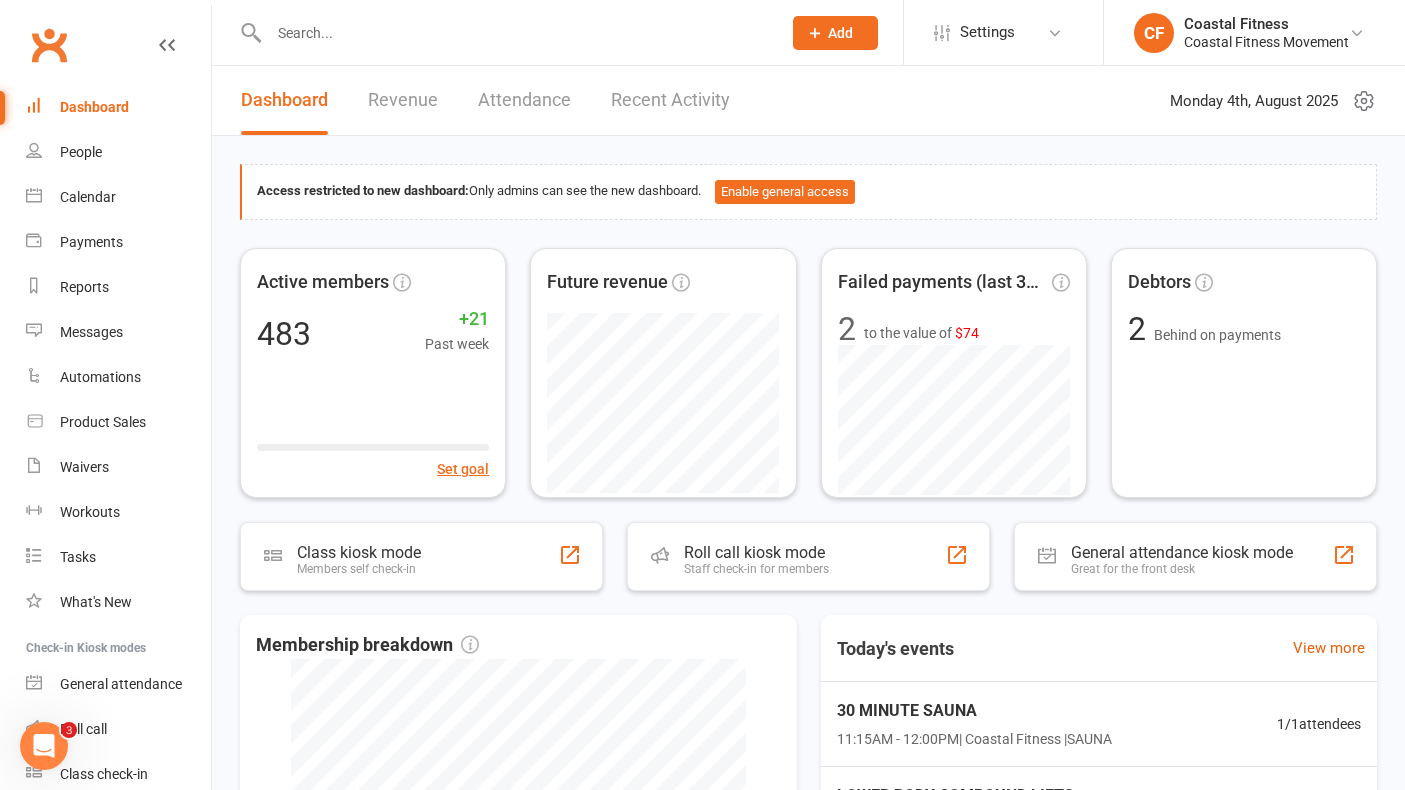 click on "Recent Activity" at bounding box center [670, 100] 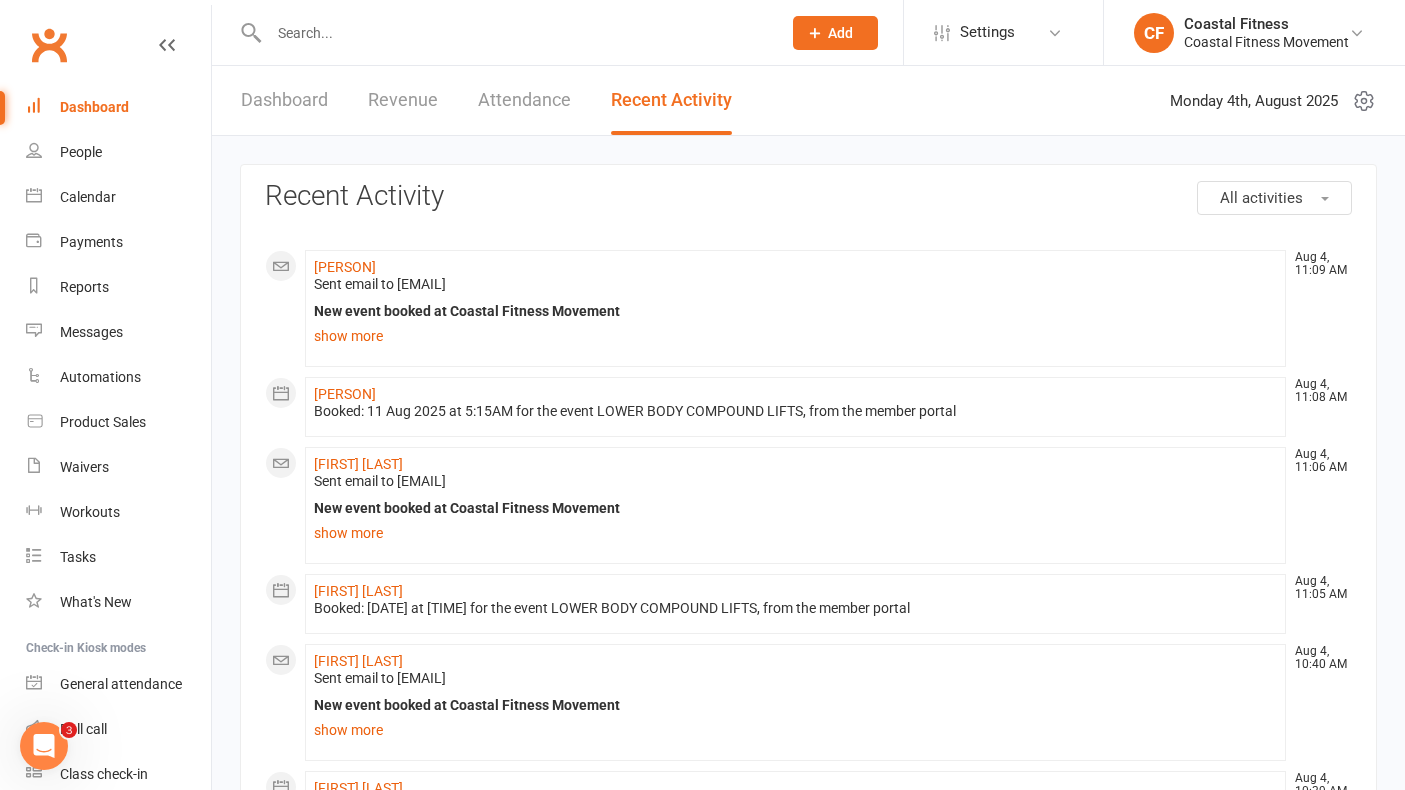click on "All activities" at bounding box center [1274, 198] 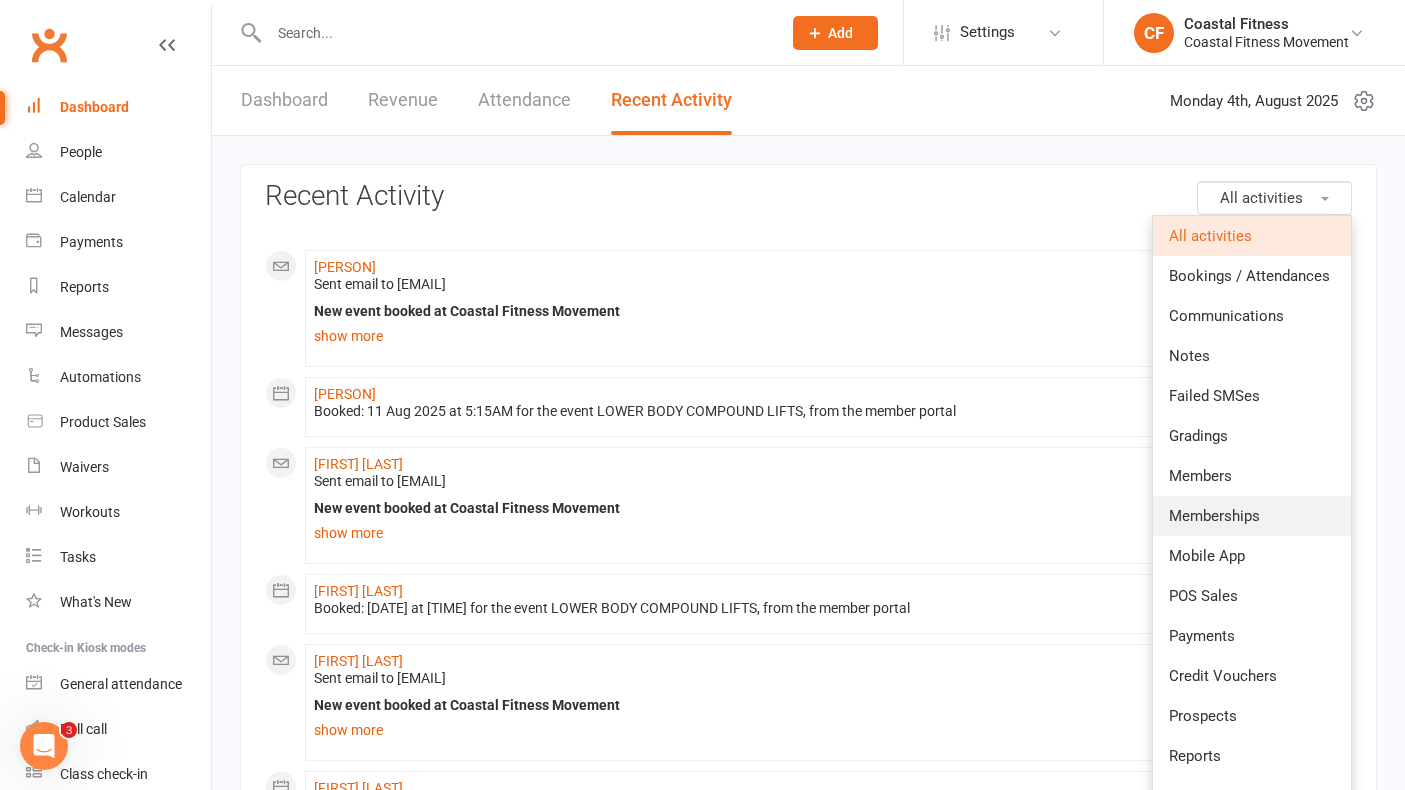 click on "Memberships" at bounding box center [1214, 516] 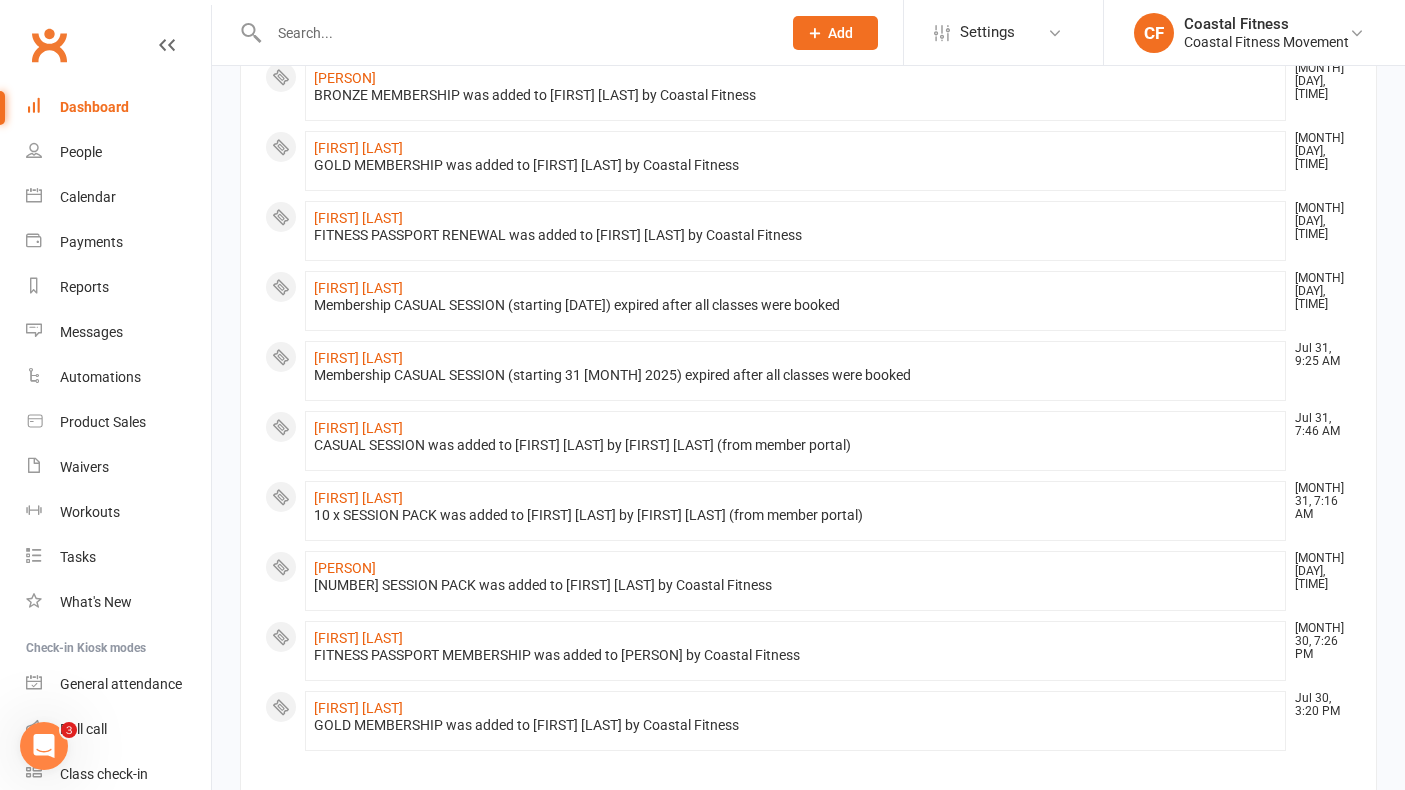 scroll, scrollTop: 958, scrollLeft: 0, axis: vertical 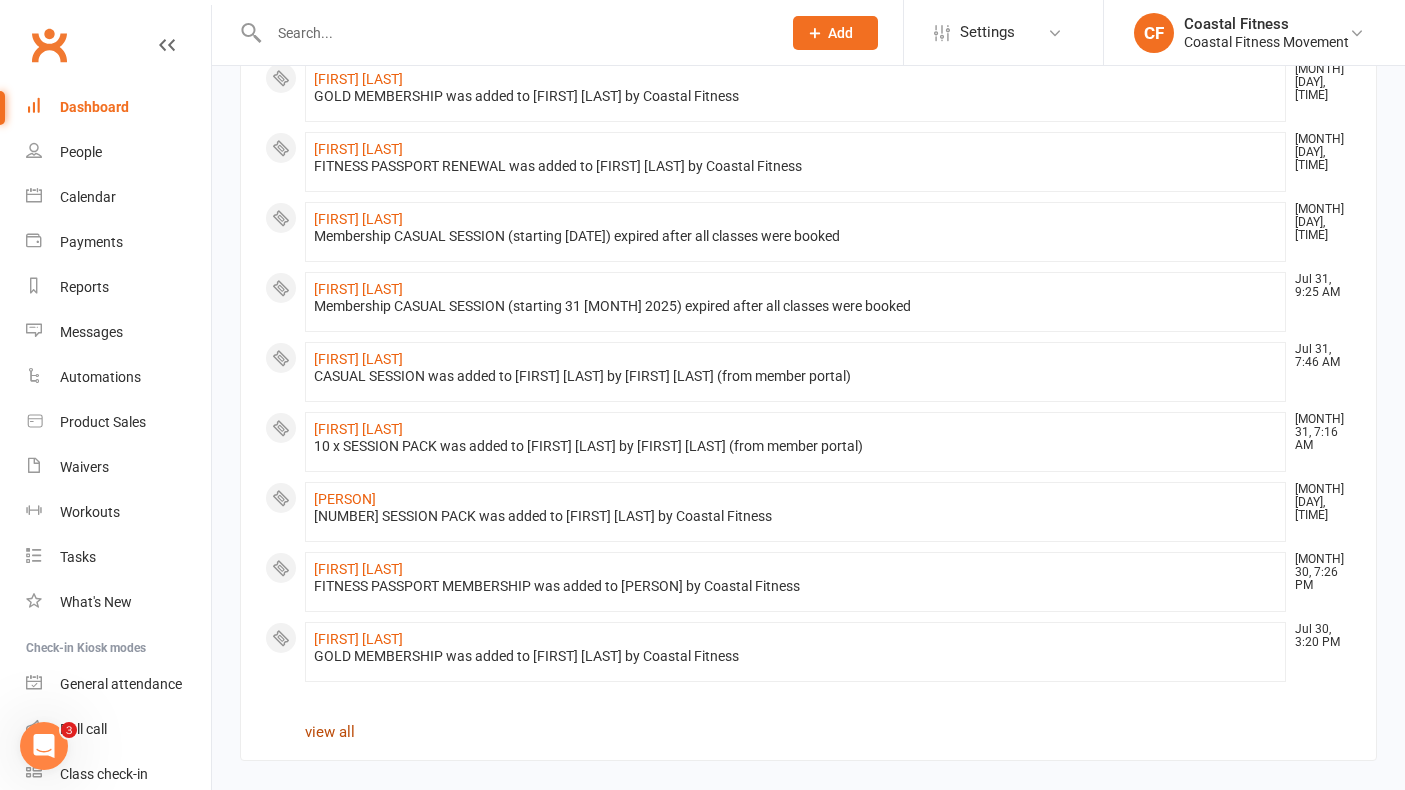 click on "view all" at bounding box center (330, 732) 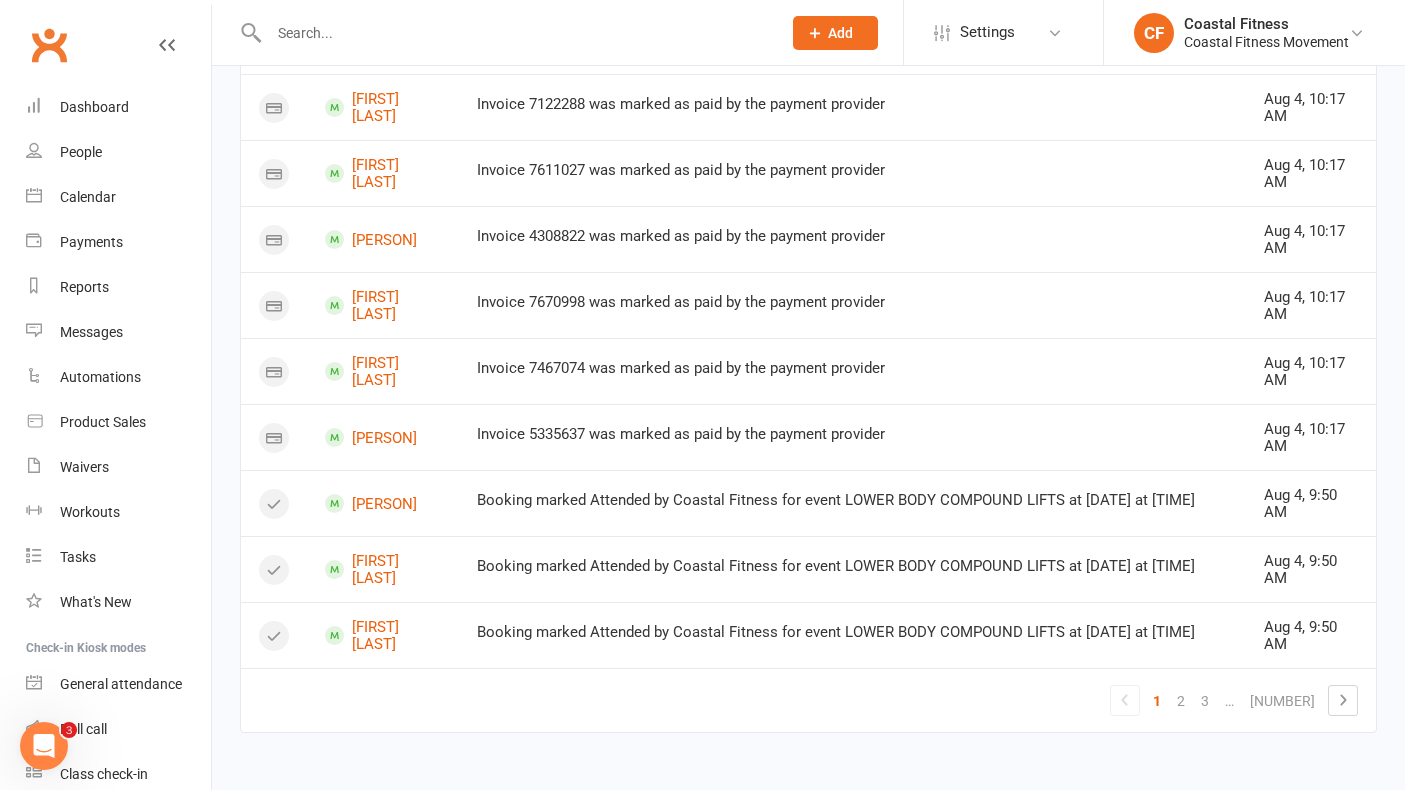 scroll, scrollTop: 0, scrollLeft: 0, axis: both 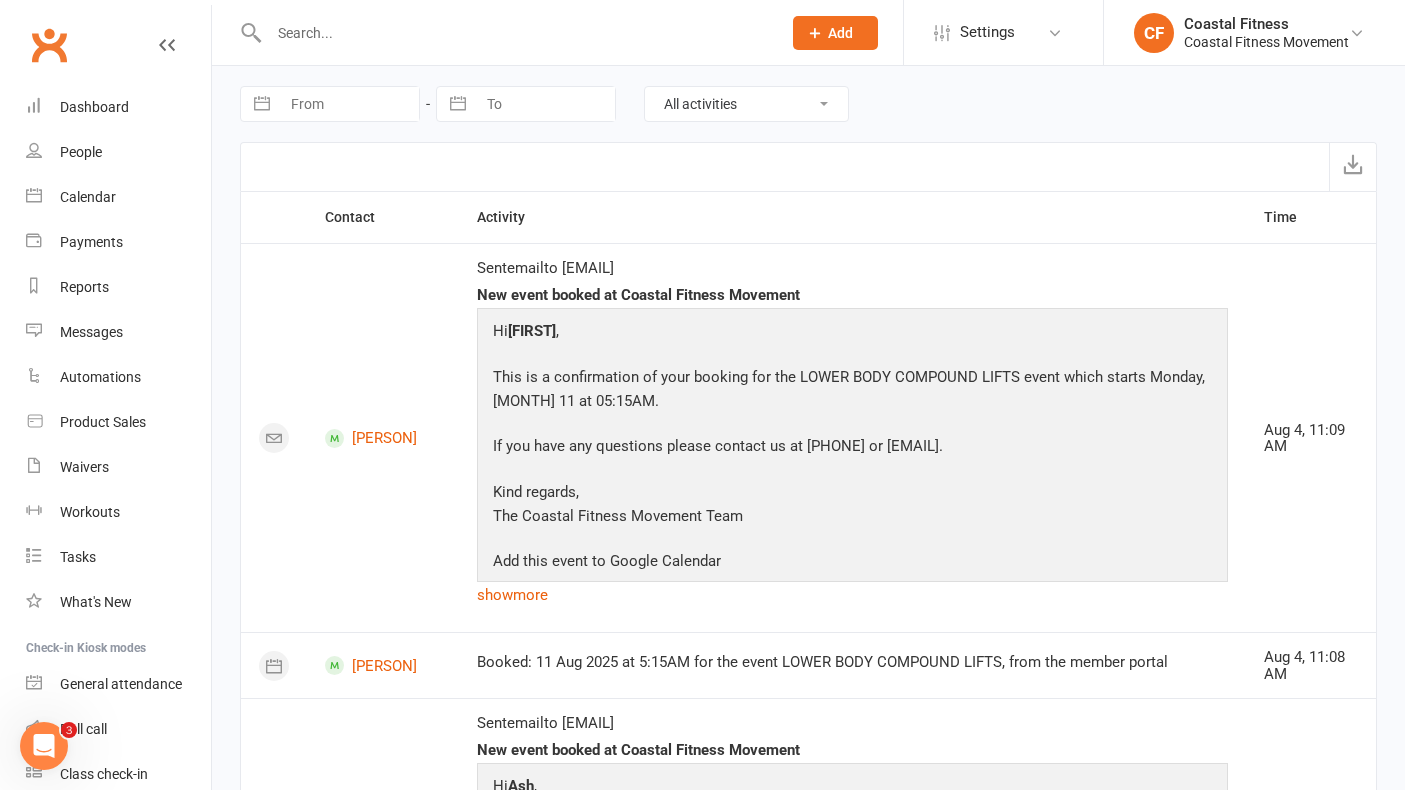 click on "All activities Bookings / Attendances Communications Notes Failed SMSes Gradings Members Memberships Mobile App POS Sales Payments Credit Vouchers Prospects Reports Automations Tasks Waivers Workouts Kiosk Mode Consent Assessments Contact Flags Family Relationships" at bounding box center [746, 104] 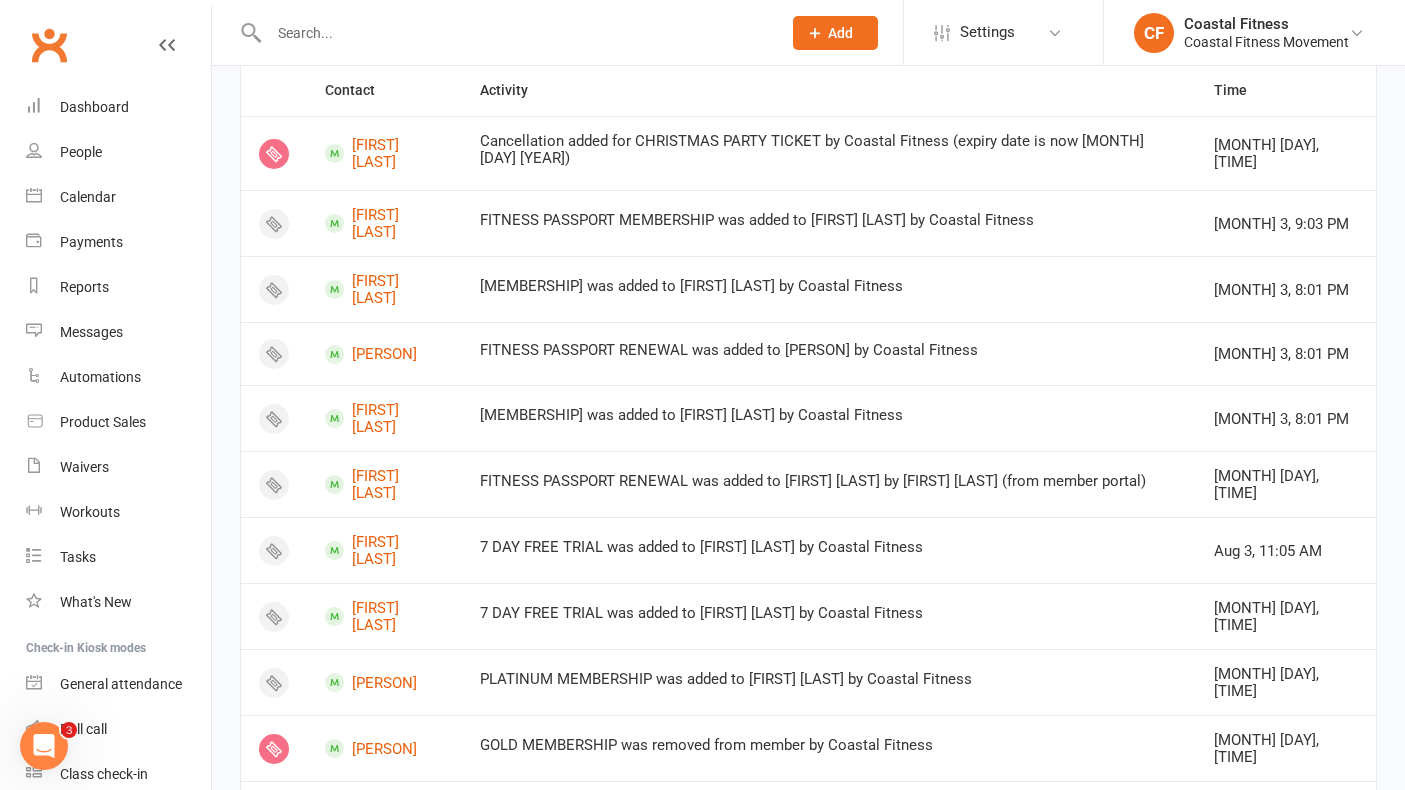 scroll, scrollTop: 99, scrollLeft: 0, axis: vertical 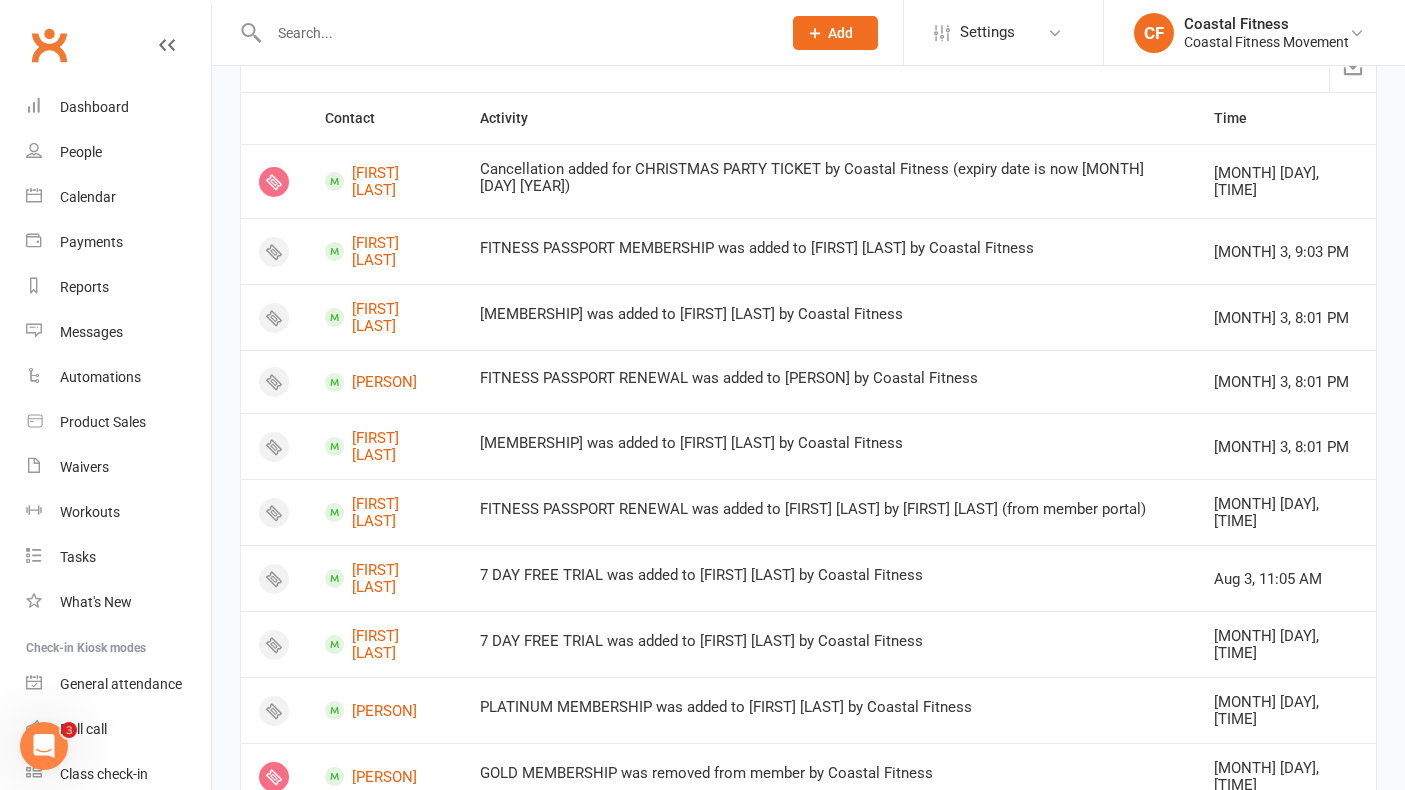 click at bounding box center (515, 33) 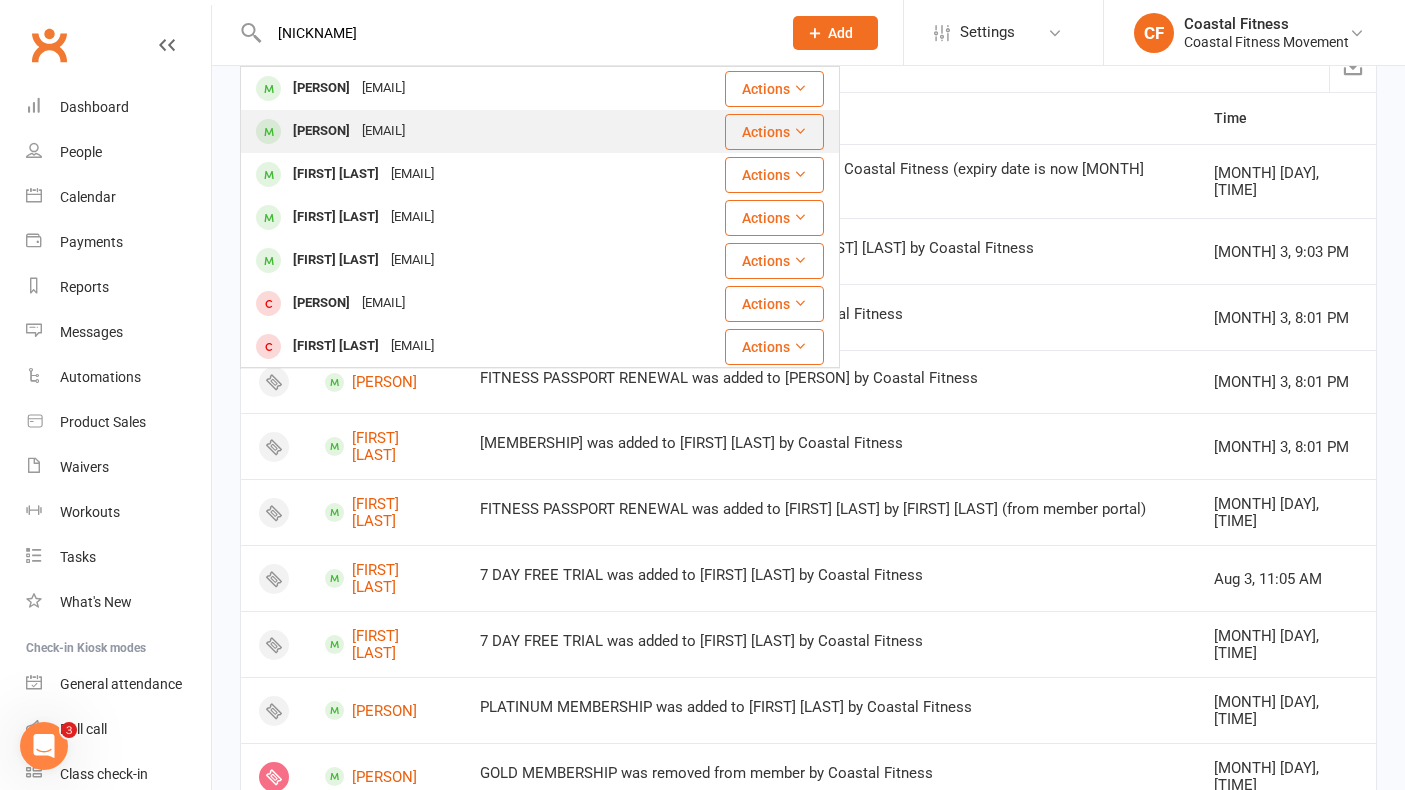 type on "[NICKNAME]" 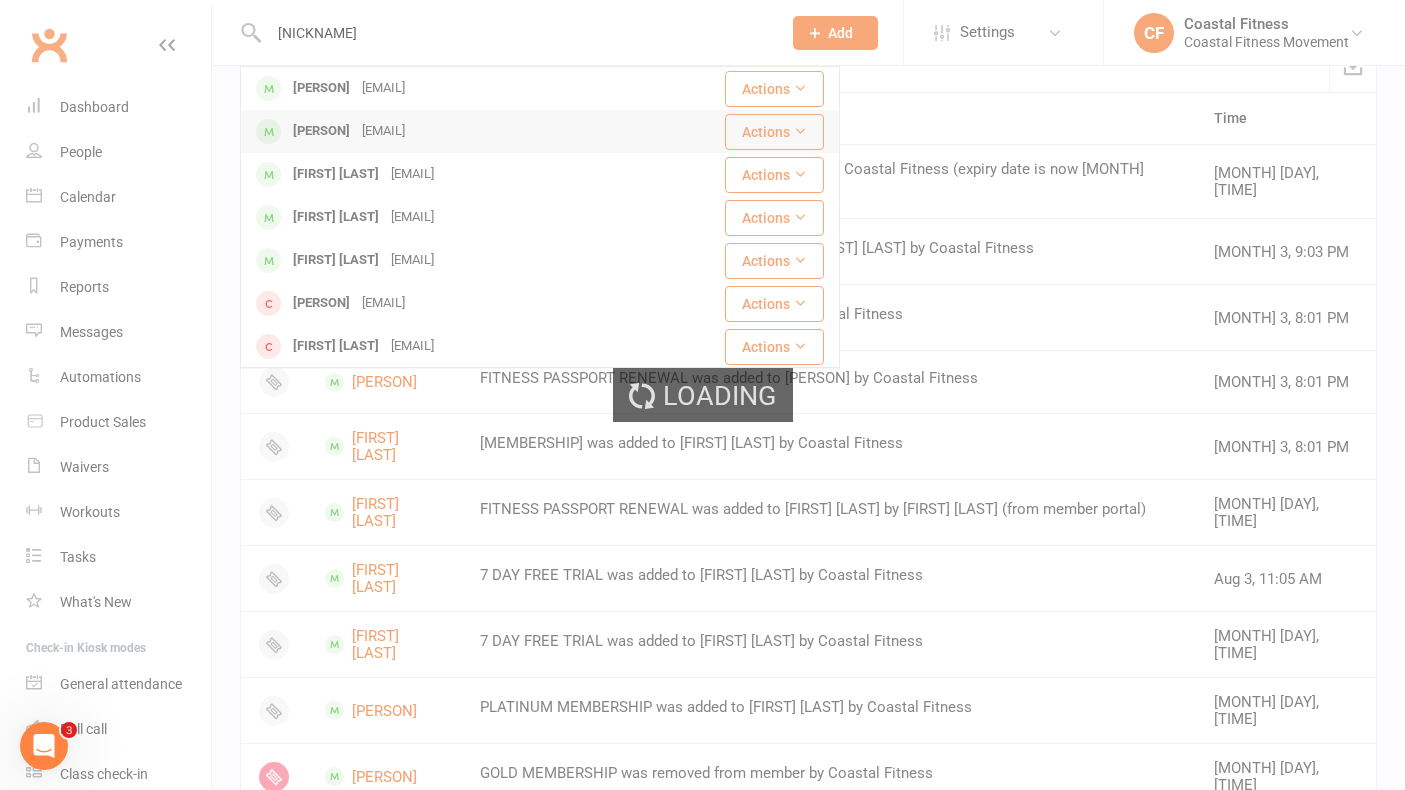 type 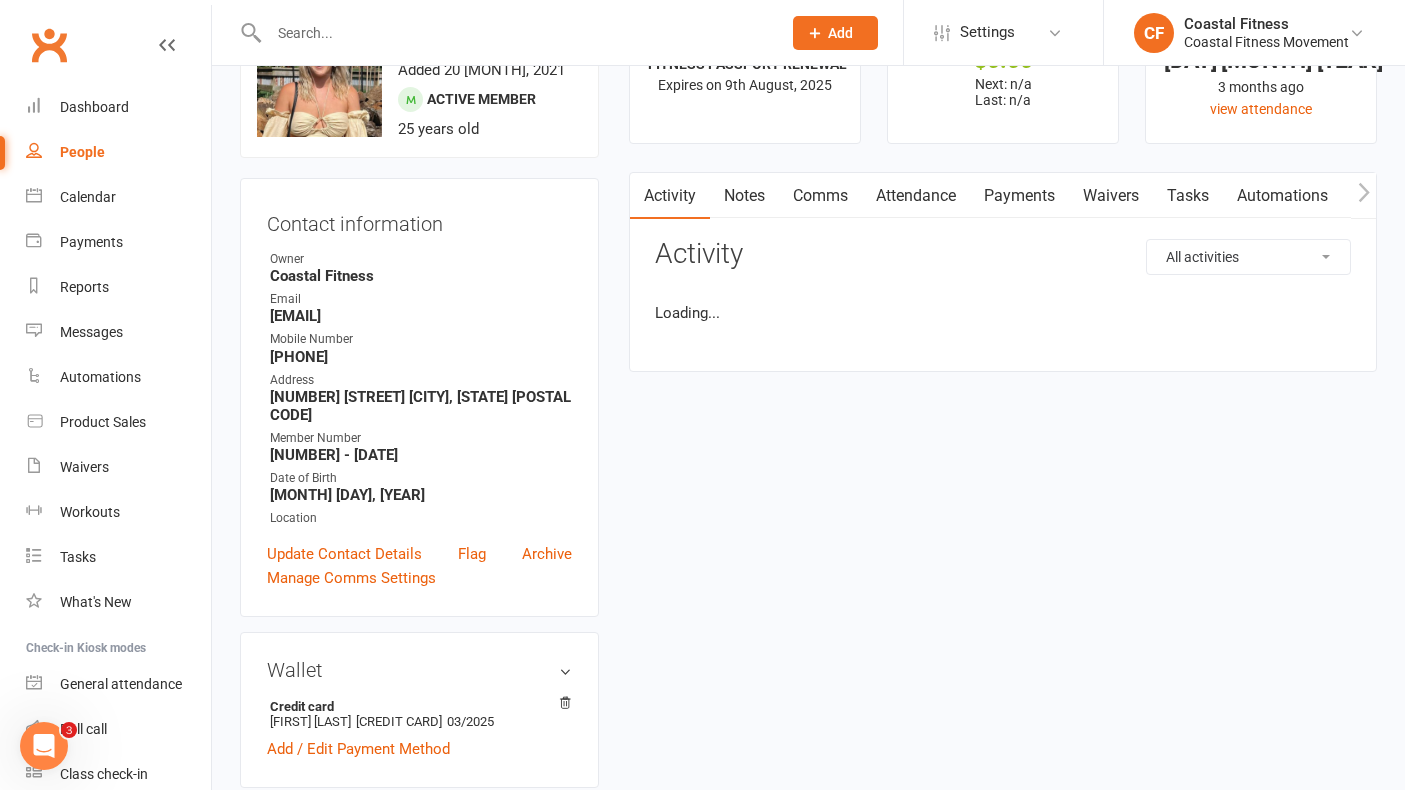 scroll, scrollTop: 0, scrollLeft: 0, axis: both 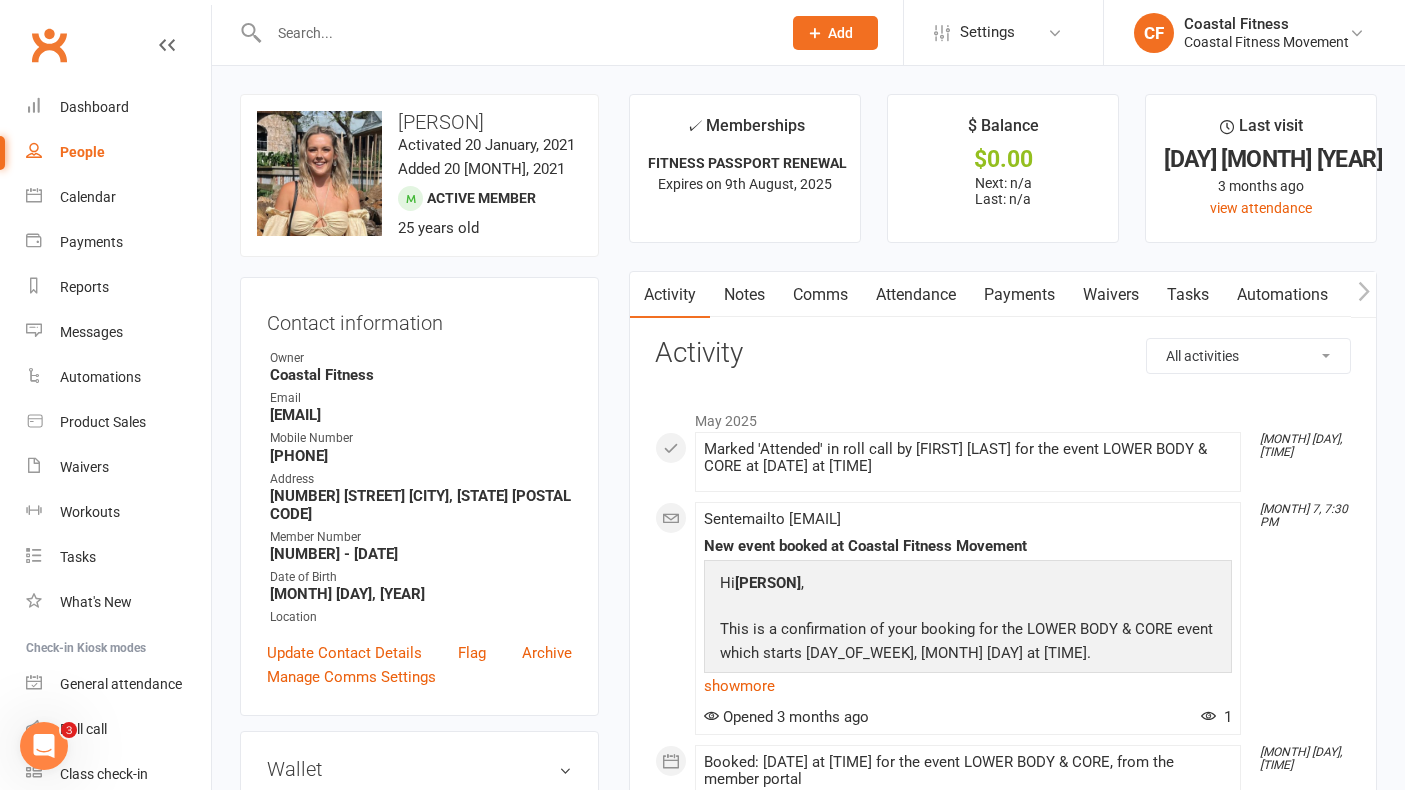 click on "Comms" at bounding box center [820, 295] 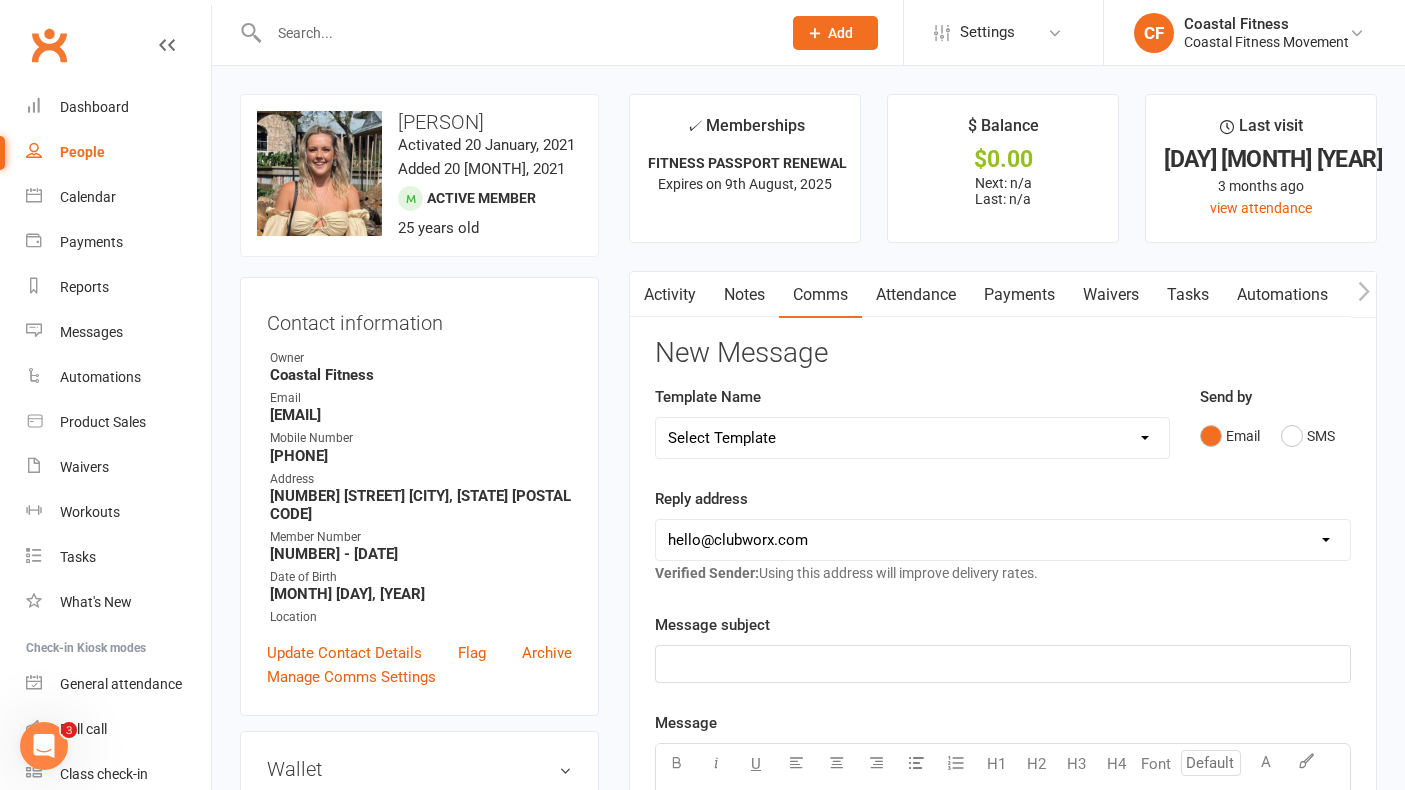 click on "Select Template [Email] CFM 7 day trial [SMS] Failure to scan FP [Email] It's time to renew your membership! [SMS] Failed Payment [SMS] WELCOME TO CFM - FITNESS PASSPORT [SMS] WELCOME TO CFM - MEMBER" at bounding box center (912, 438) 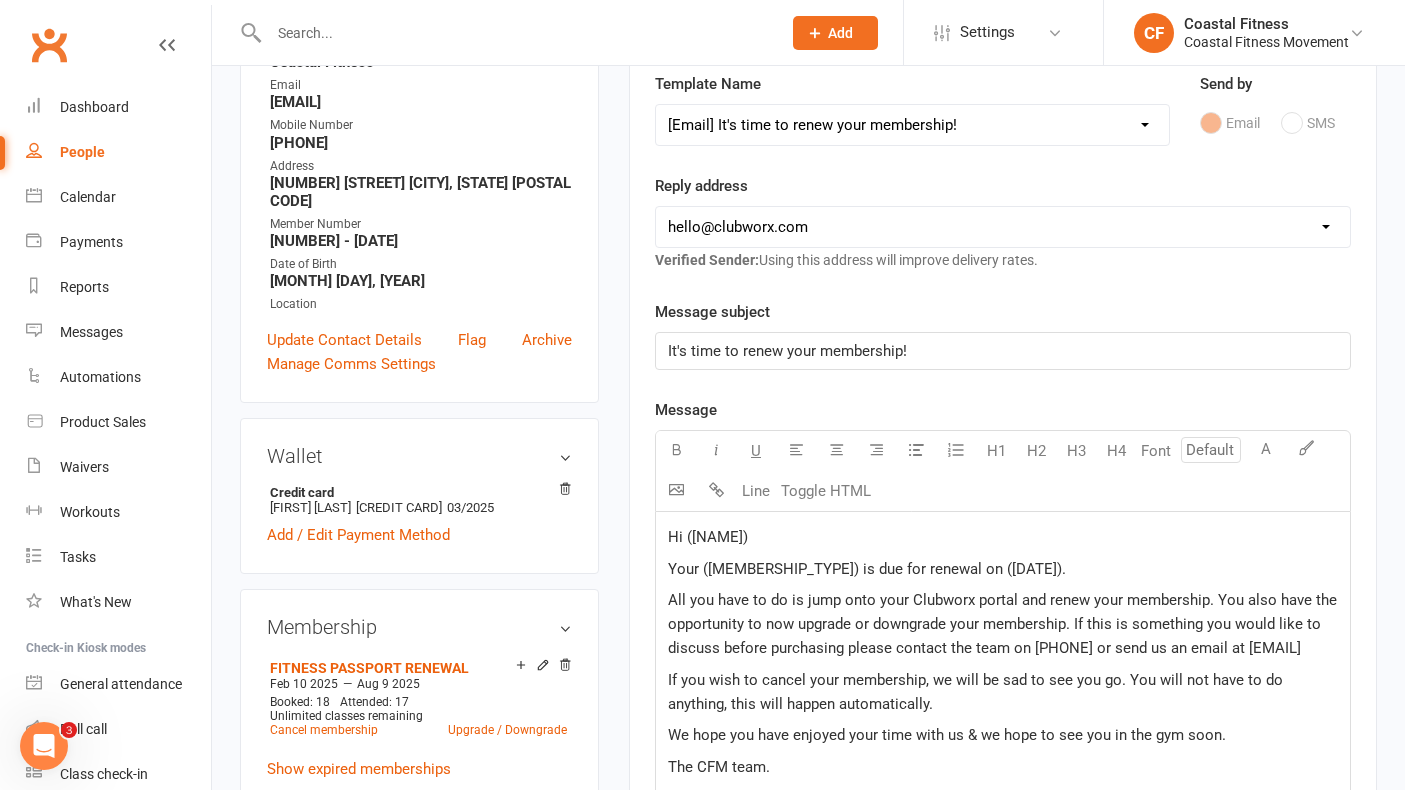 scroll, scrollTop: 328, scrollLeft: 0, axis: vertical 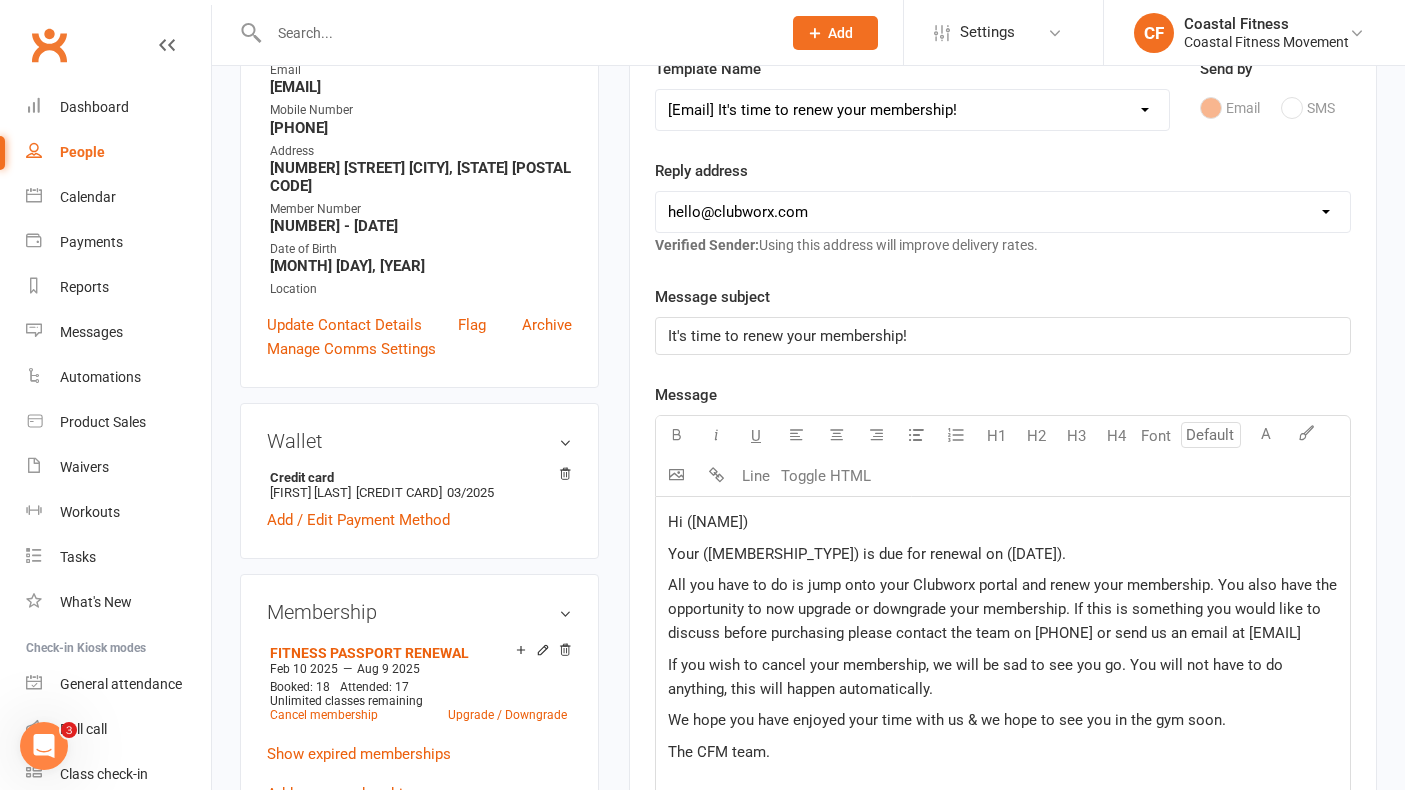 click on "Hi ([NAME])" 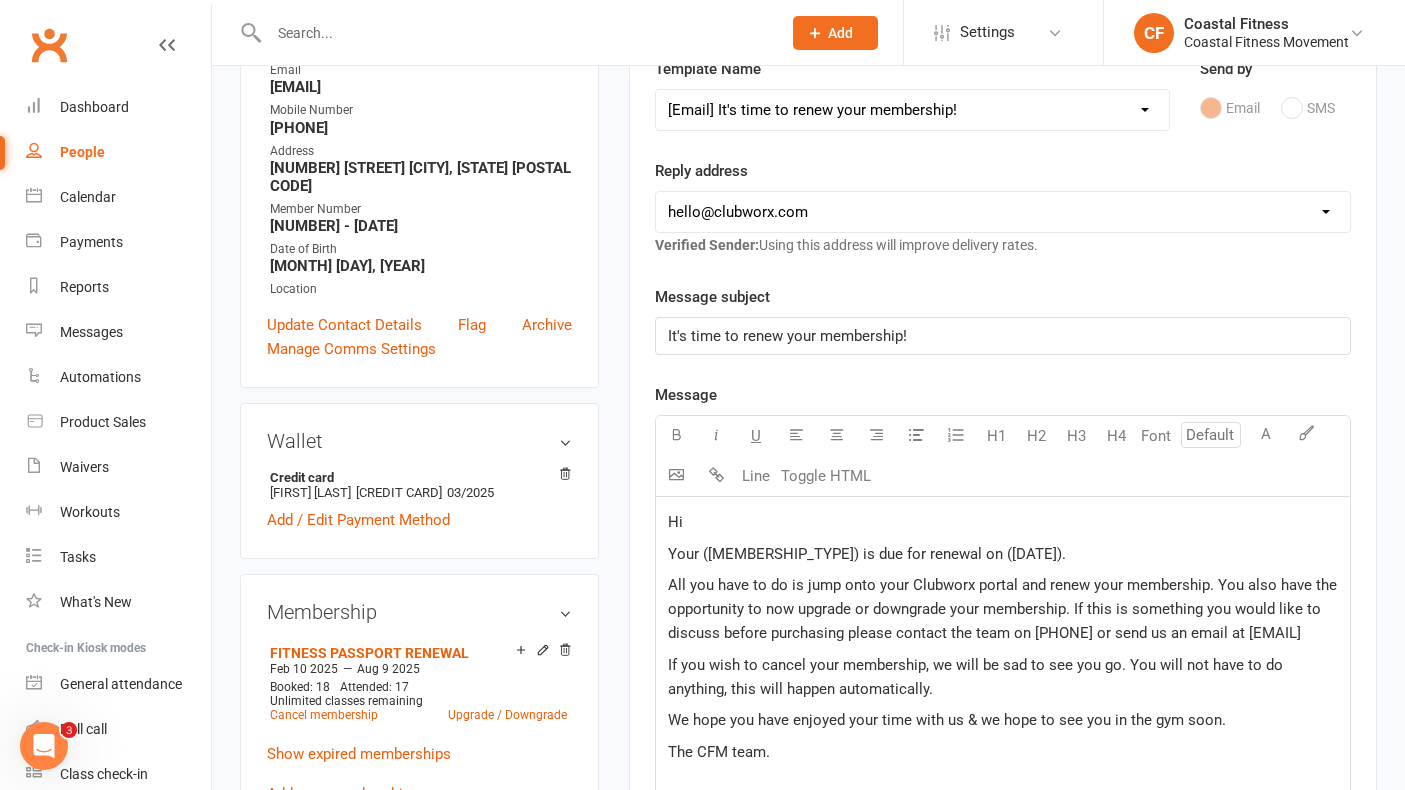 type 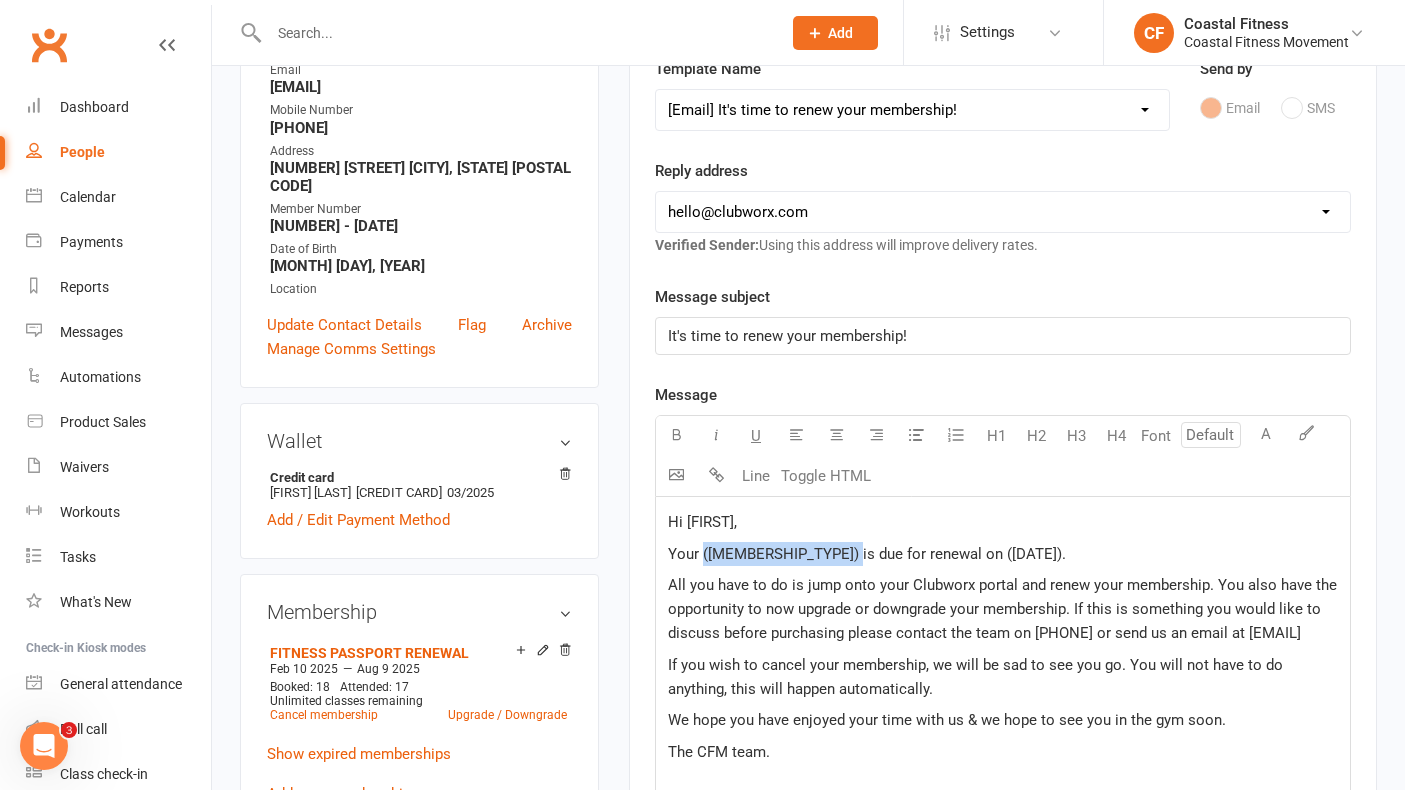 drag, startPoint x: 869, startPoint y: 556, endPoint x: 702, endPoint y: 554, distance: 167.01198 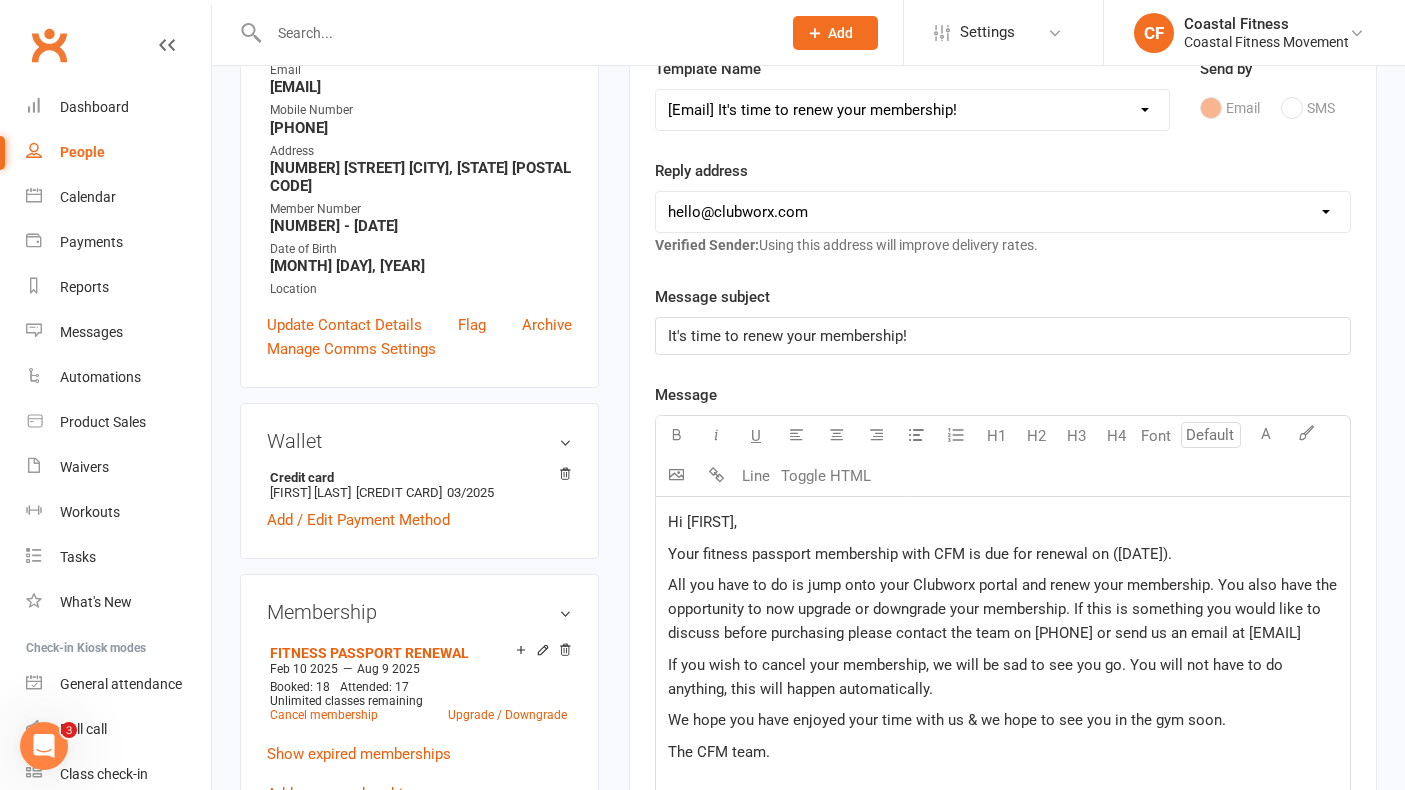 click on "Your fitness passport membership with CFM is due for renewal on ([DATE])." 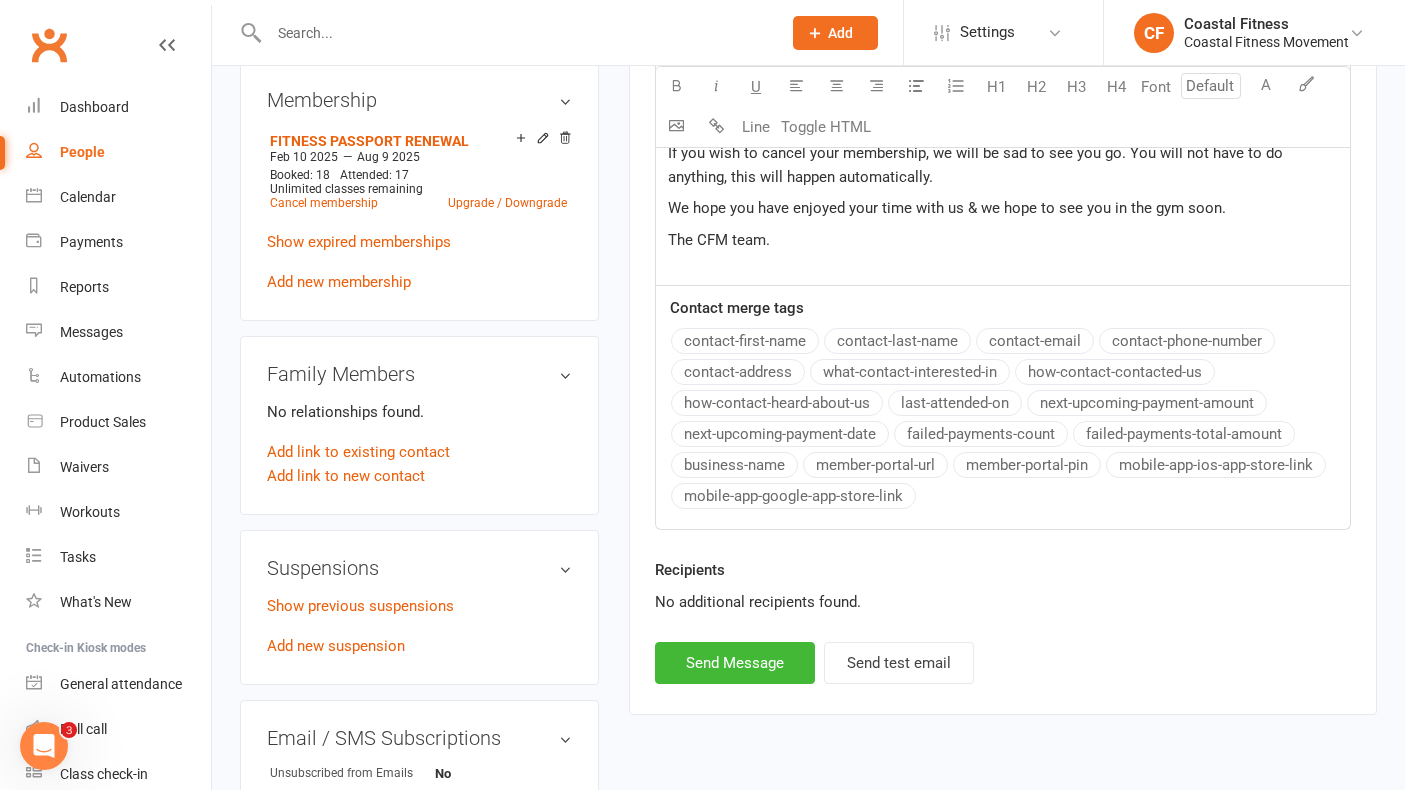 scroll, scrollTop: 862, scrollLeft: 0, axis: vertical 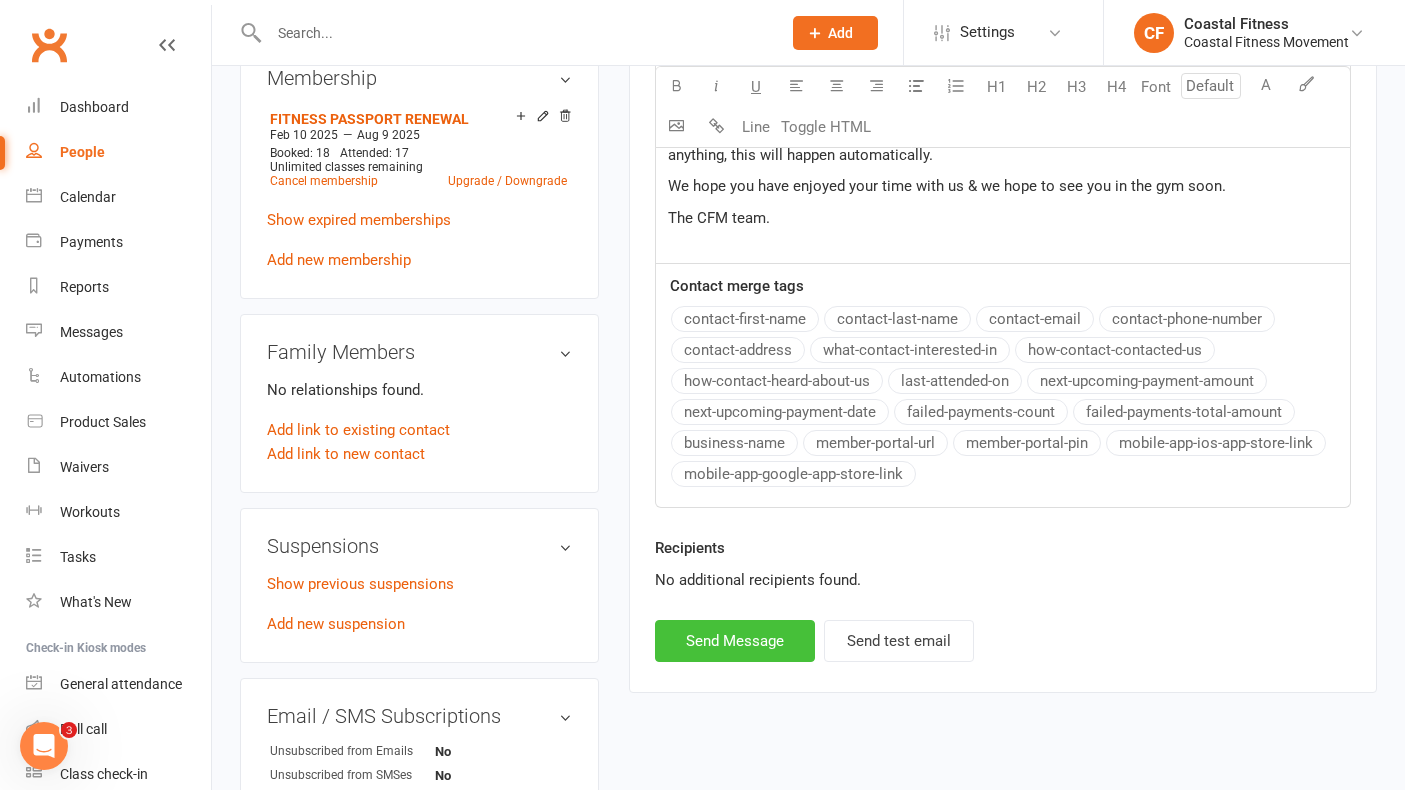 click on "Send Message" at bounding box center (735, 641) 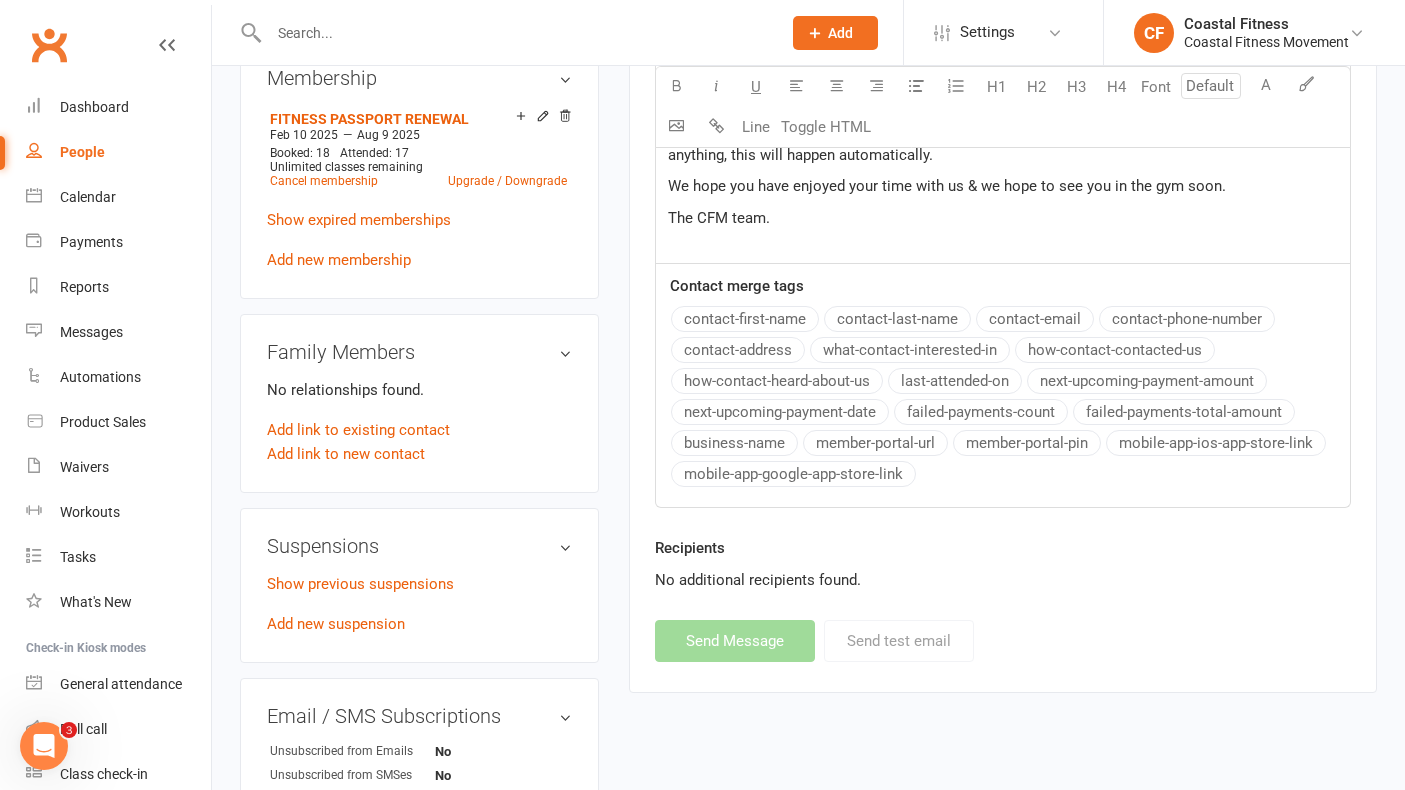 select 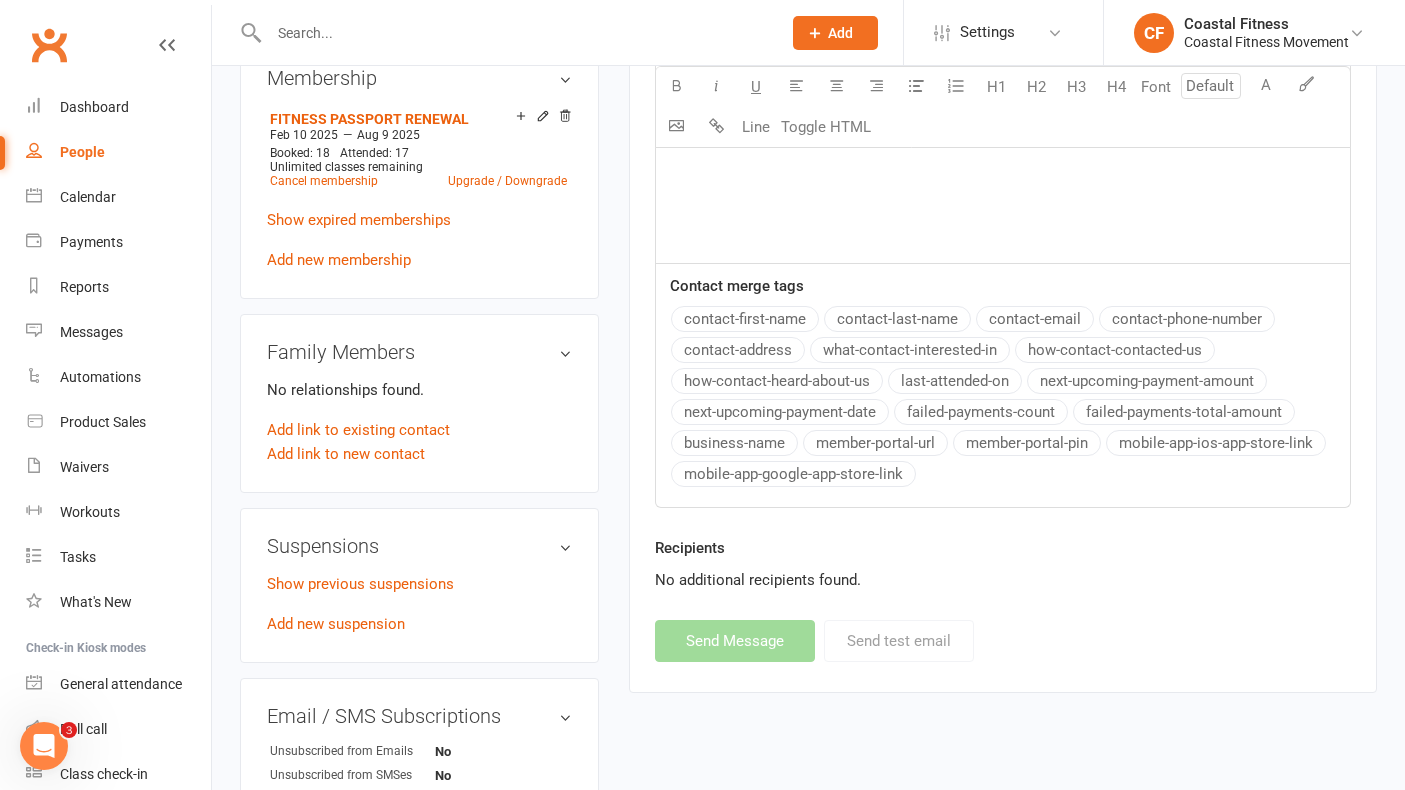 click at bounding box center (515, 33) 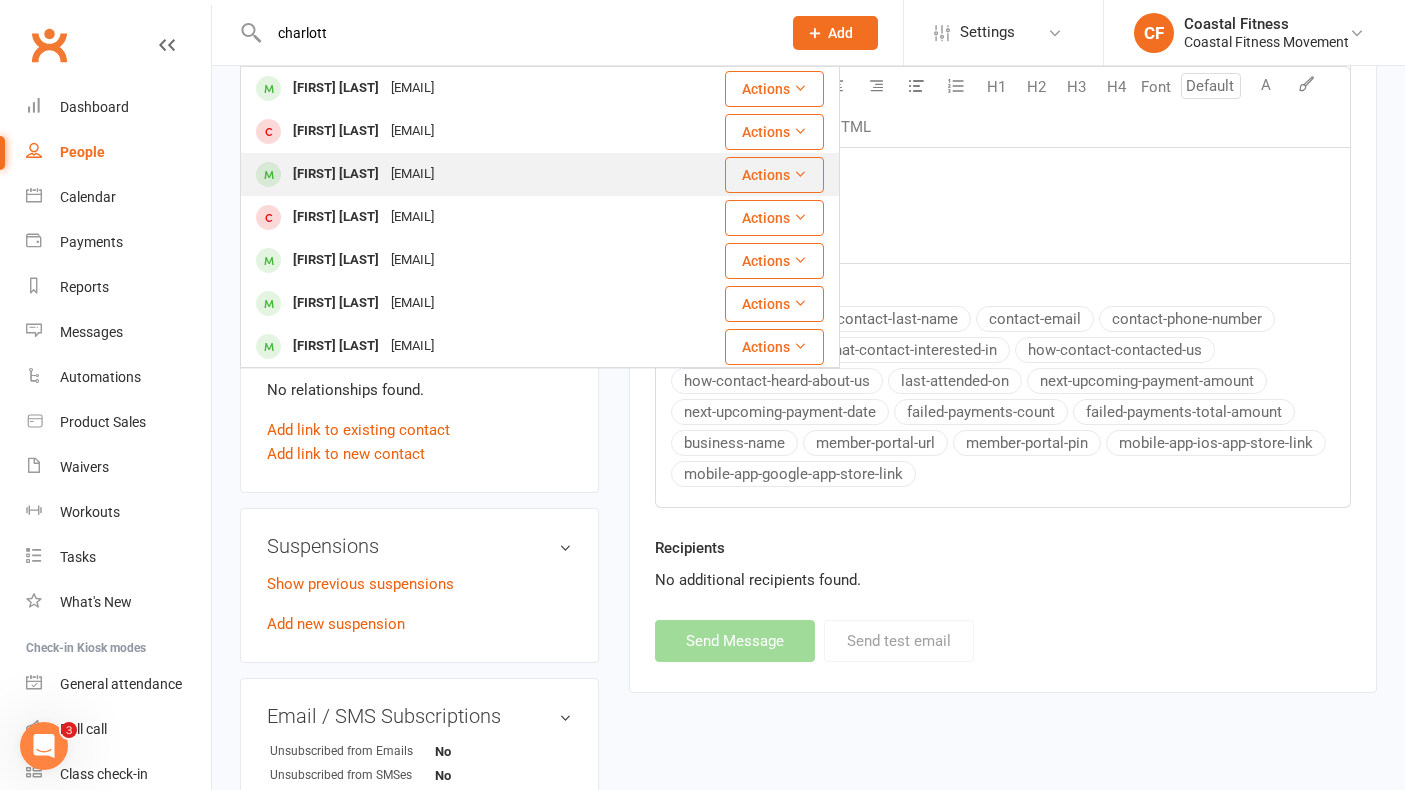 type on "charlott" 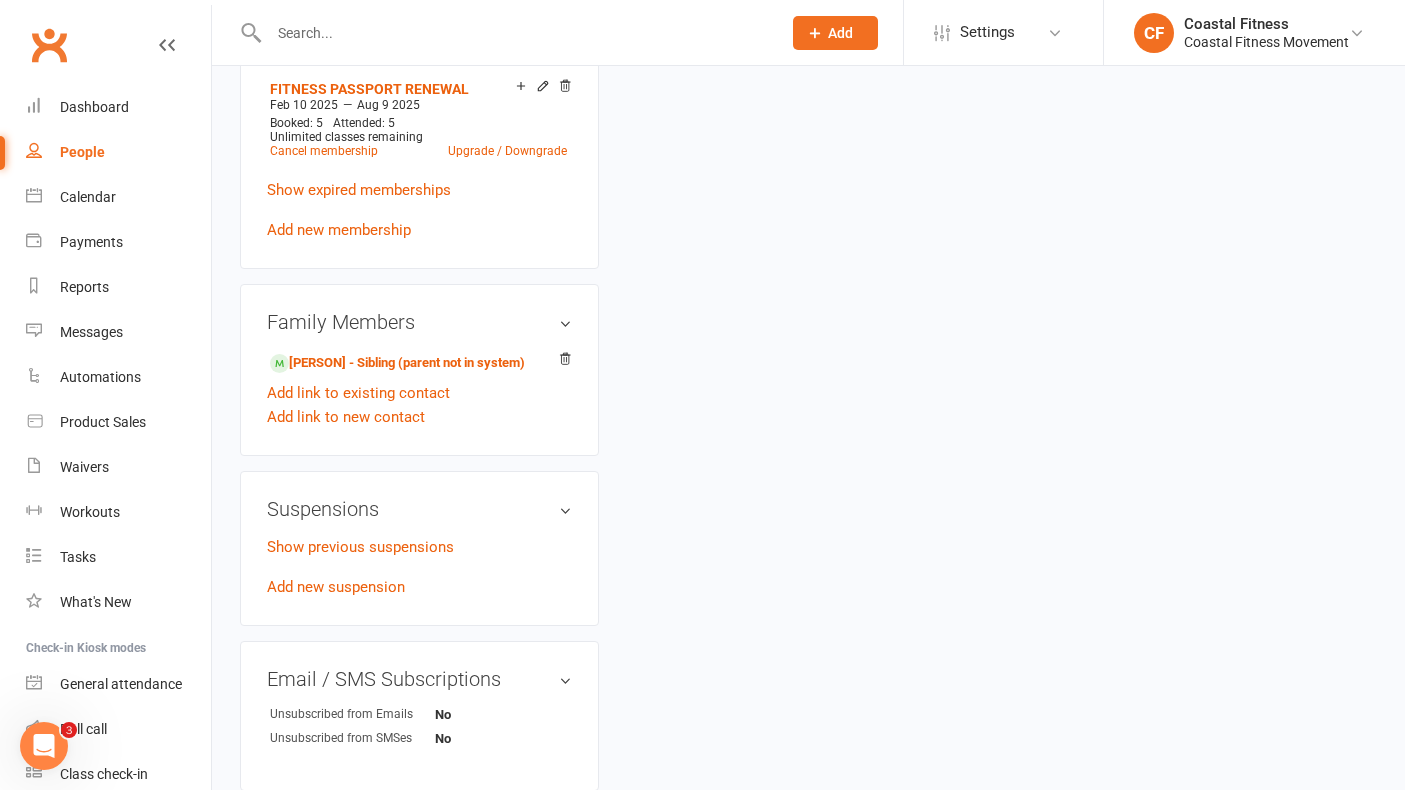 scroll, scrollTop: 0, scrollLeft: 0, axis: both 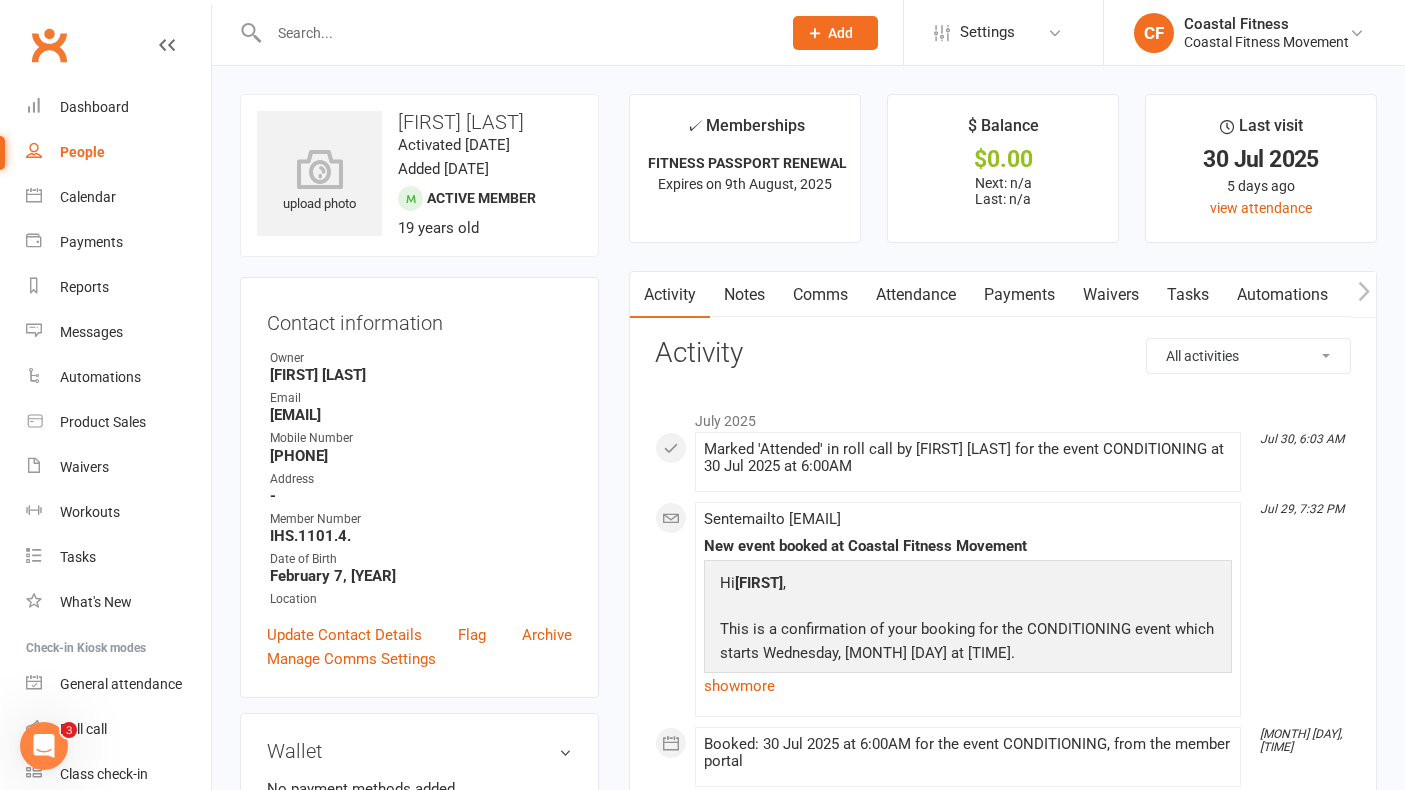 click on "Comms" at bounding box center [820, 295] 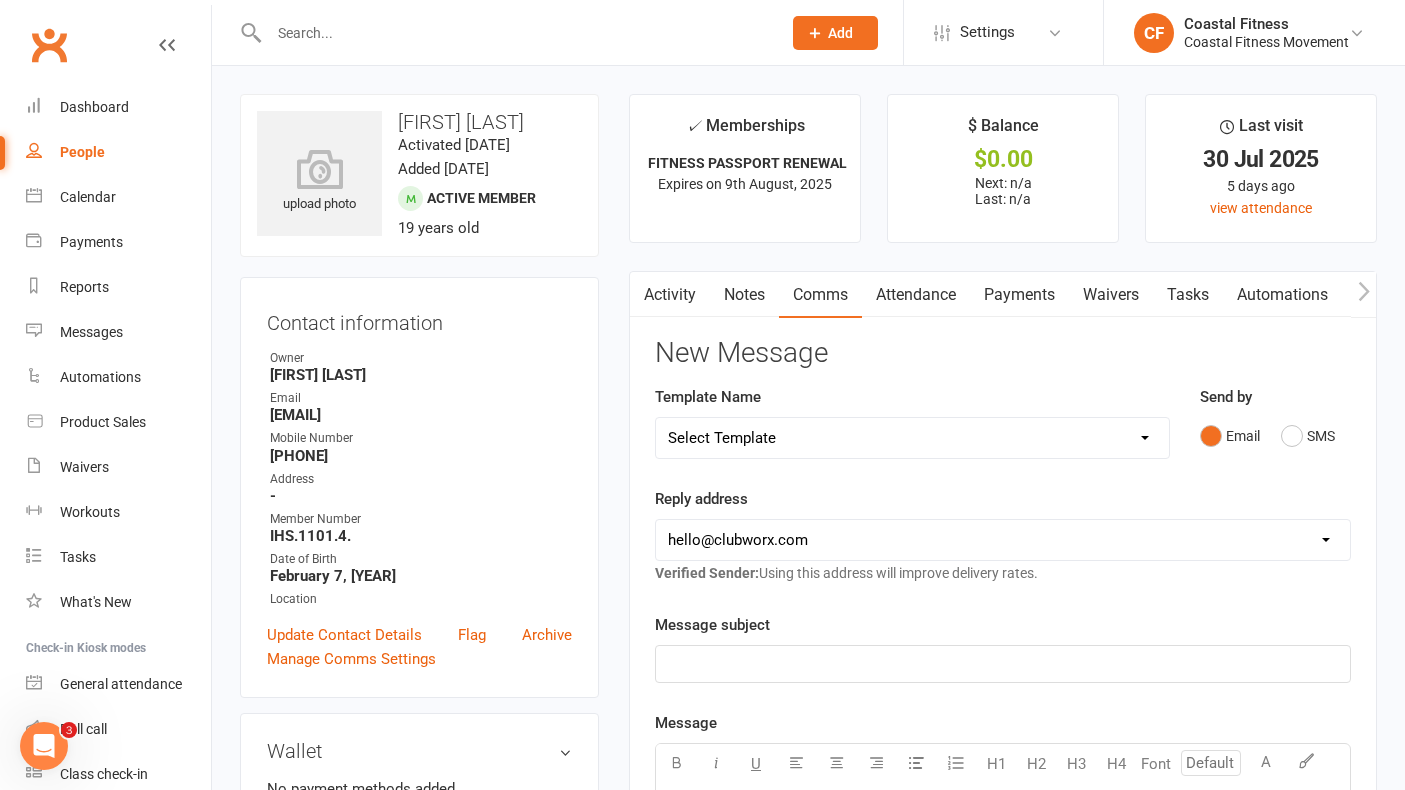 click on "Select Template [Email] CFM 7 day trial [SMS] Failure to scan FP [Email] It's time to renew your membership! [SMS] Failed Payment [SMS] WELCOME TO CFM - FITNESS PASSPORT [SMS] WELCOME TO CFM - MEMBER" at bounding box center (912, 438) 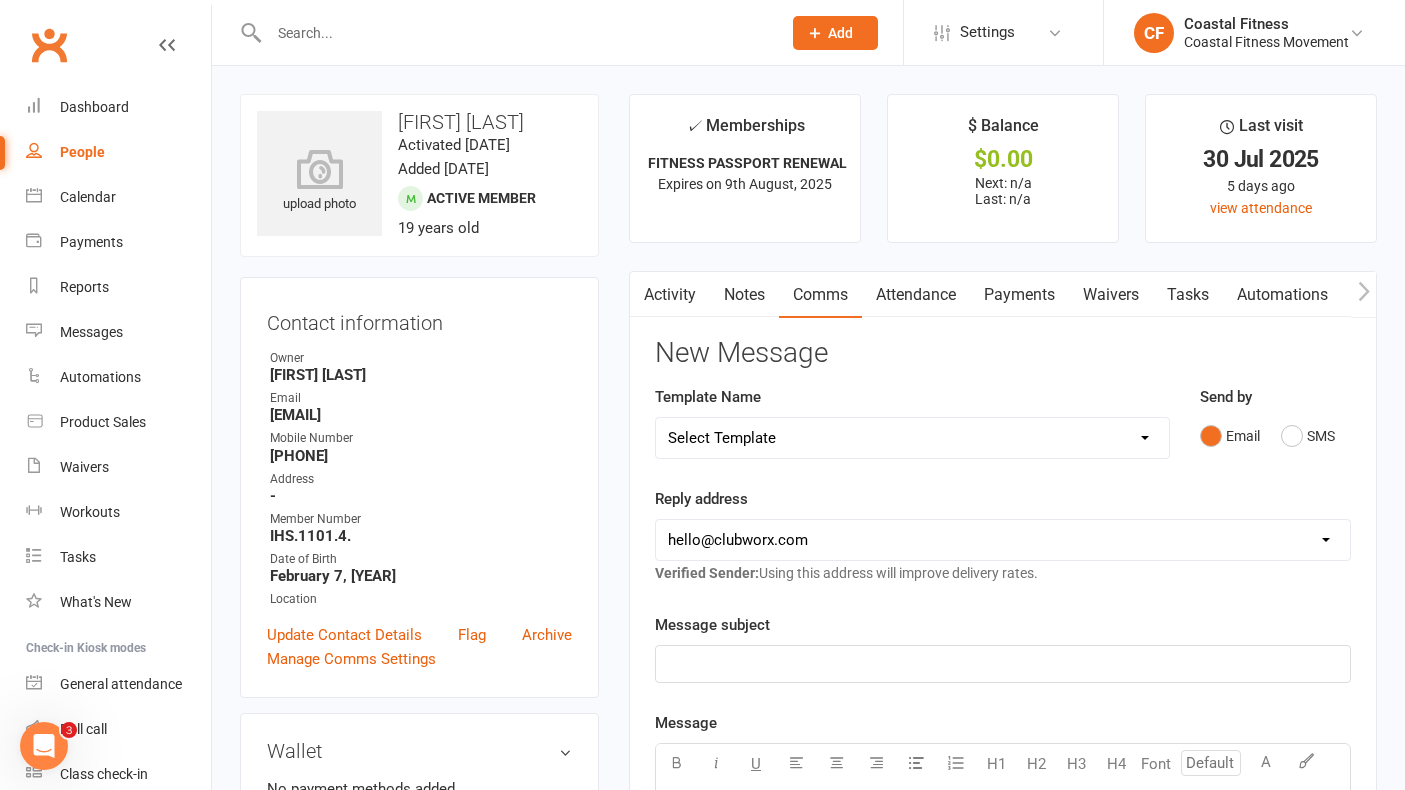 select on "2" 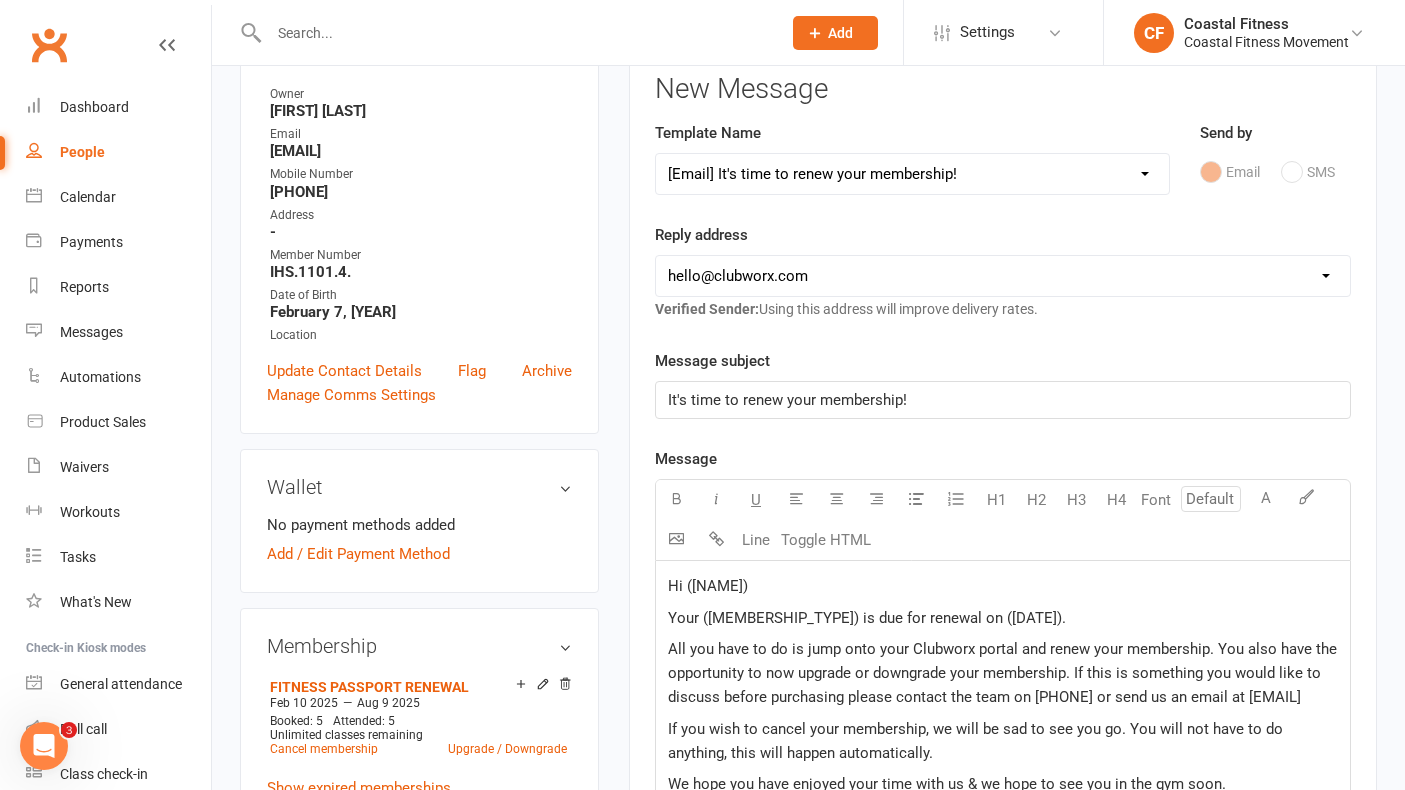 scroll, scrollTop: 314, scrollLeft: 0, axis: vertical 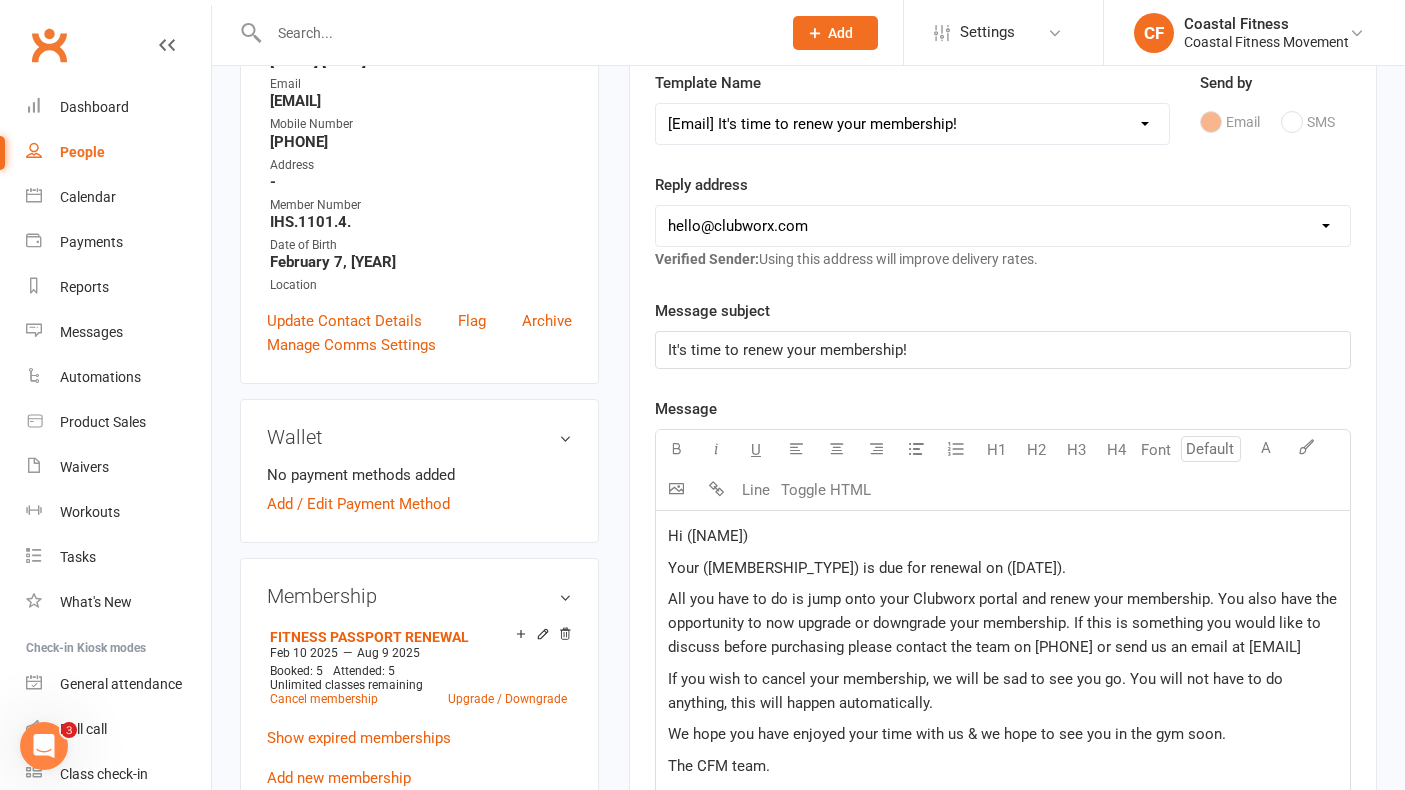 click on "Hi ([NAME])" 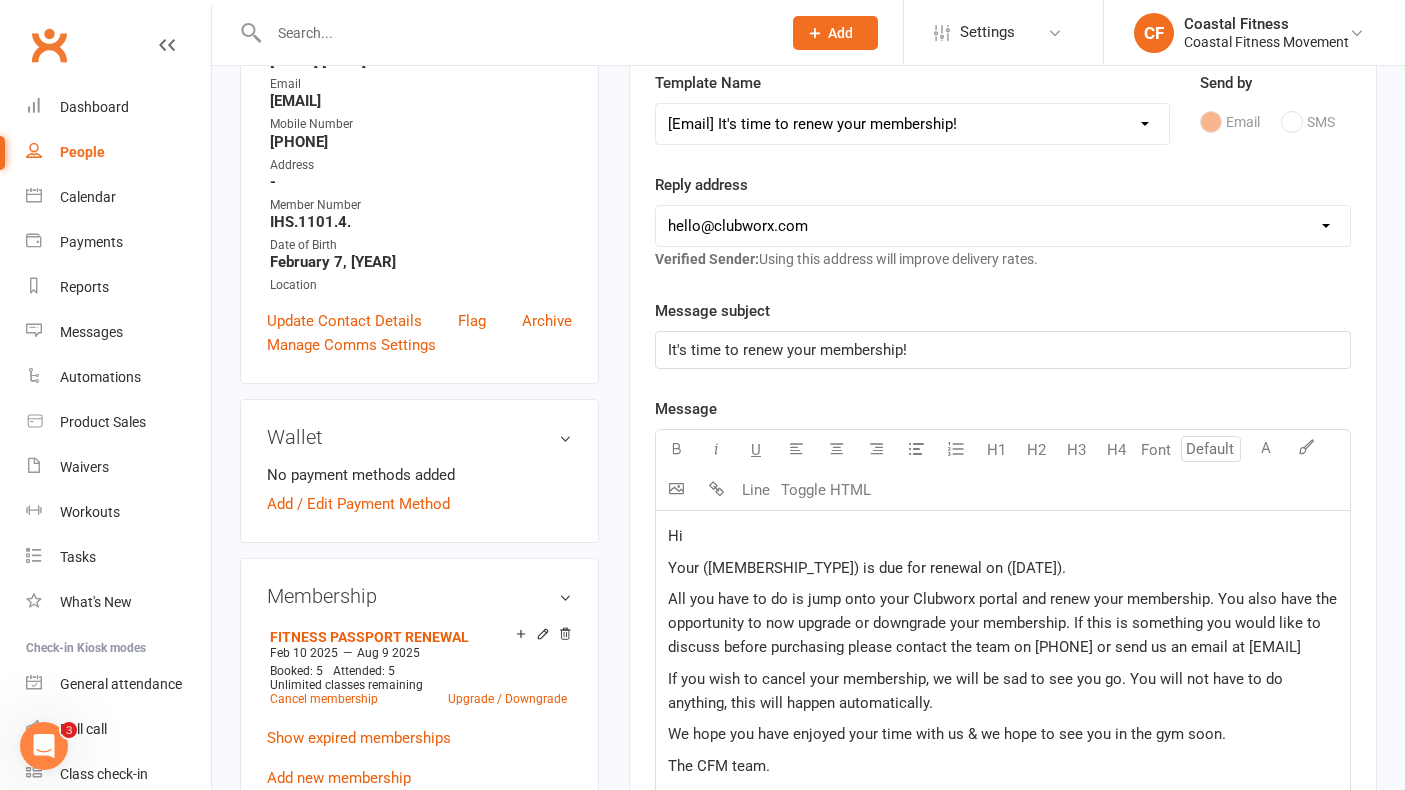 type 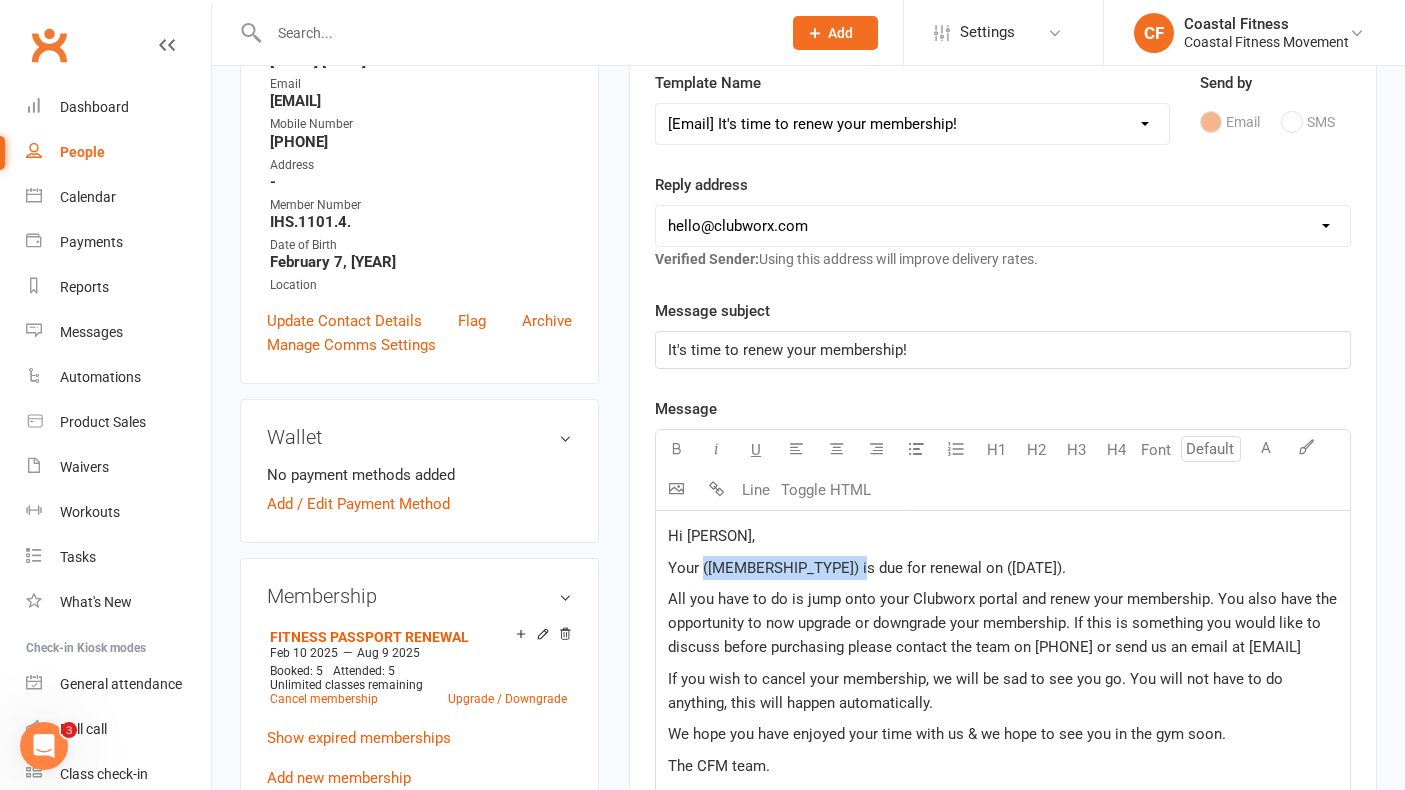 drag, startPoint x: 871, startPoint y: 566, endPoint x: 703, endPoint y: 565, distance: 168.00298 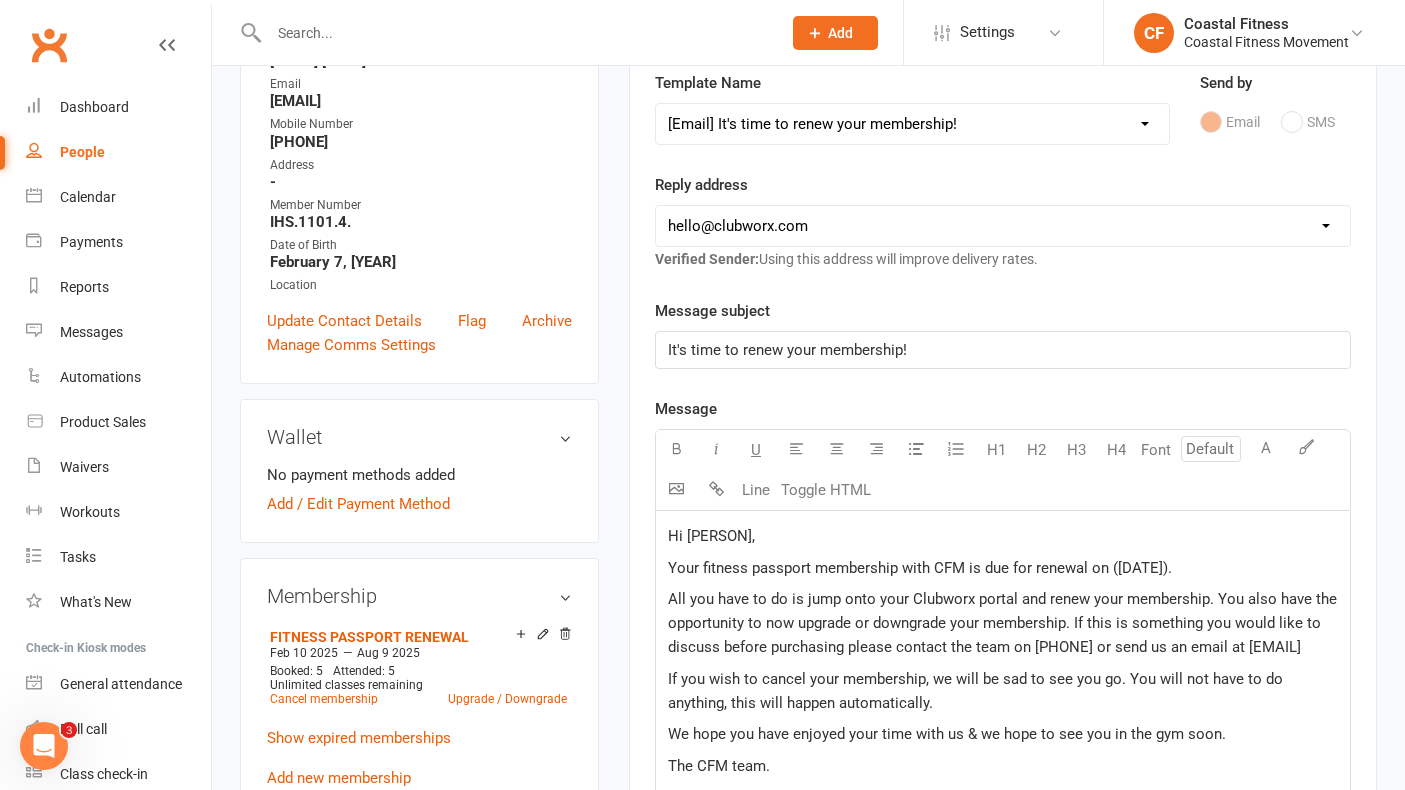 click on "Your fitness passport membership with CFM is due for renewal on ([DATE])." 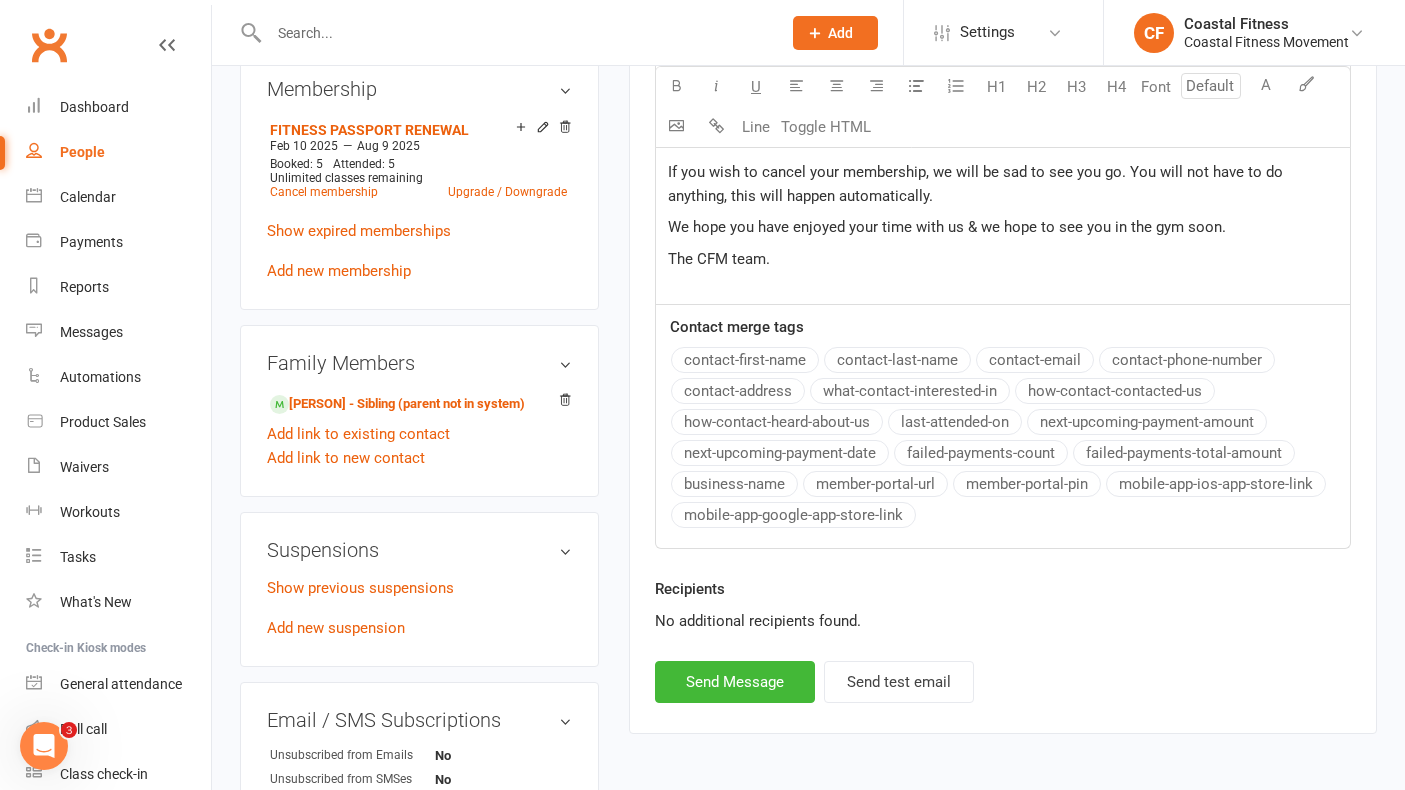 scroll, scrollTop: 824, scrollLeft: 0, axis: vertical 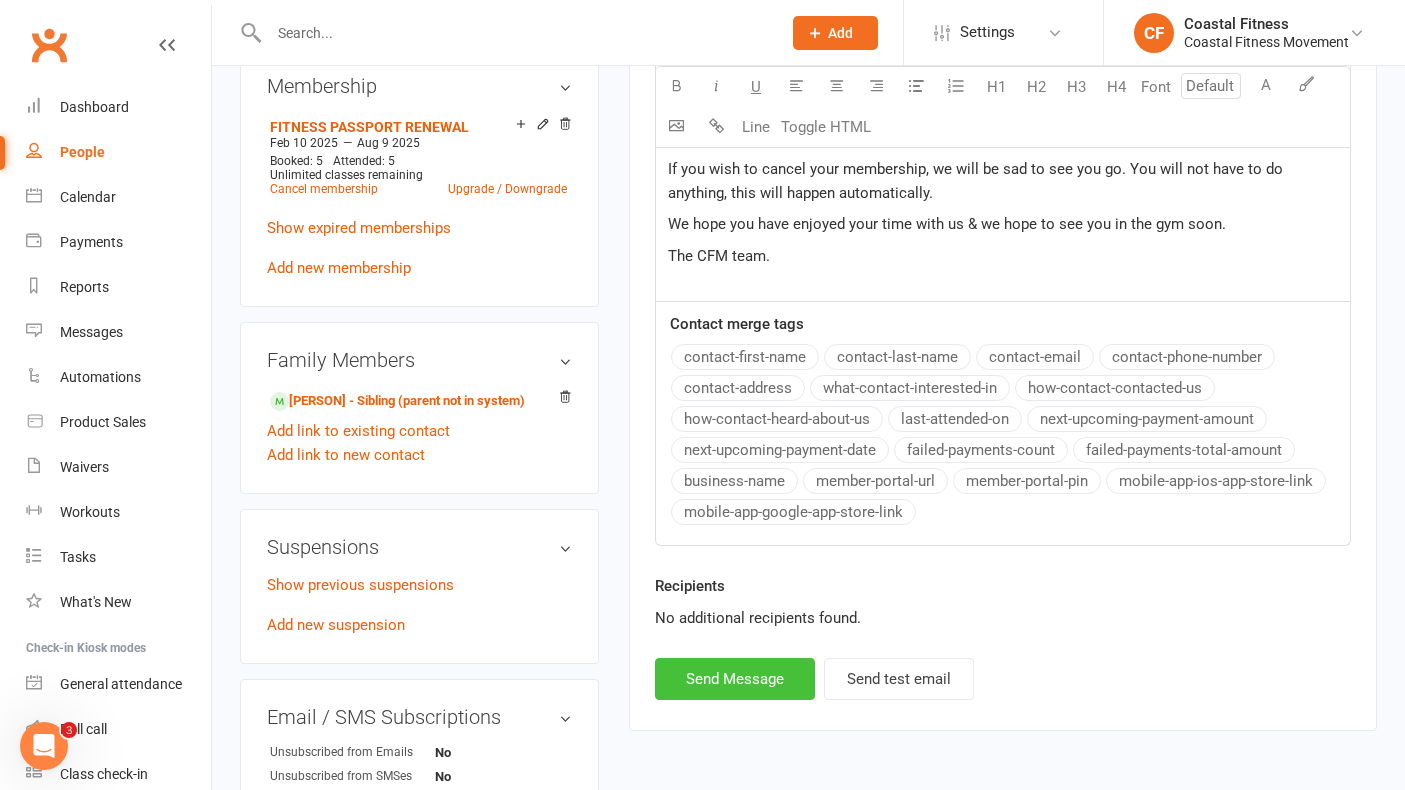 click on "Send Message" at bounding box center [735, 679] 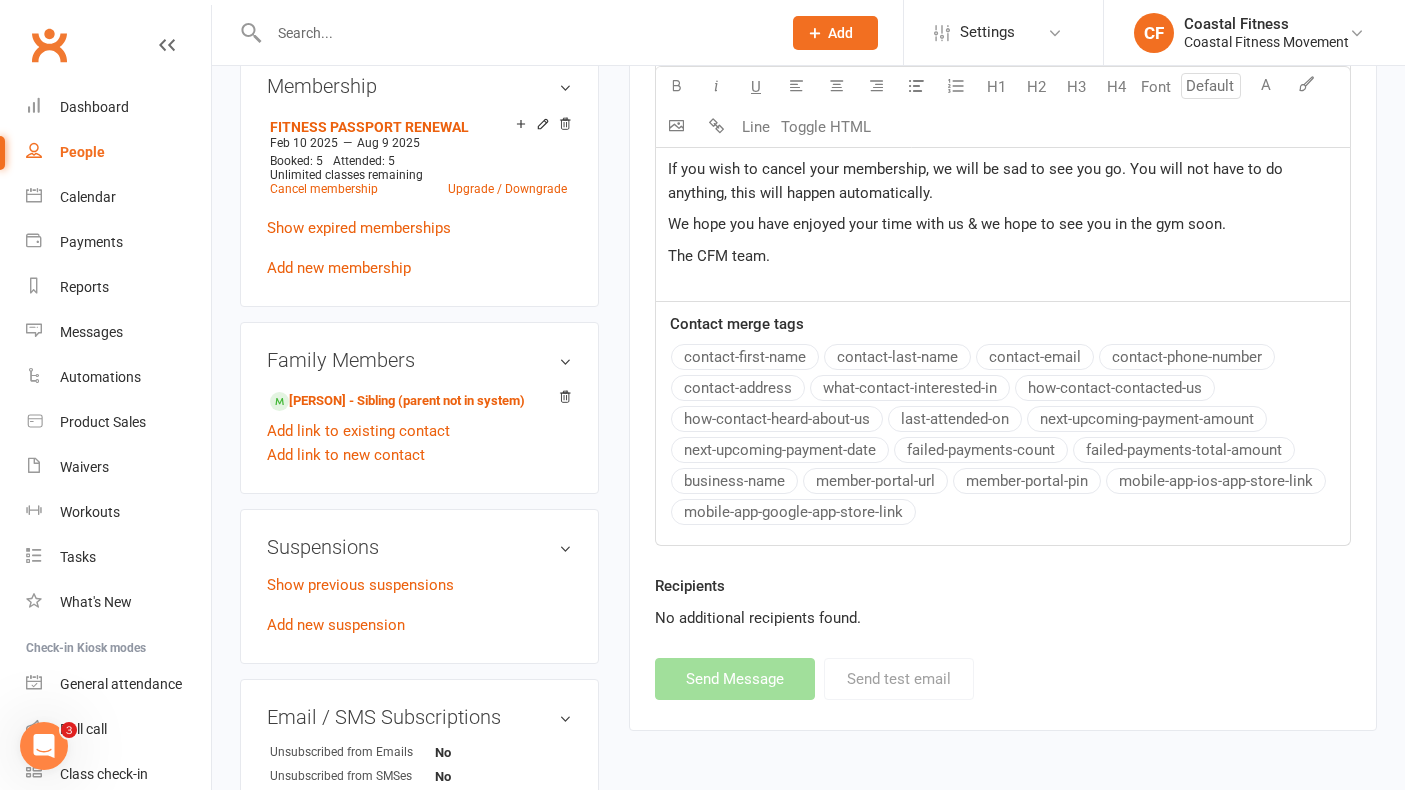 select 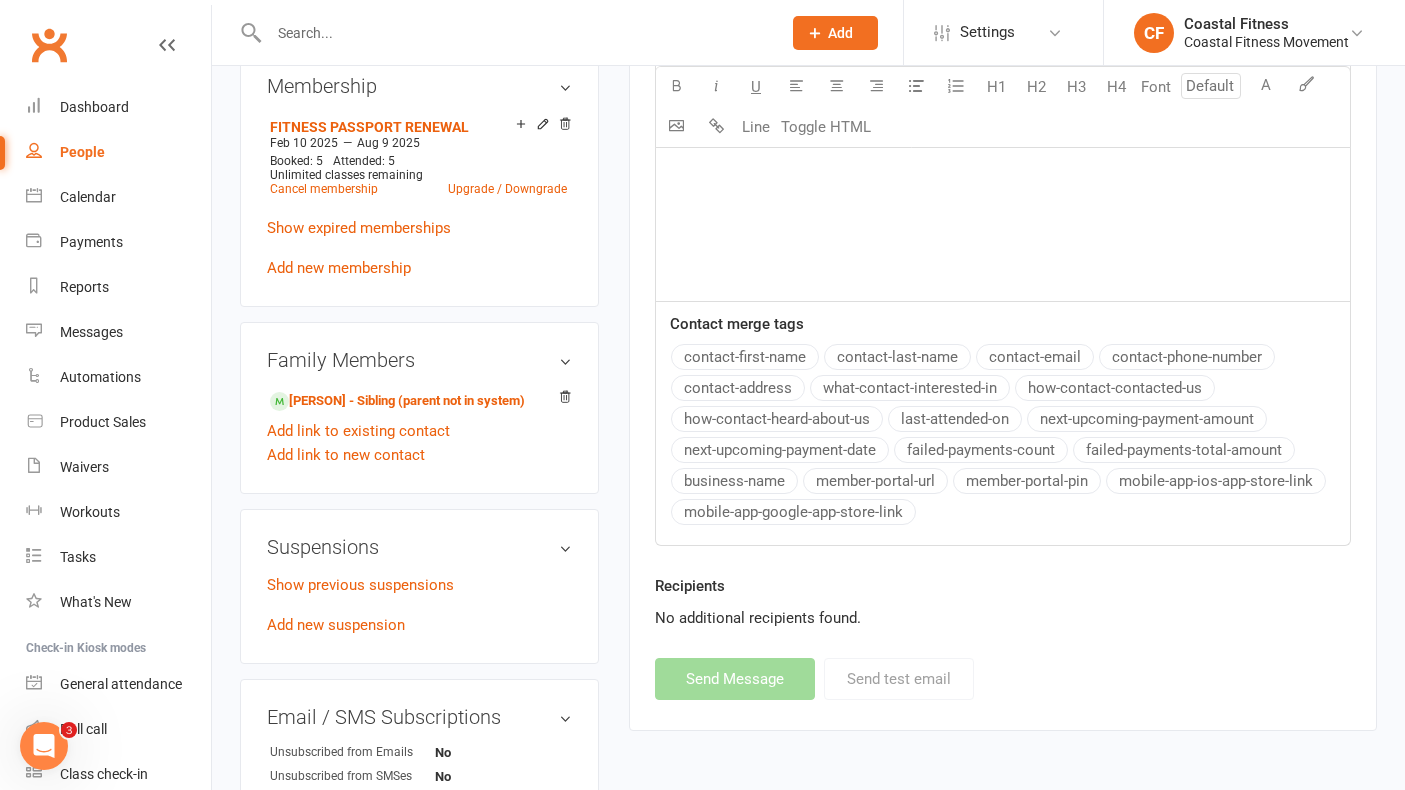 click at bounding box center (515, 33) 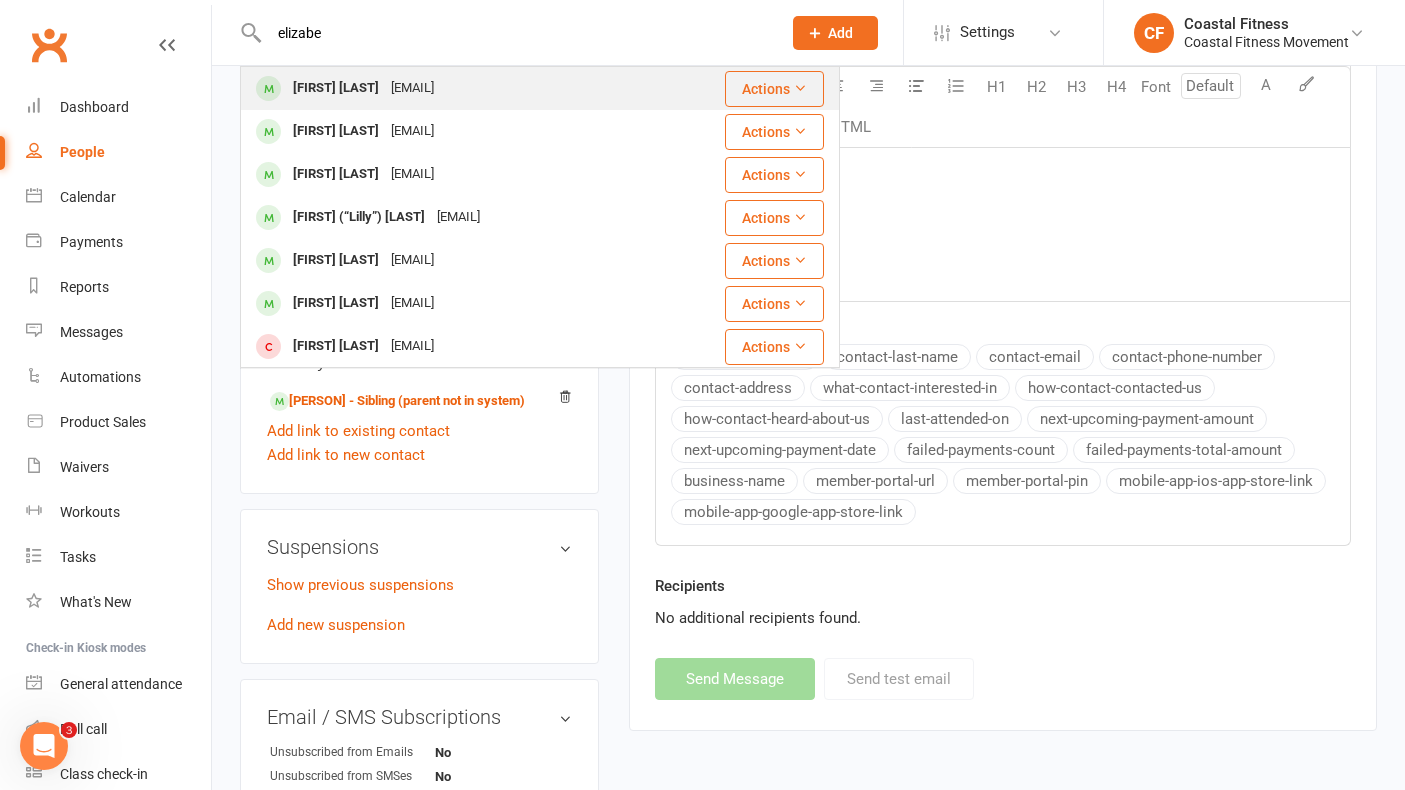 type on "elizabe" 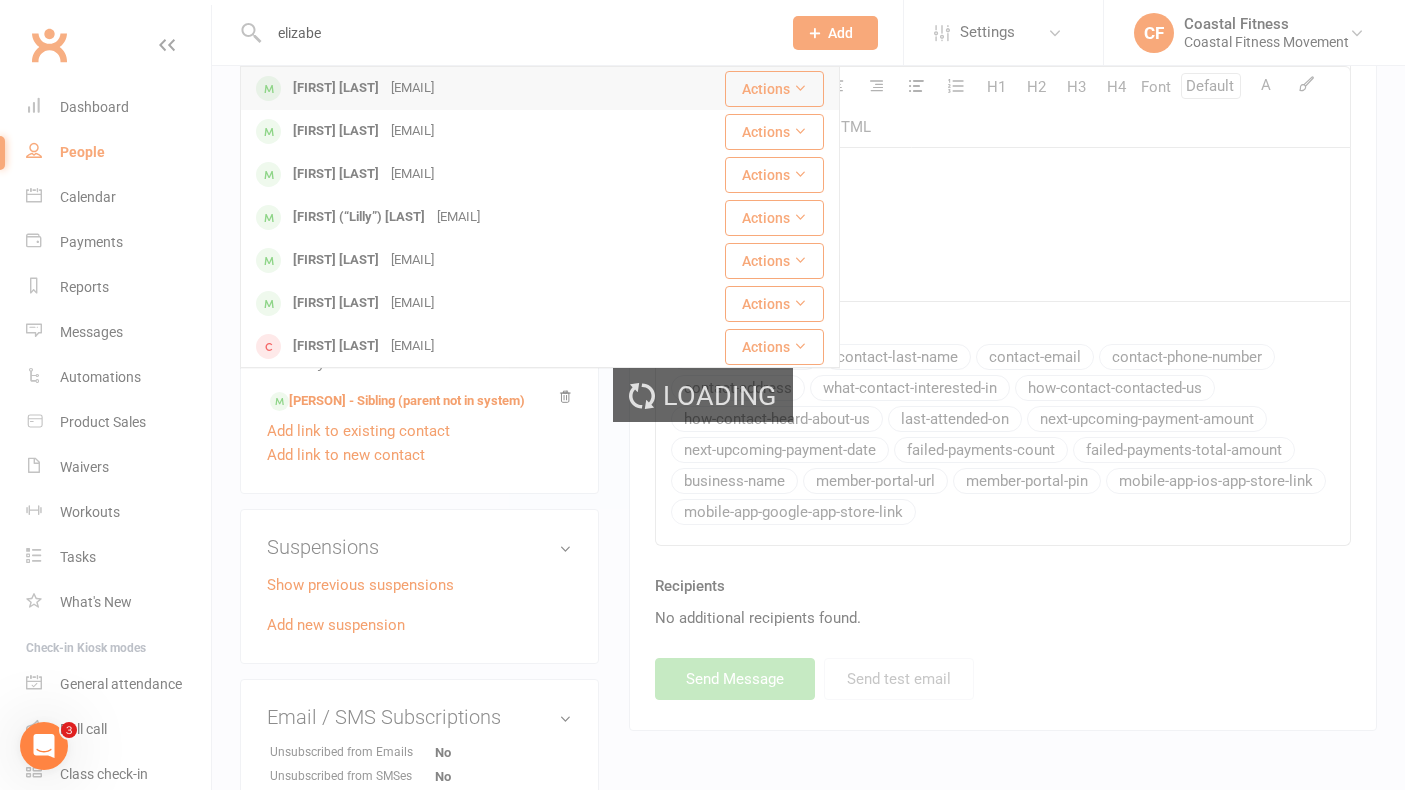 type 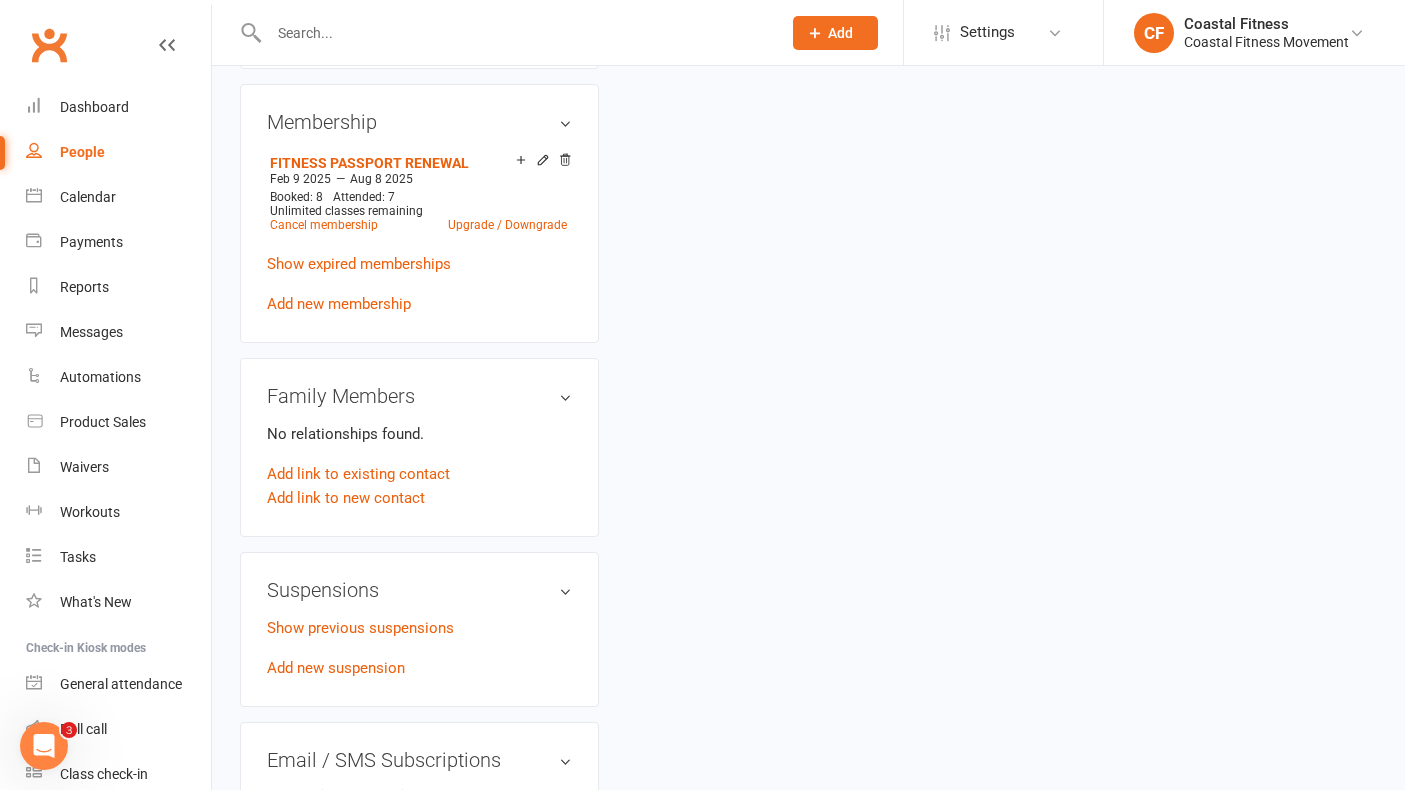 scroll, scrollTop: 0, scrollLeft: 0, axis: both 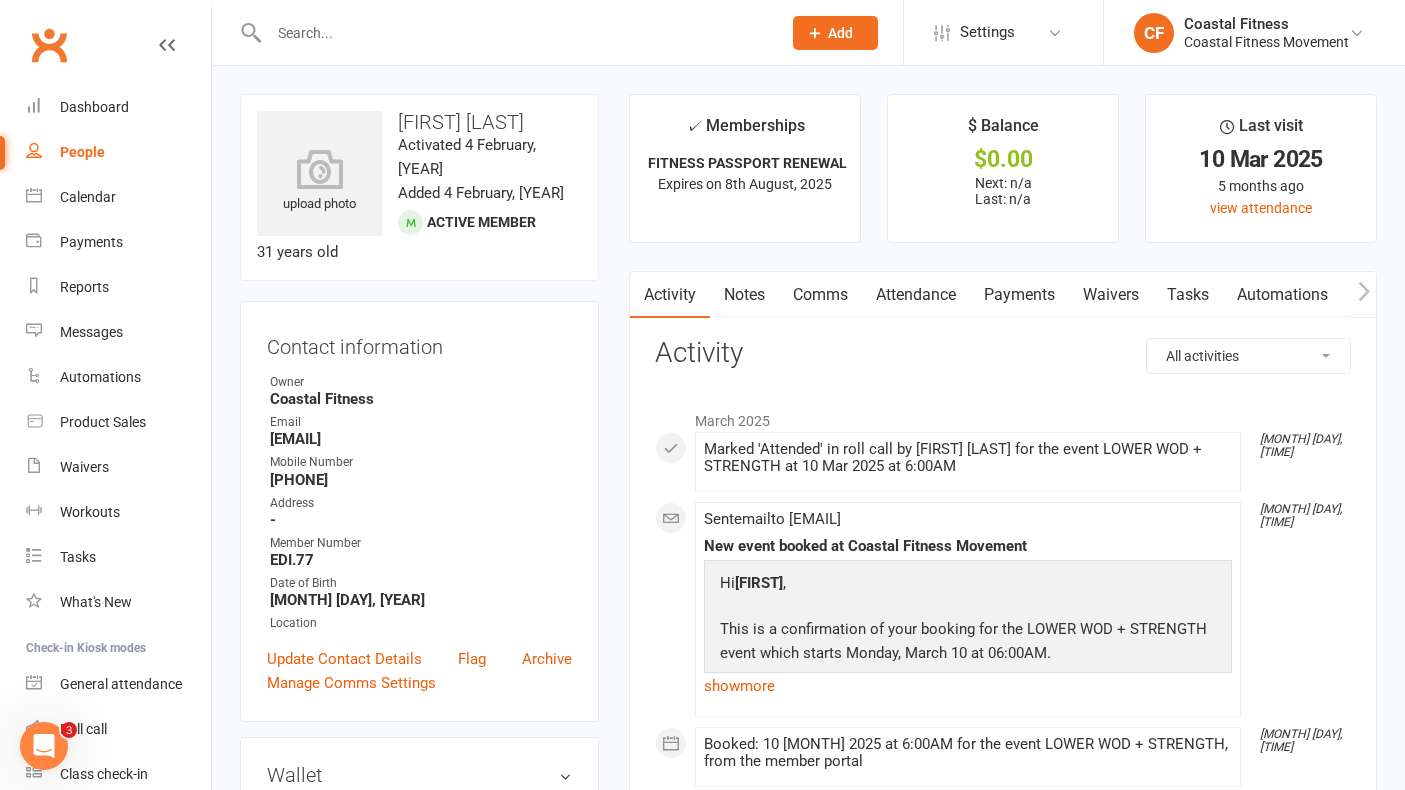 click on "Comms" at bounding box center [820, 295] 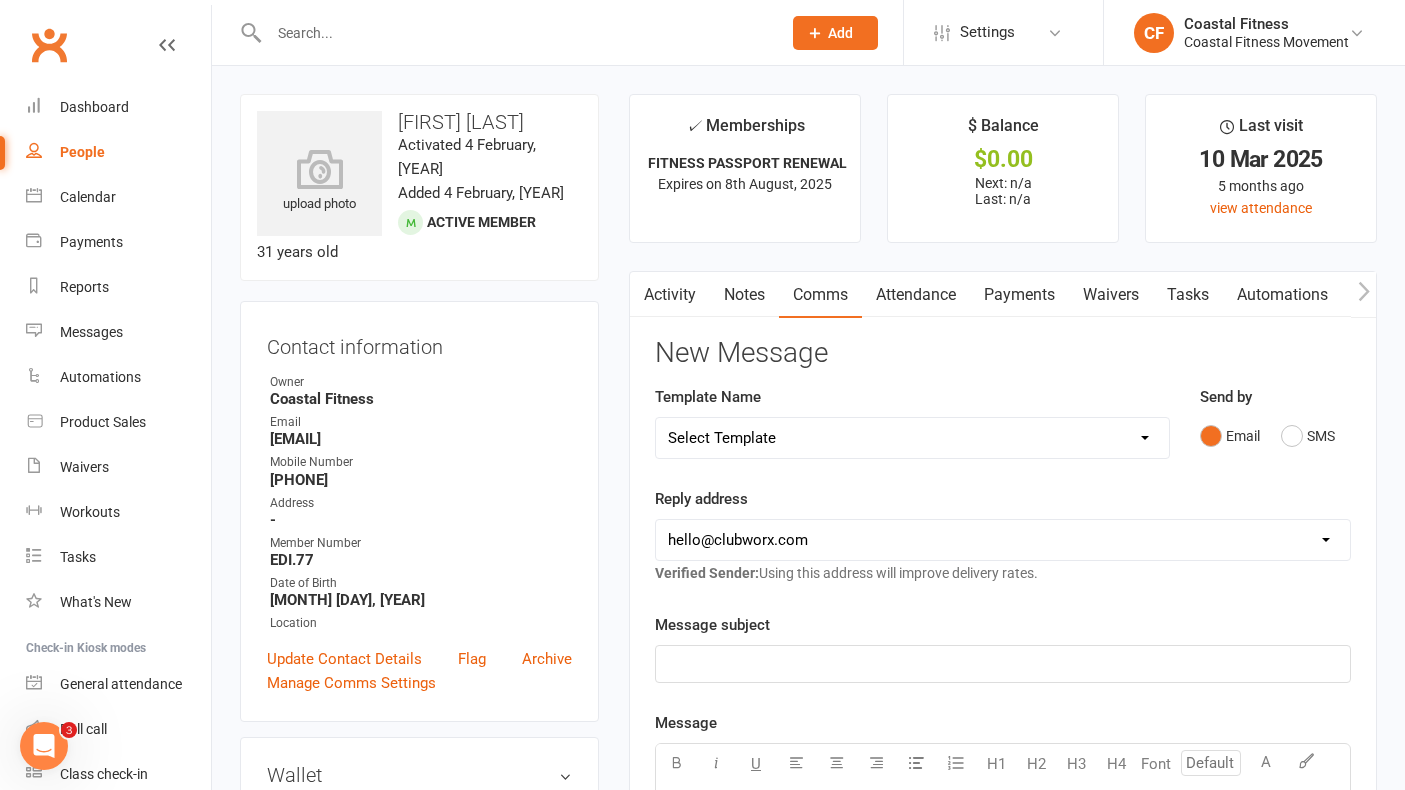 click on "Select Template [Email] CFM 7 day trial [SMS] Failure to scan FP [Email] It's time to renew your membership! [SMS] Failed Payment [SMS] WELCOME TO CFM - FITNESS PASSPORT [SMS] WELCOME TO CFM - MEMBER" at bounding box center [912, 438] 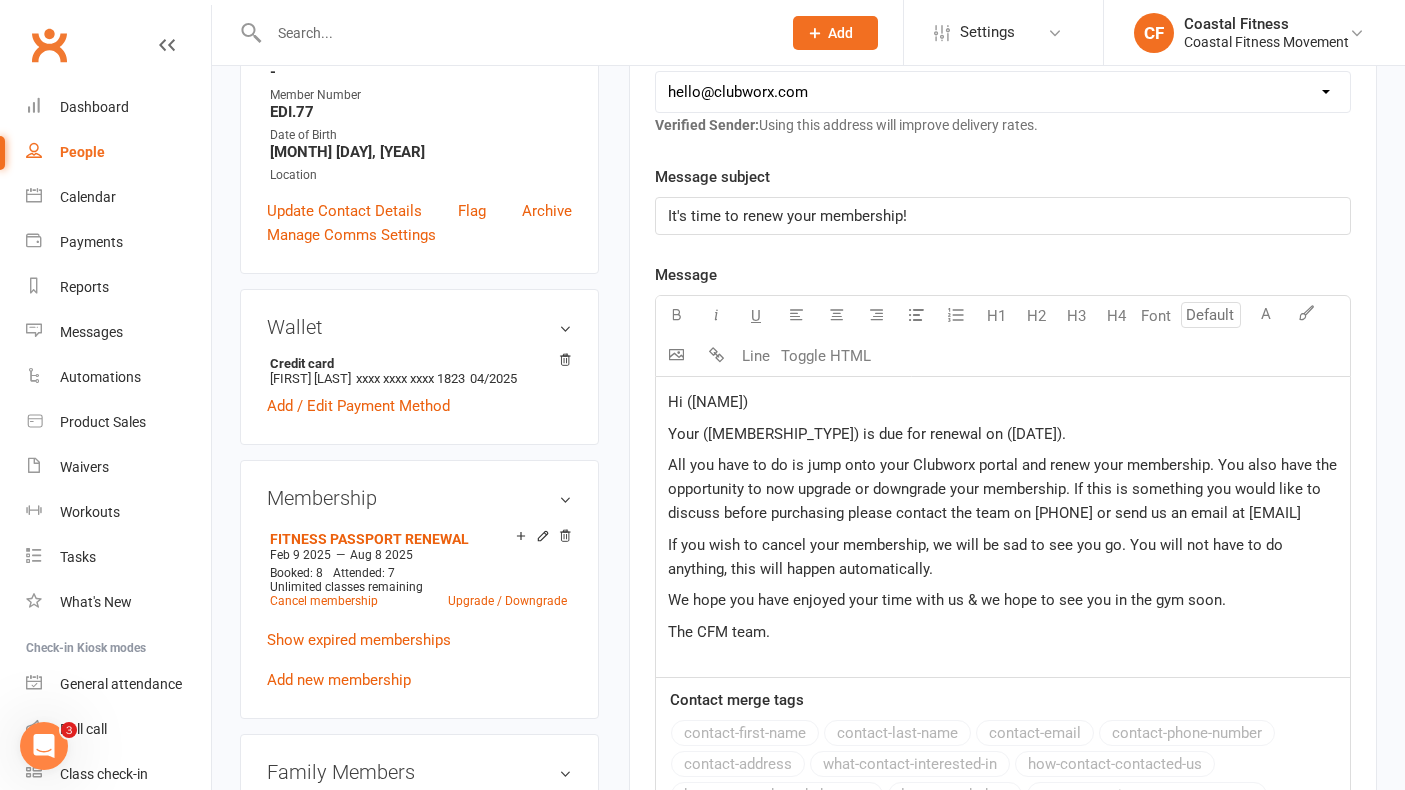 scroll, scrollTop: 446, scrollLeft: 0, axis: vertical 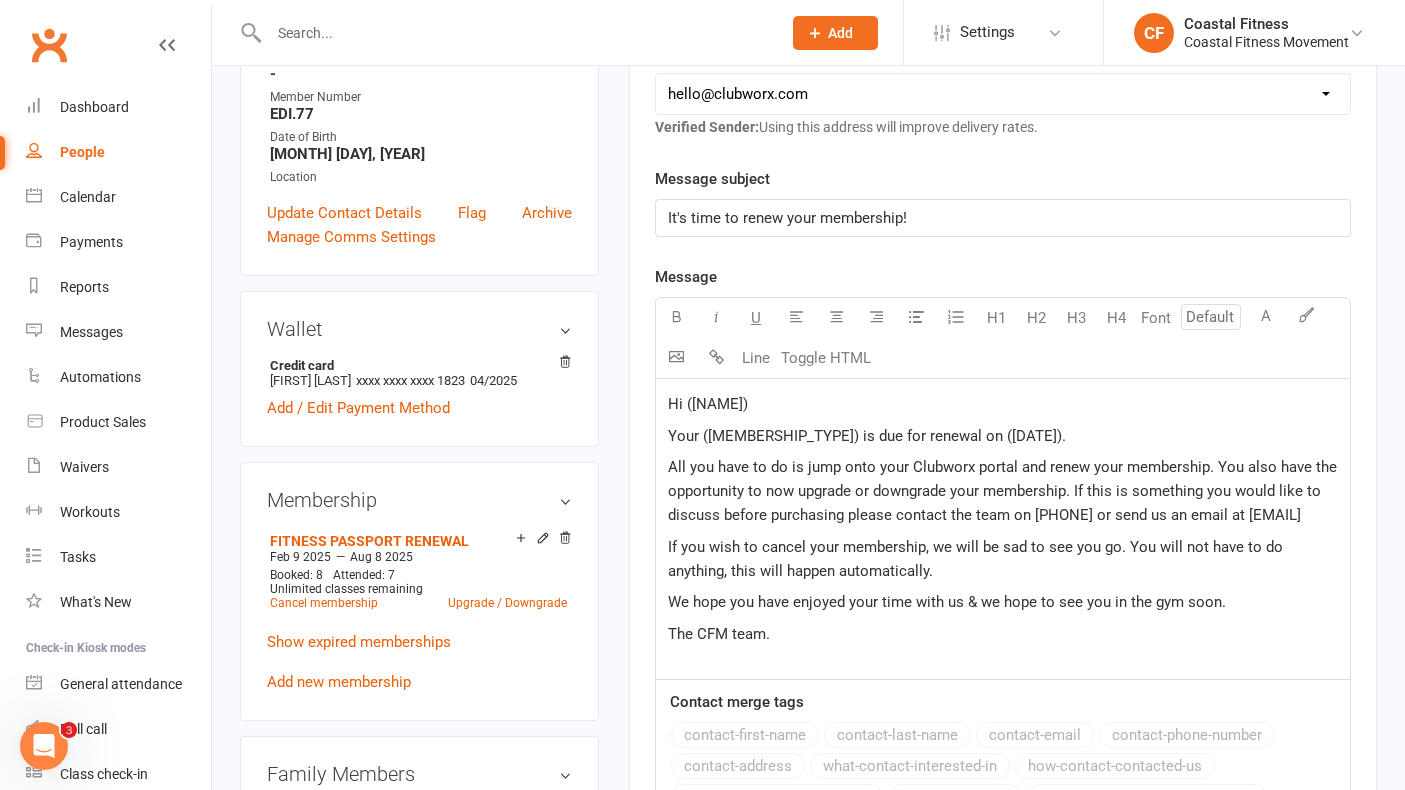 click on "Hi ([NAME])" 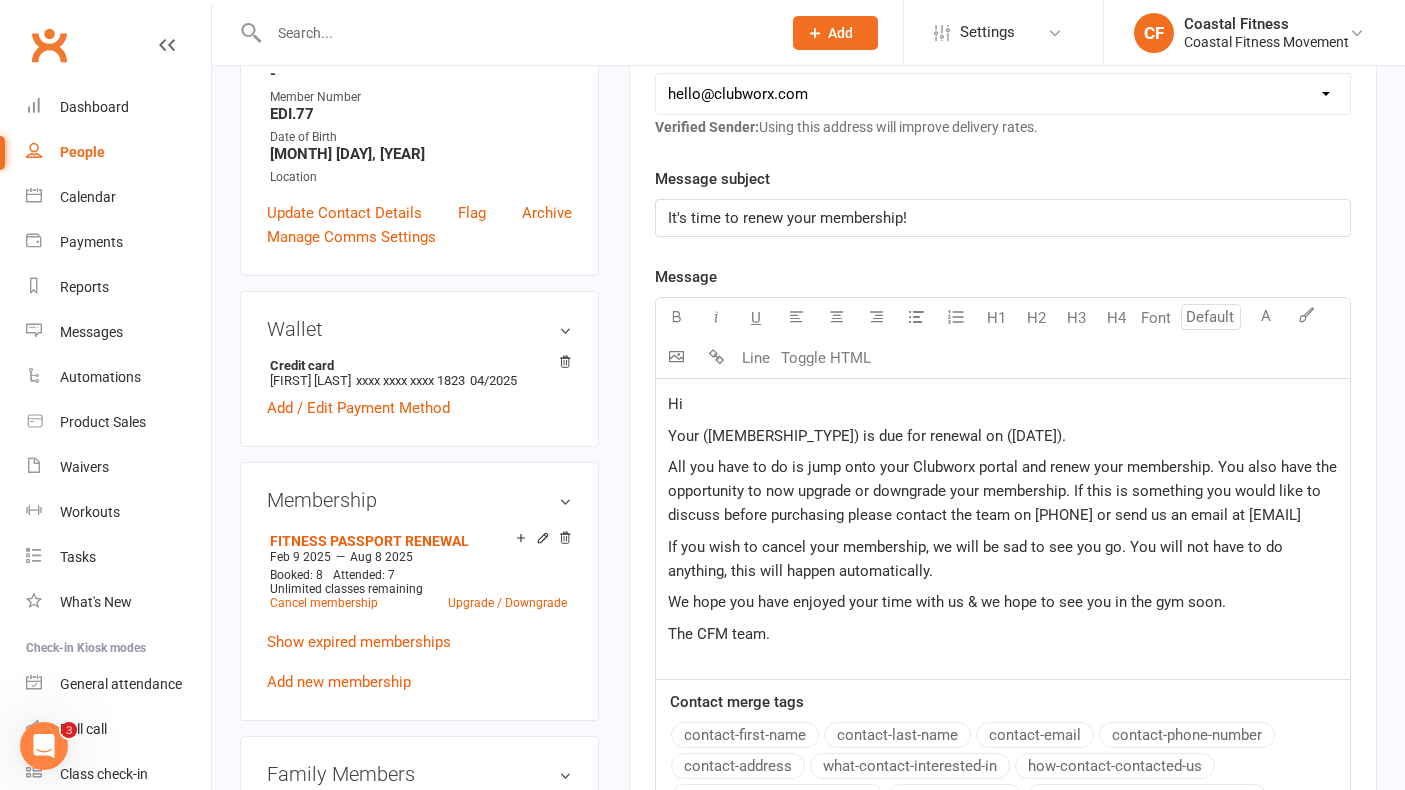 type 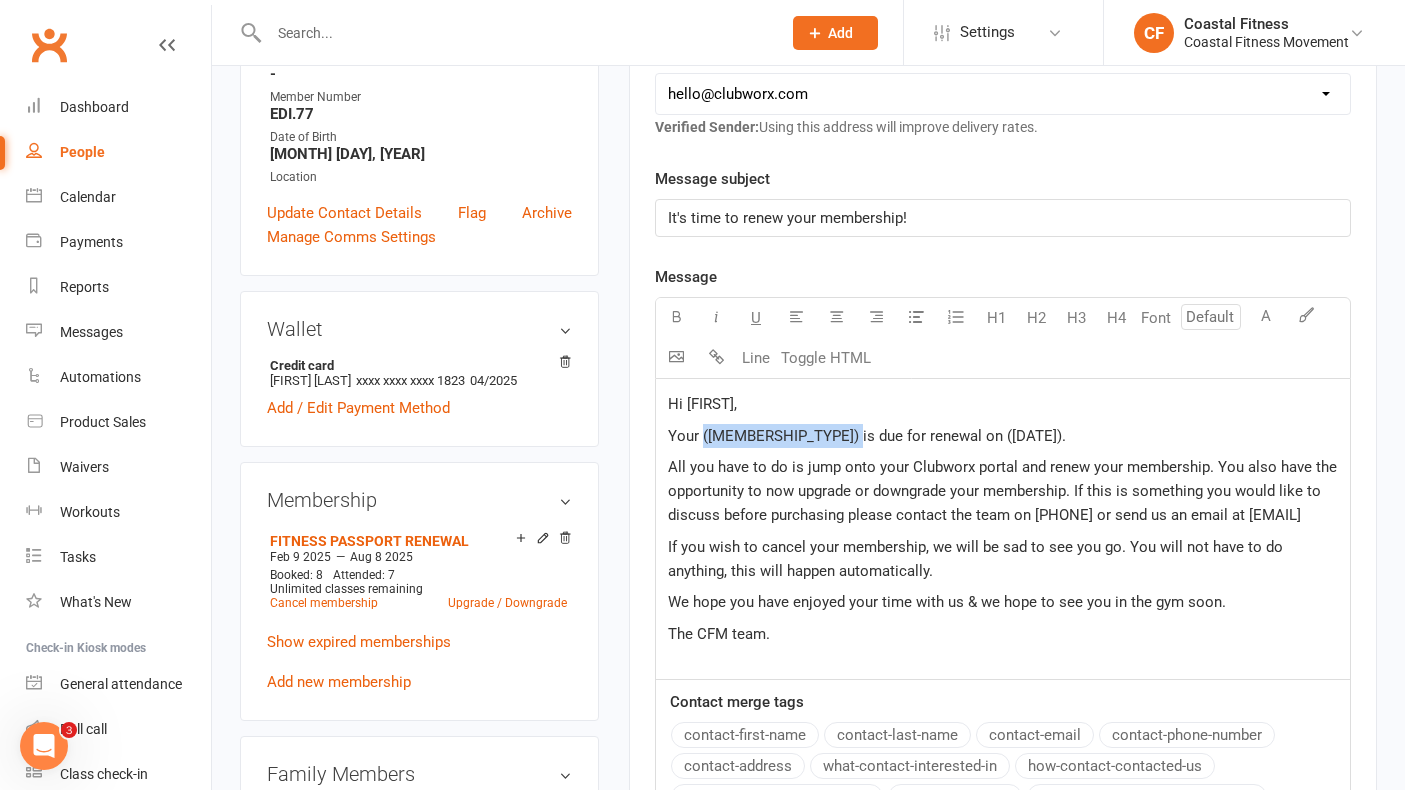 drag, startPoint x: 869, startPoint y: 433, endPoint x: 702, endPoint y: 439, distance: 167.10774 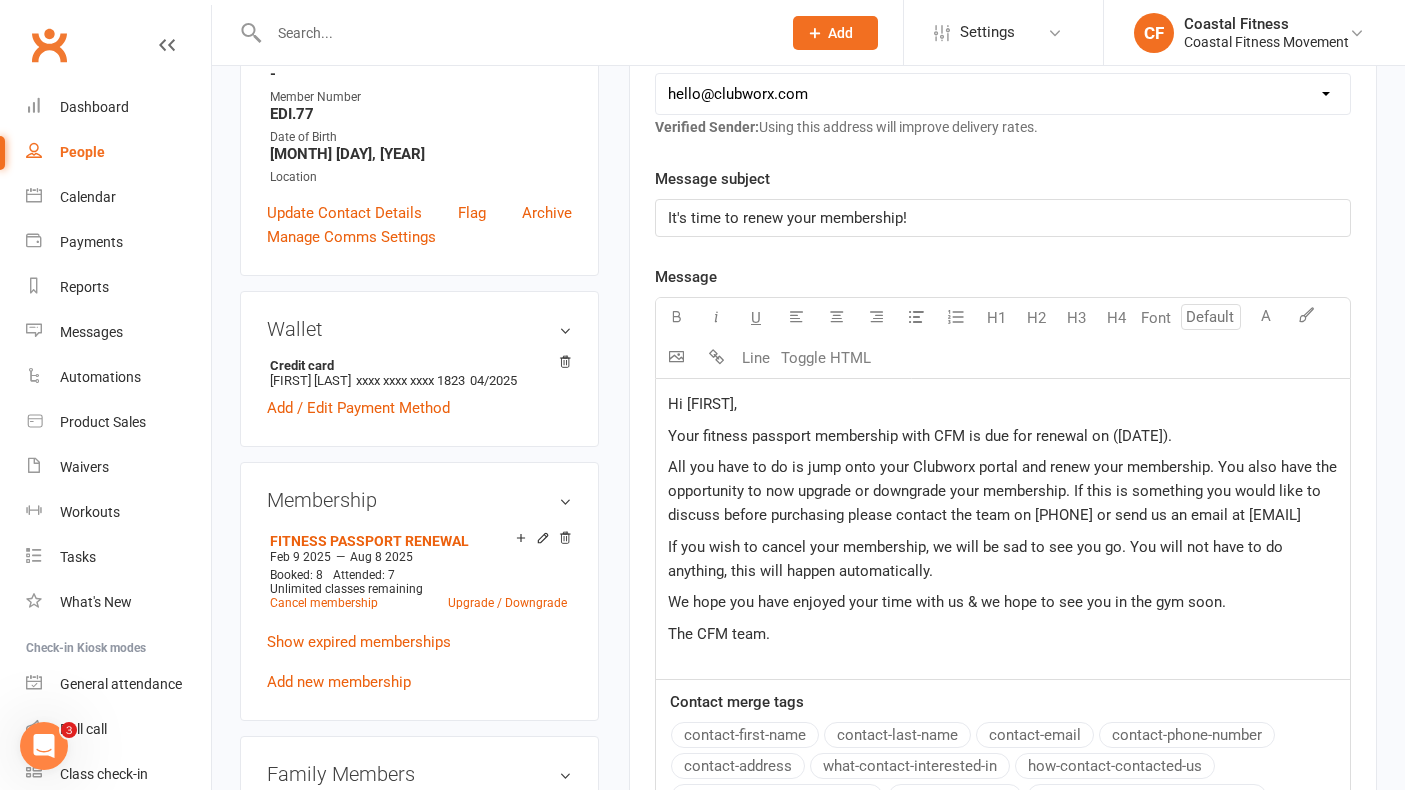 click on "Your fitness passport membership with CFM is due for renewal on ([DATE])." 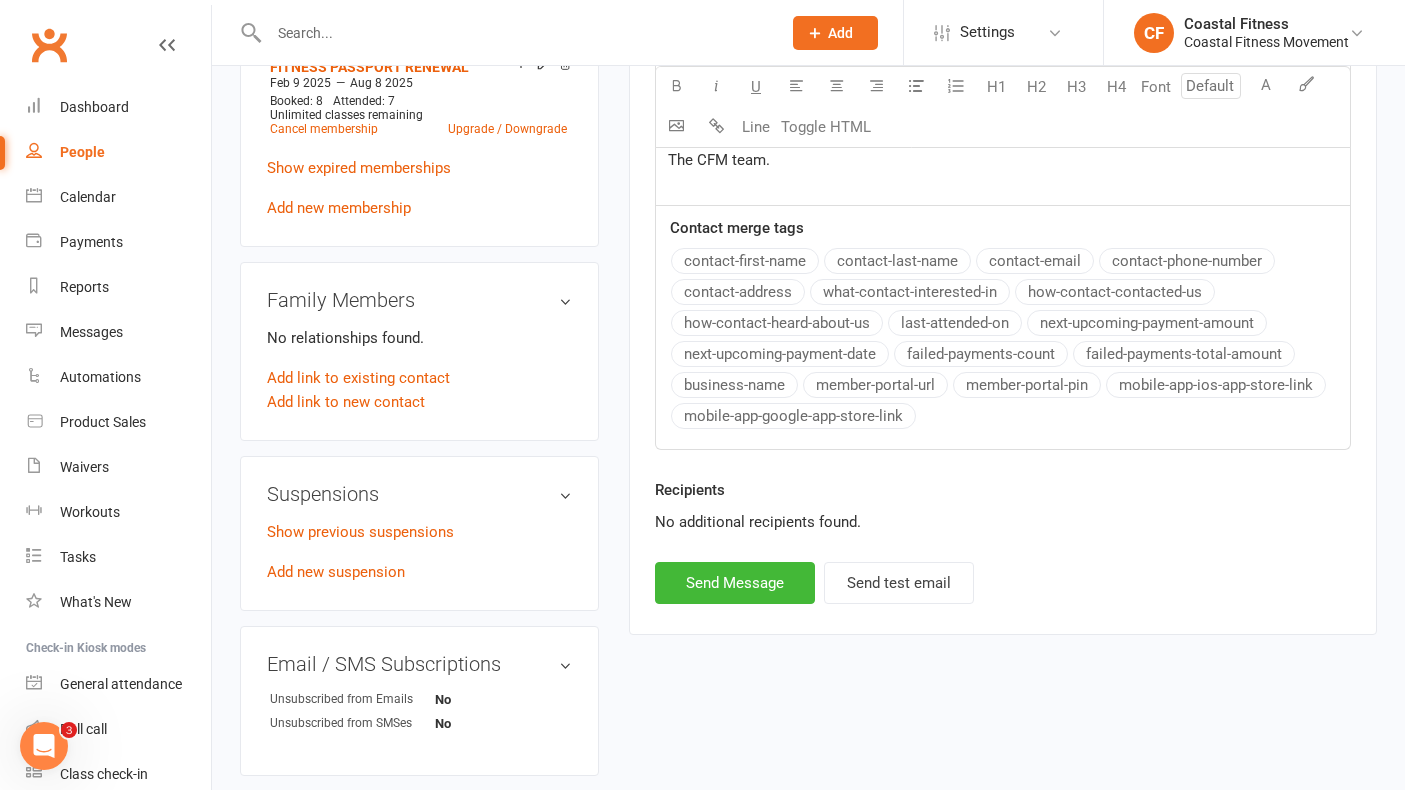 scroll, scrollTop: 942, scrollLeft: 0, axis: vertical 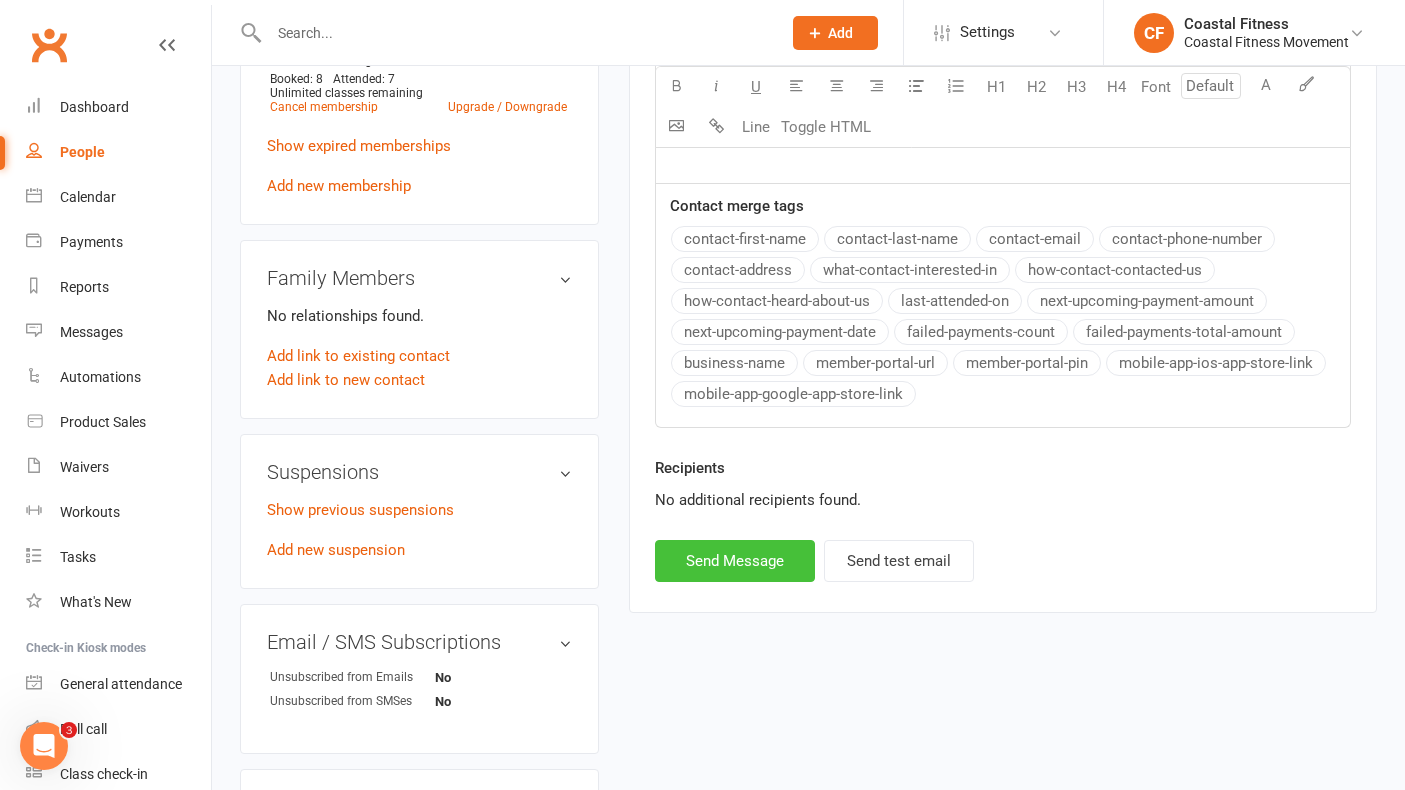 click on "Send Message" at bounding box center (735, 561) 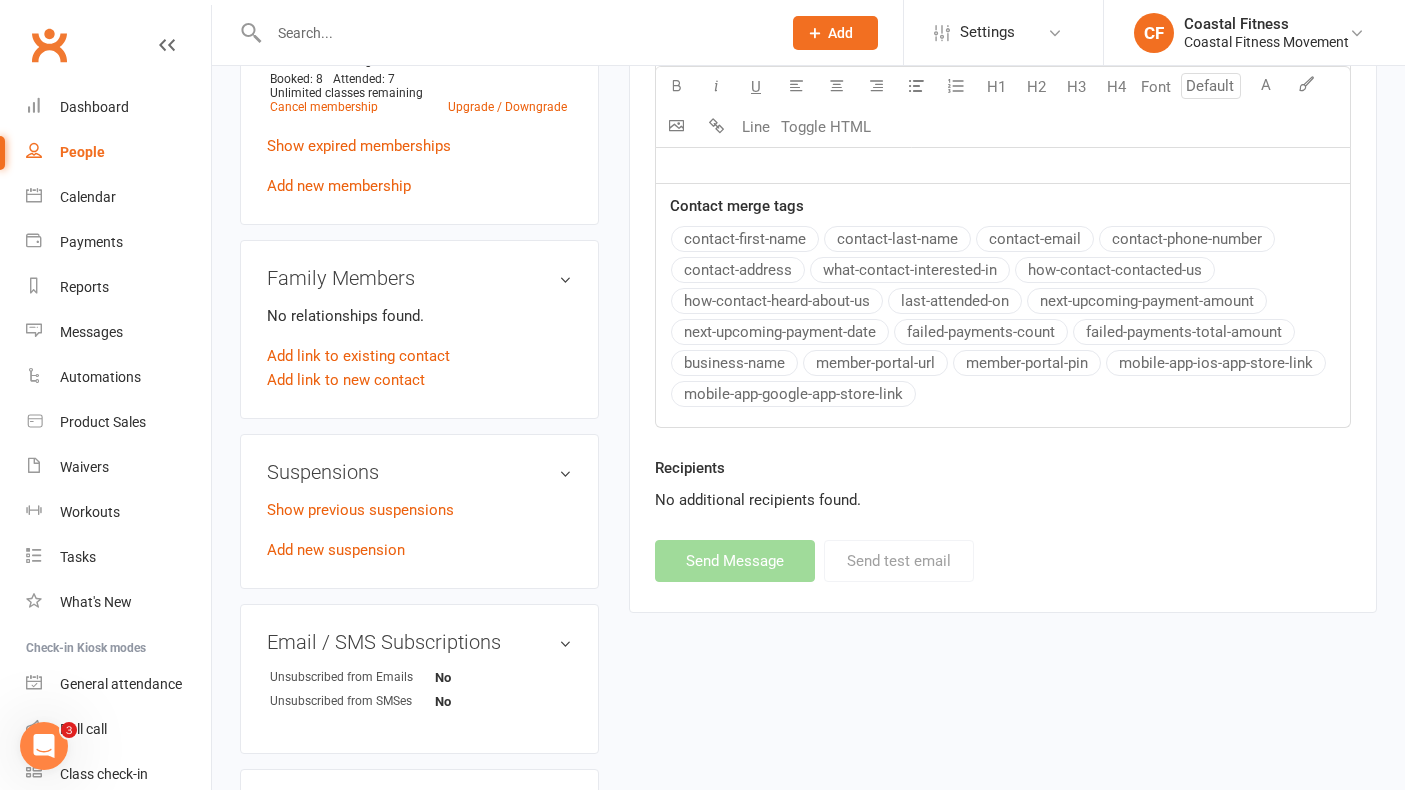 select 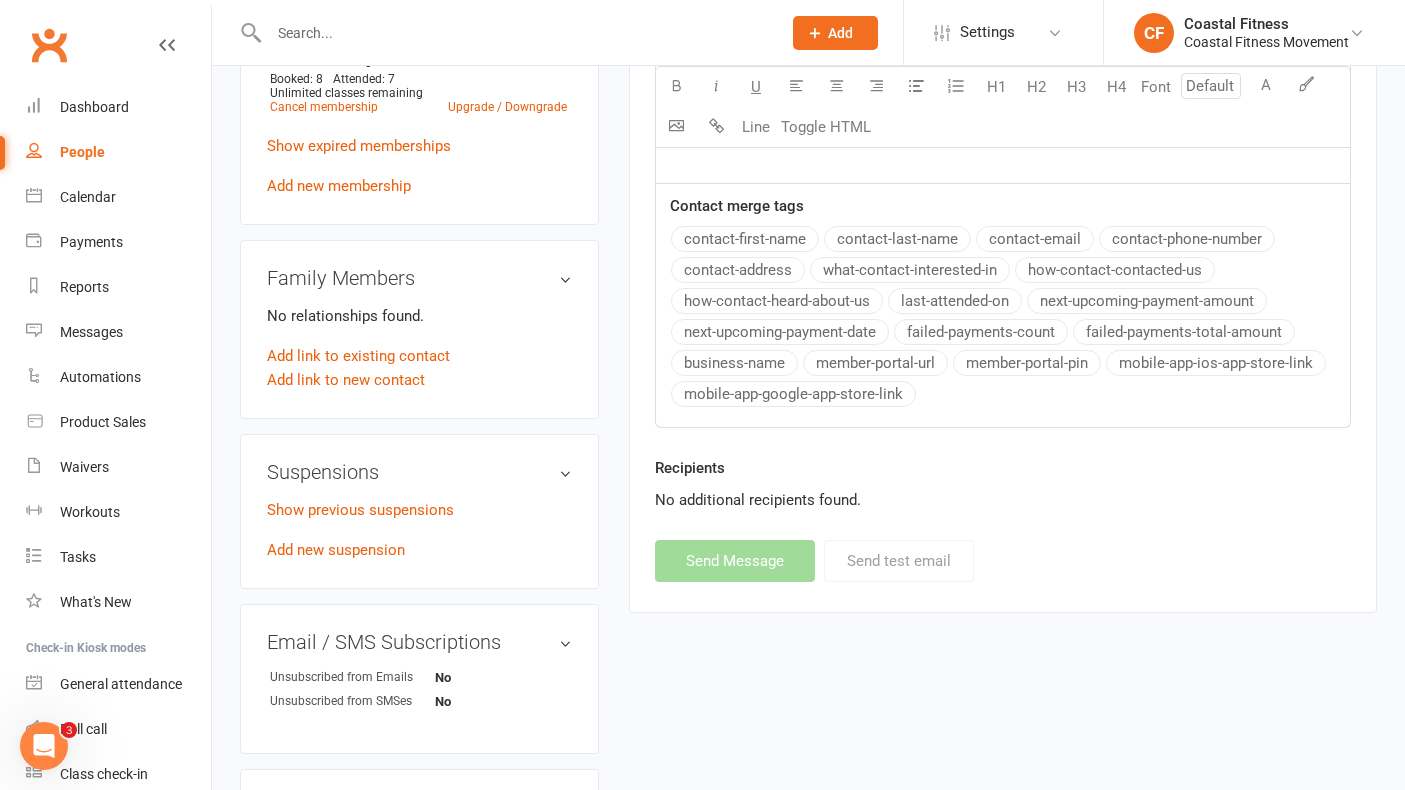 click at bounding box center (515, 33) 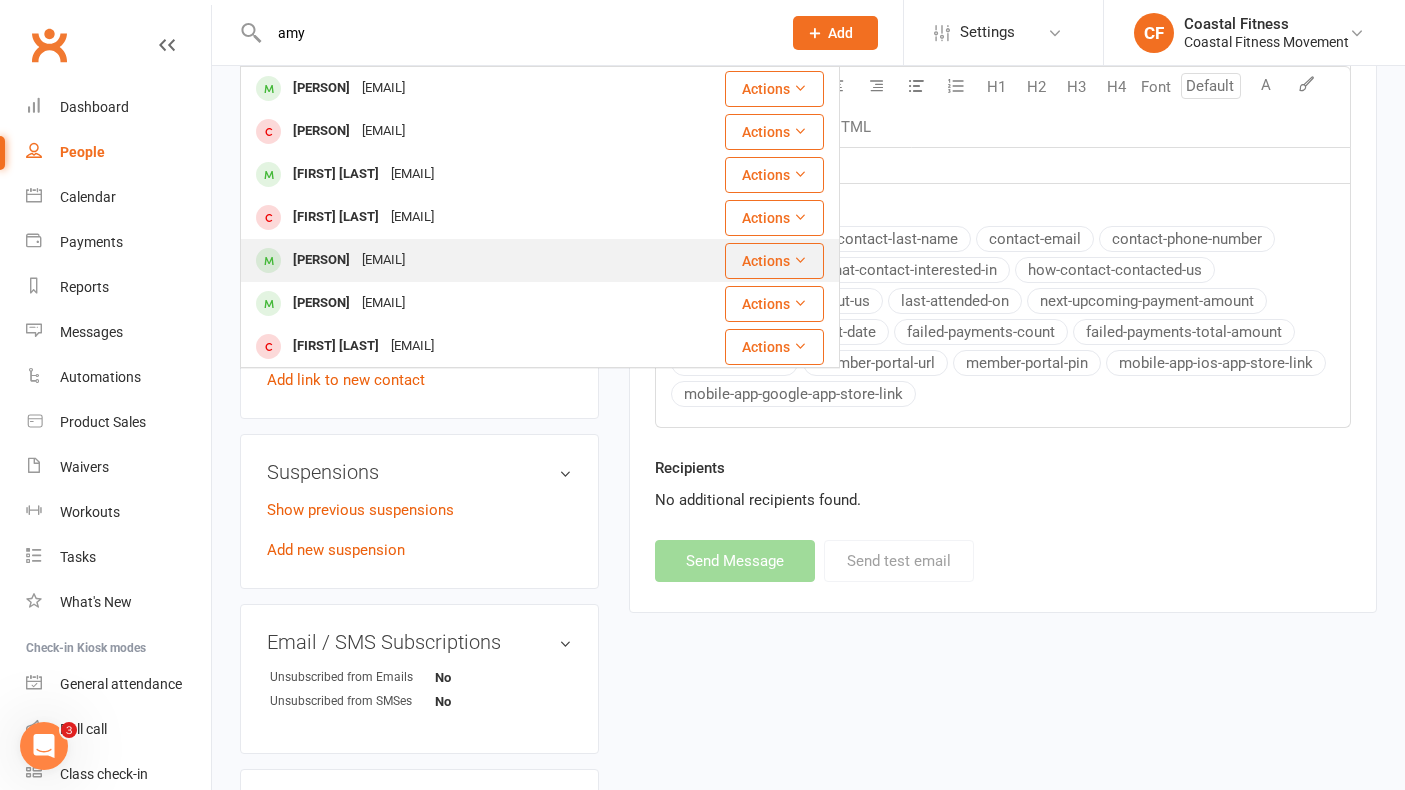 type on "amy" 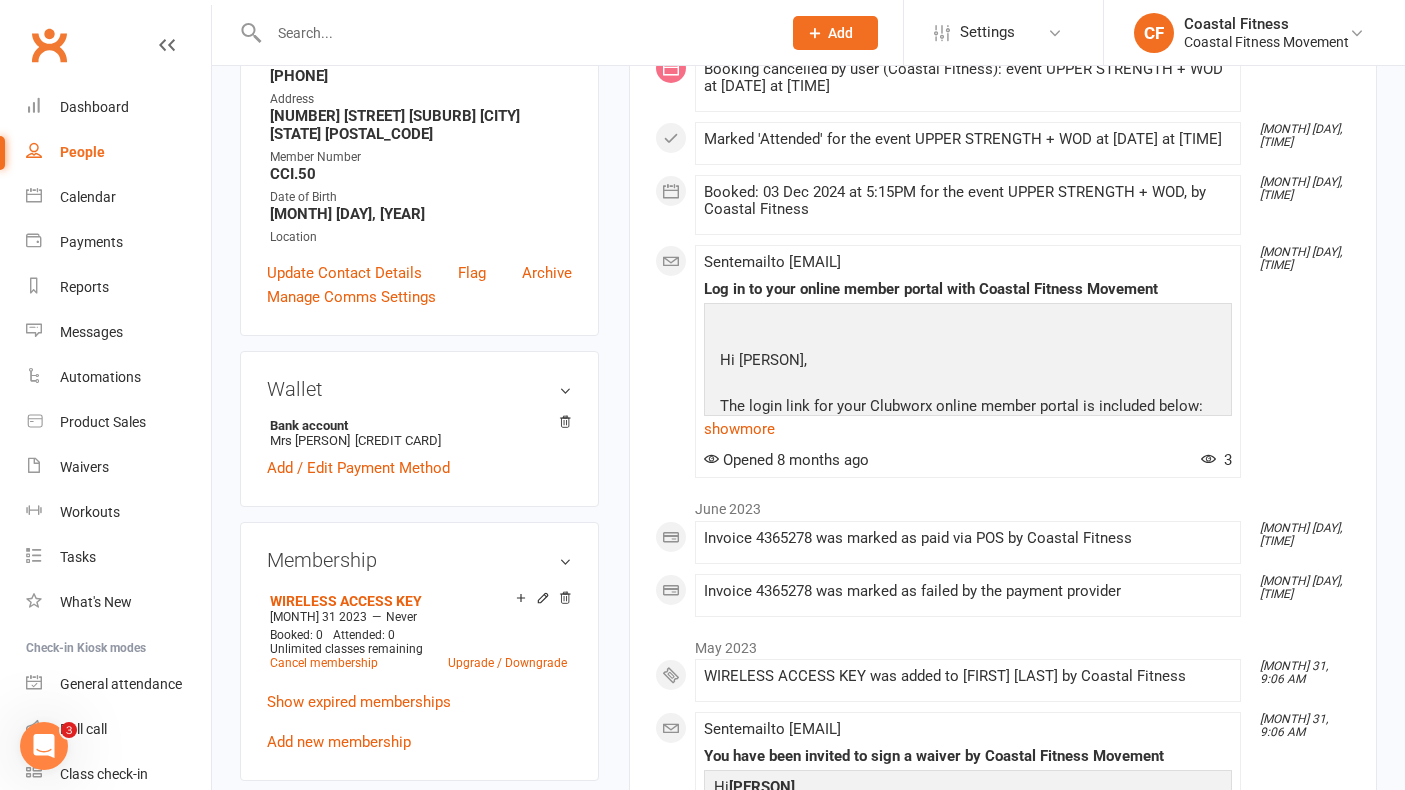 scroll, scrollTop: 379, scrollLeft: 0, axis: vertical 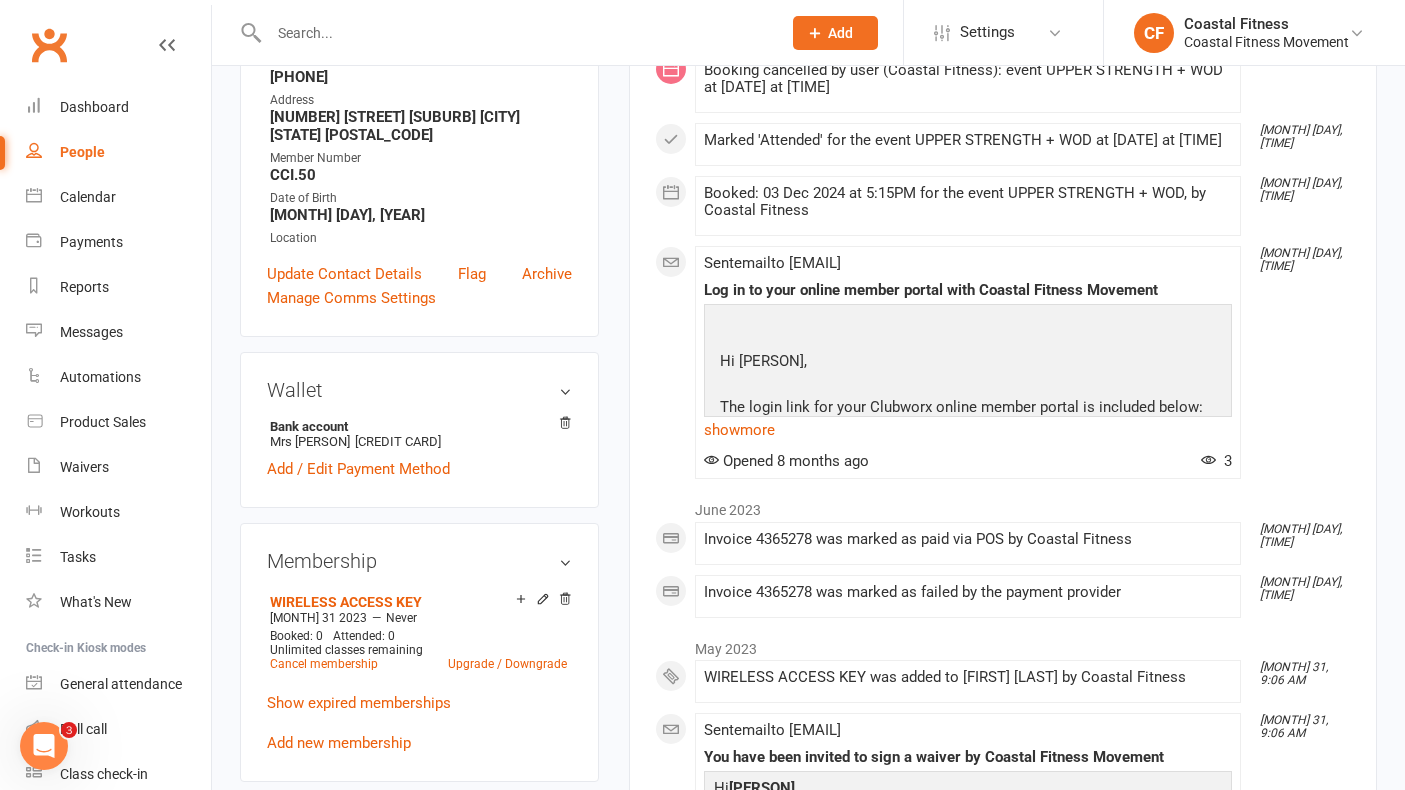 click at bounding box center (515, 33) 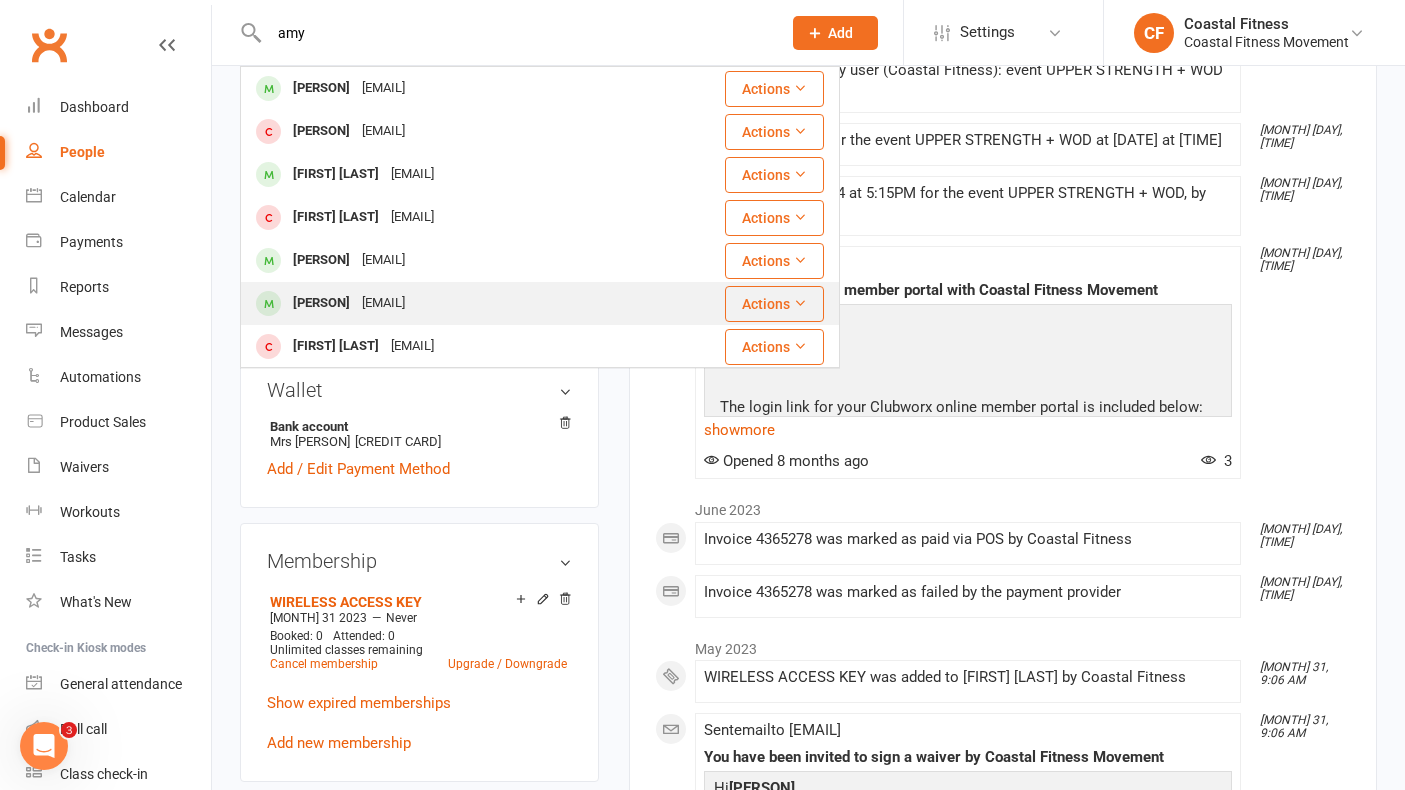 type on "amy" 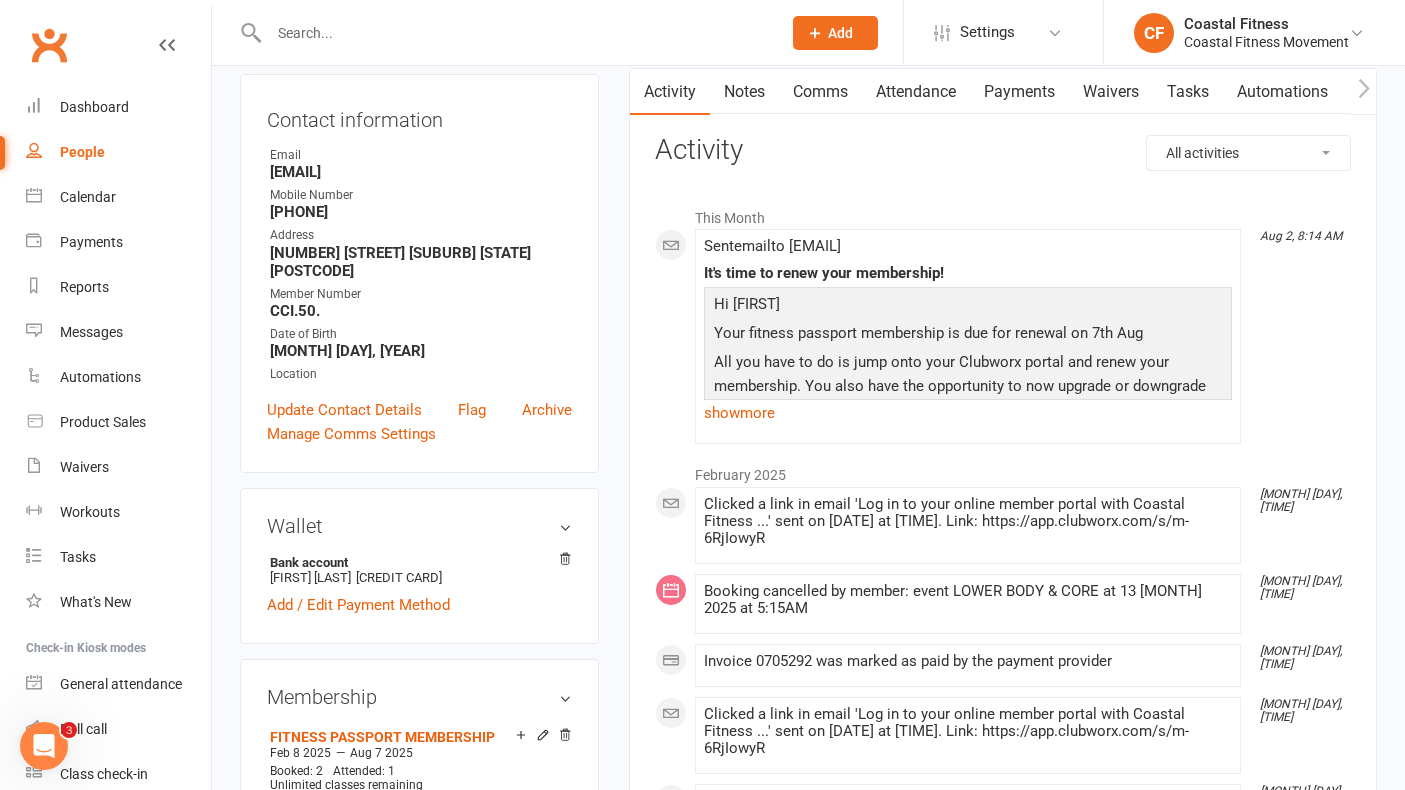 scroll, scrollTop: 0, scrollLeft: 0, axis: both 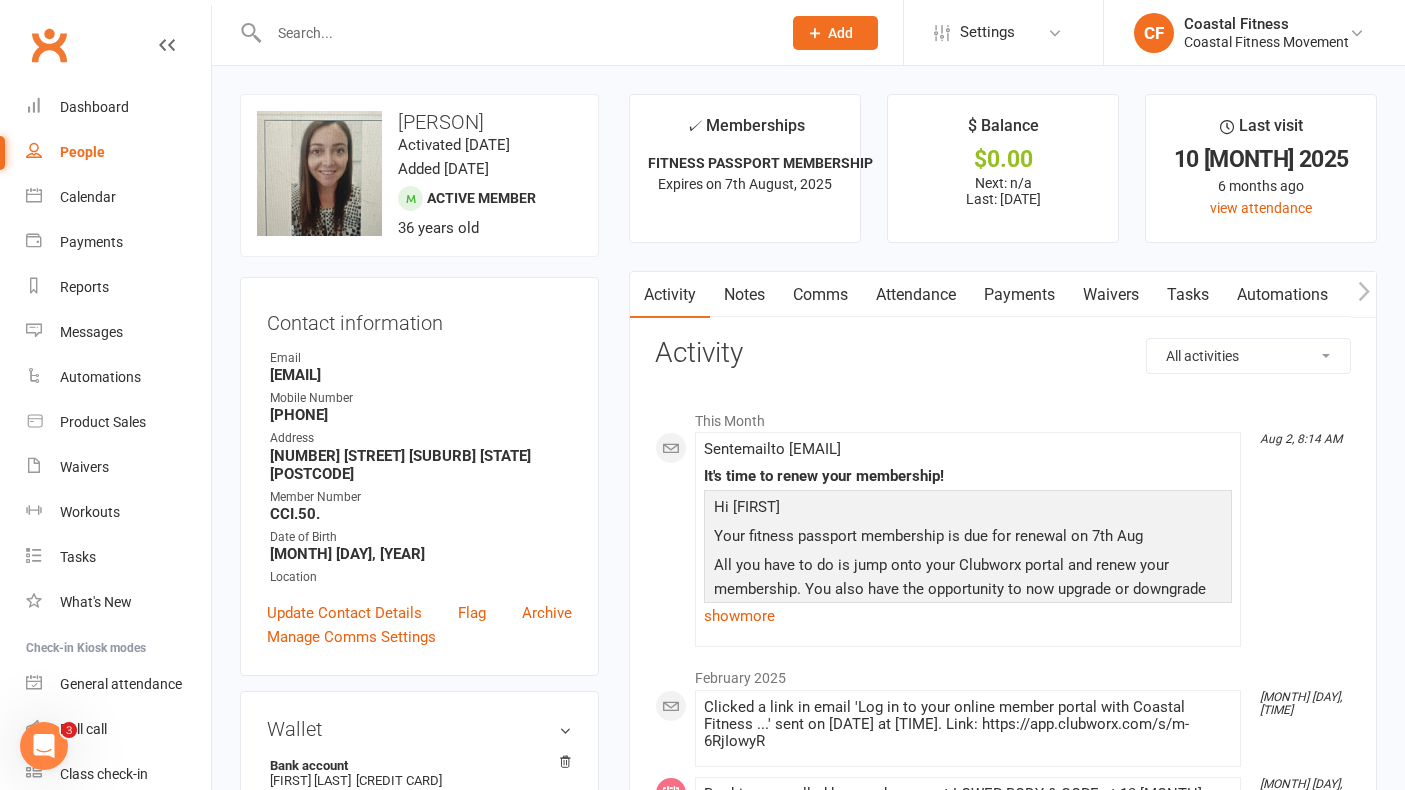 click at bounding box center [515, 33] 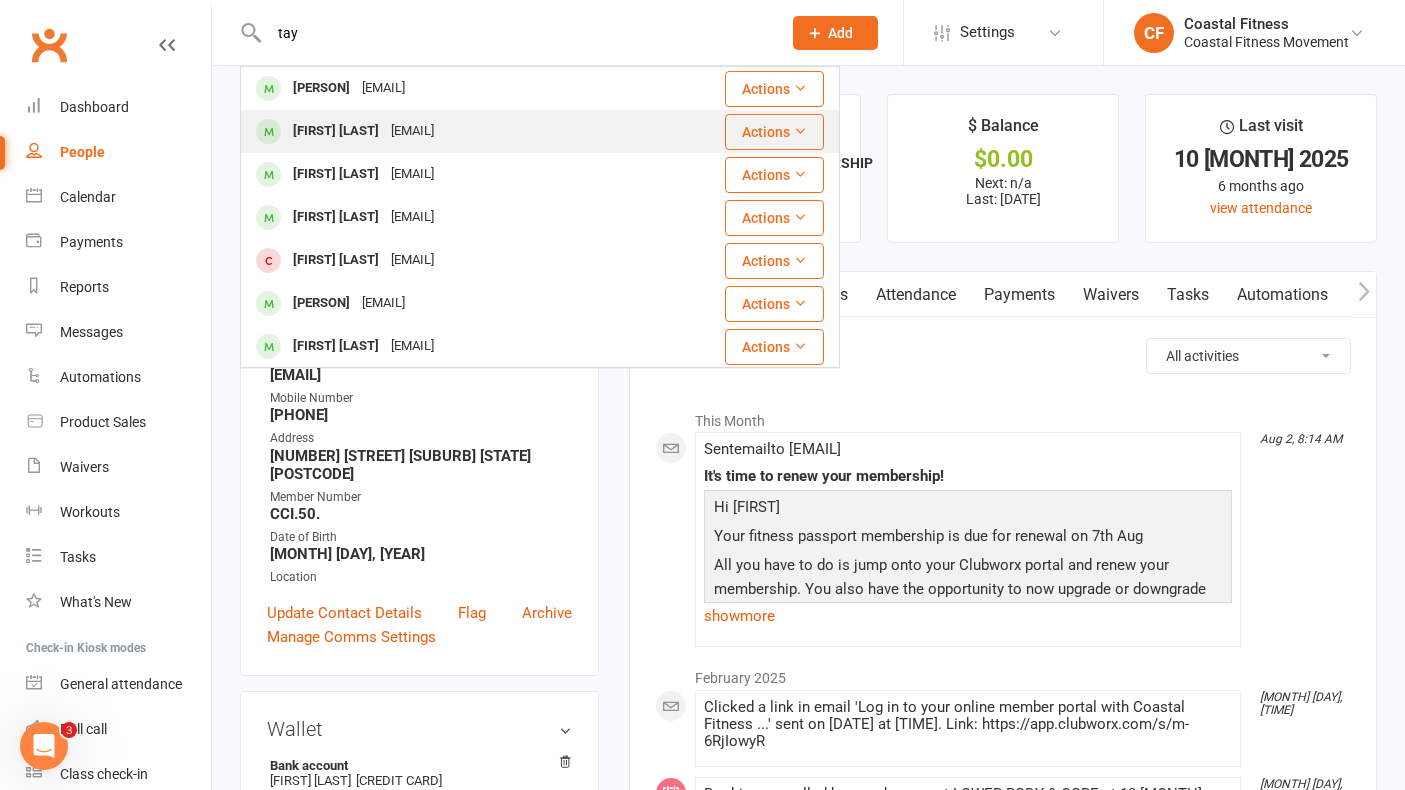 type on "tay" 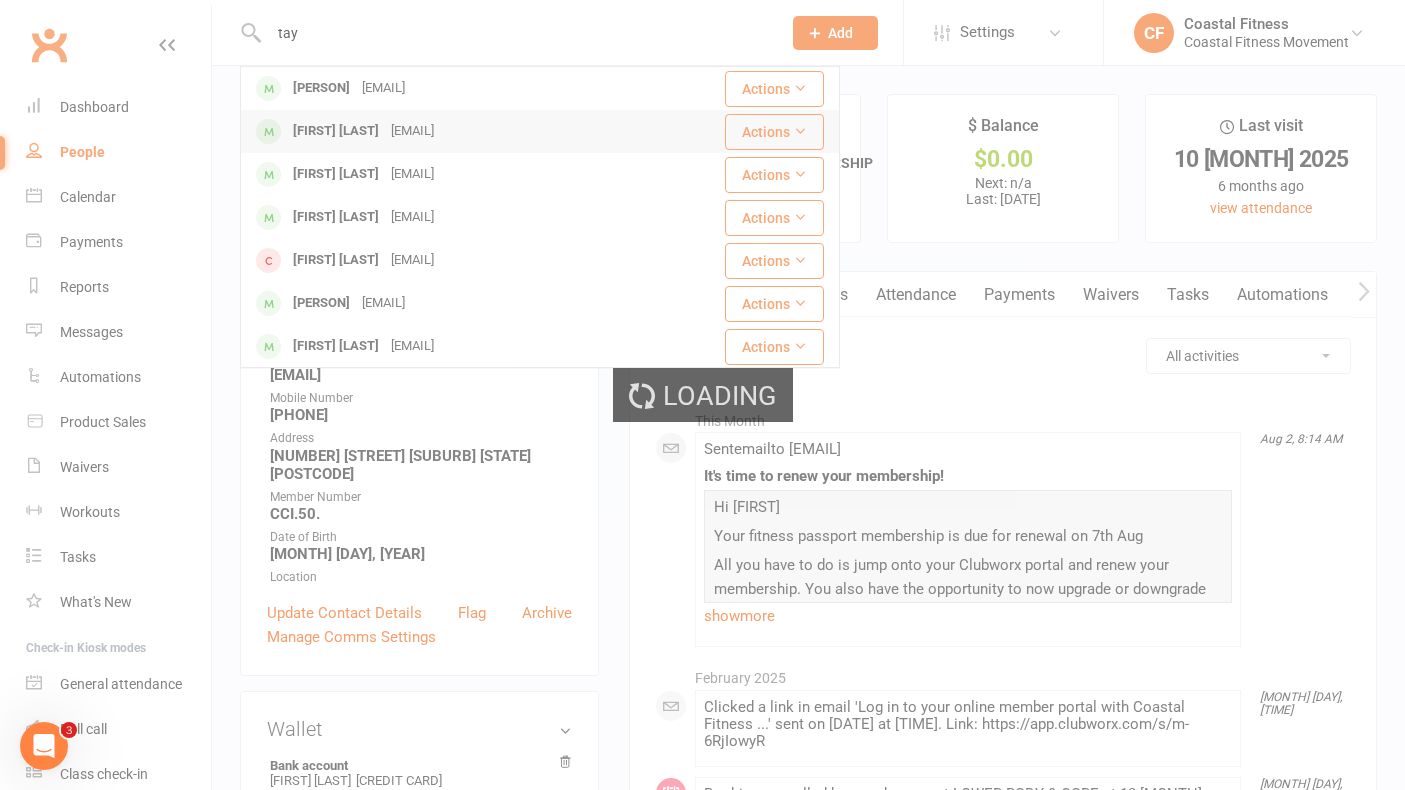 type 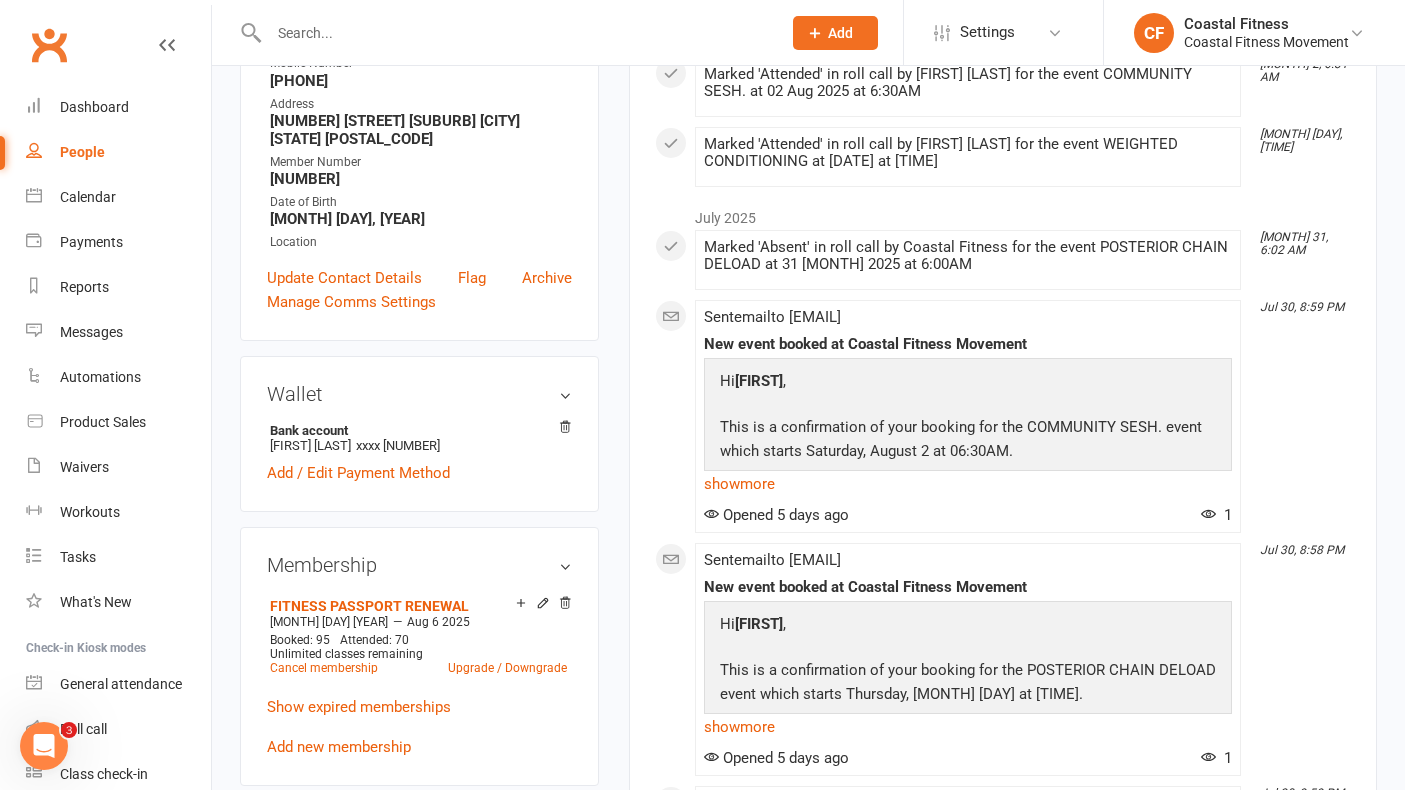 scroll, scrollTop: 0, scrollLeft: 0, axis: both 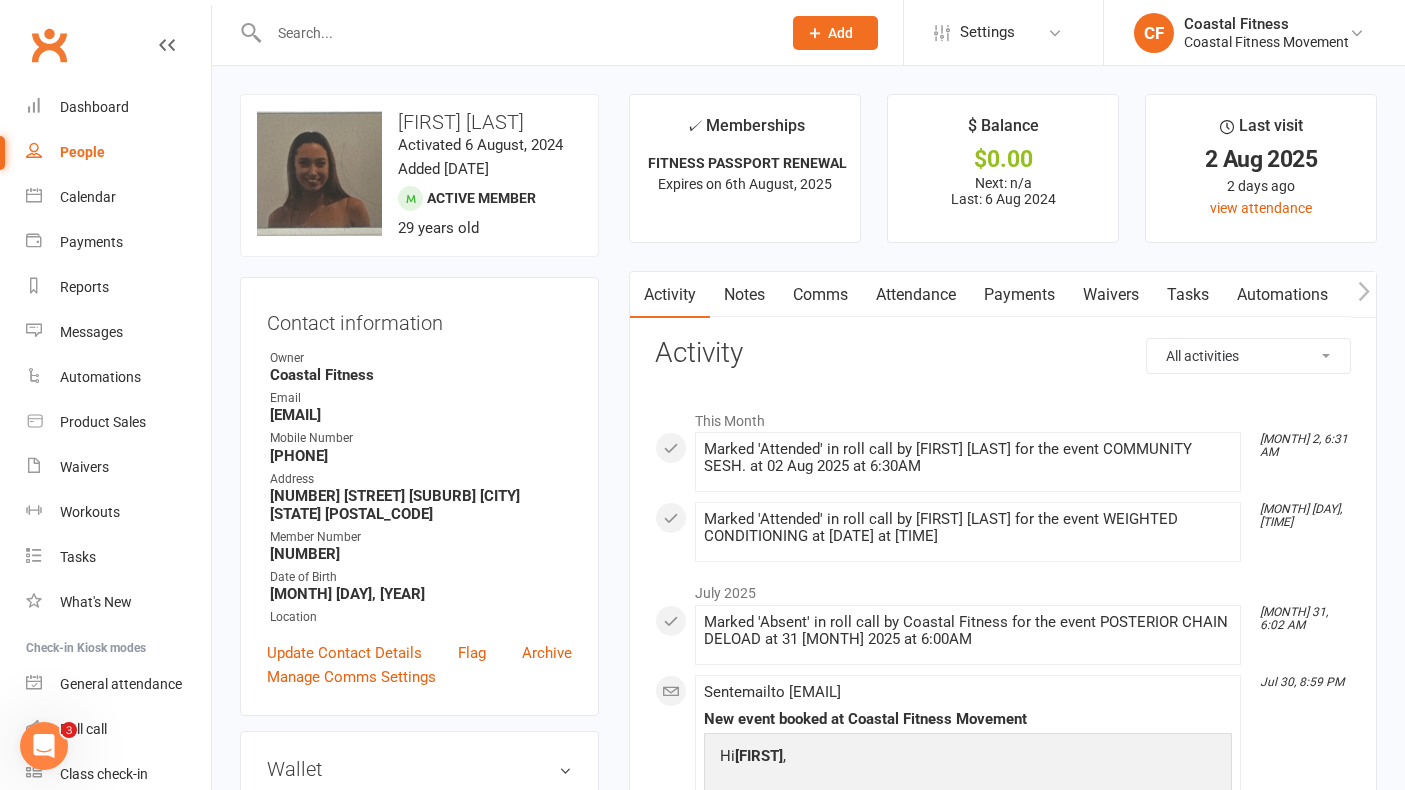 click on "Comms" at bounding box center (820, 295) 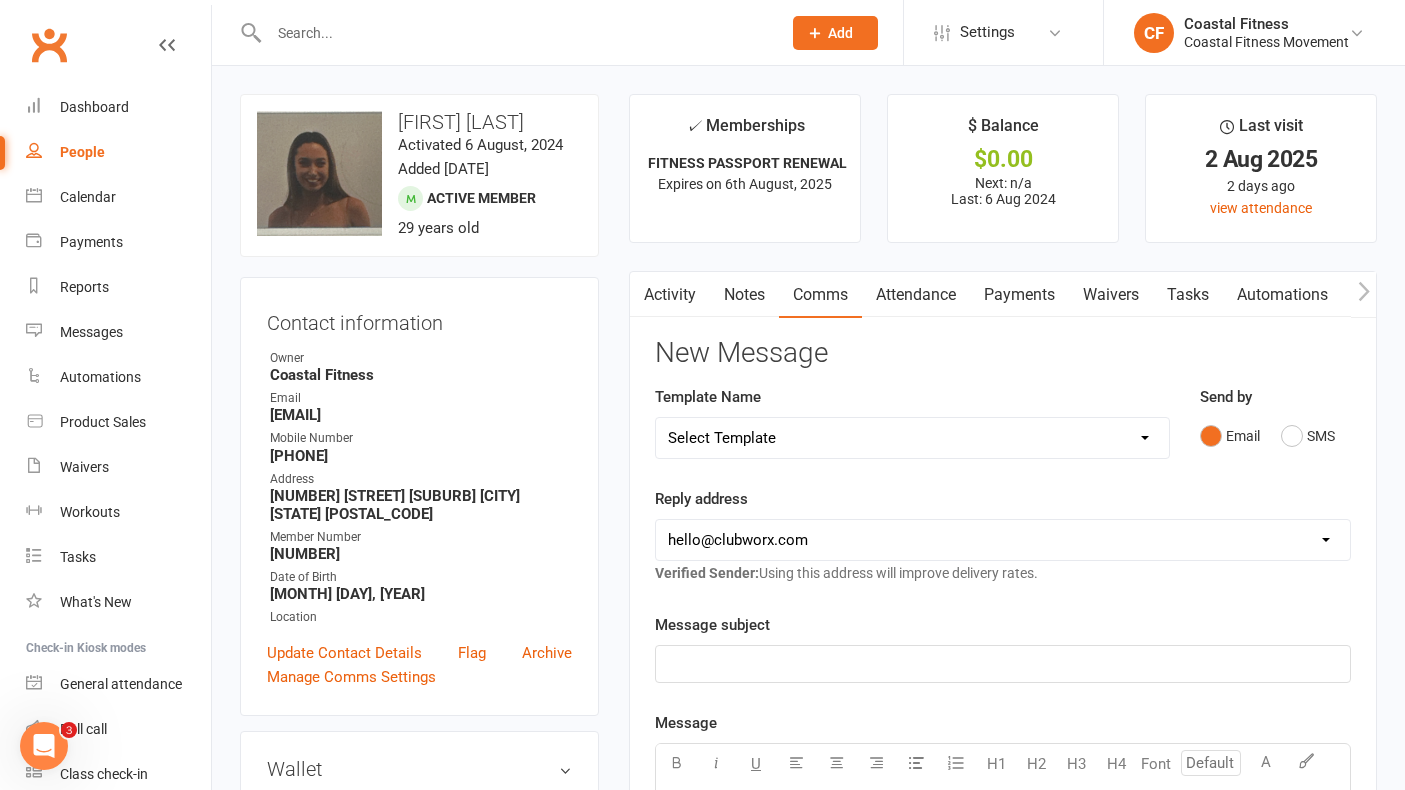 click on "Select Template [Email] CFM 7 day trial [SMS] Failure to scan FP [Email] It's time to renew your membership! [SMS] Failed Payment [SMS] WELCOME TO CFM - FITNESS PASSPORT [SMS] WELCOME TO CFM - MEMBER" at bounding box center [912, 438] 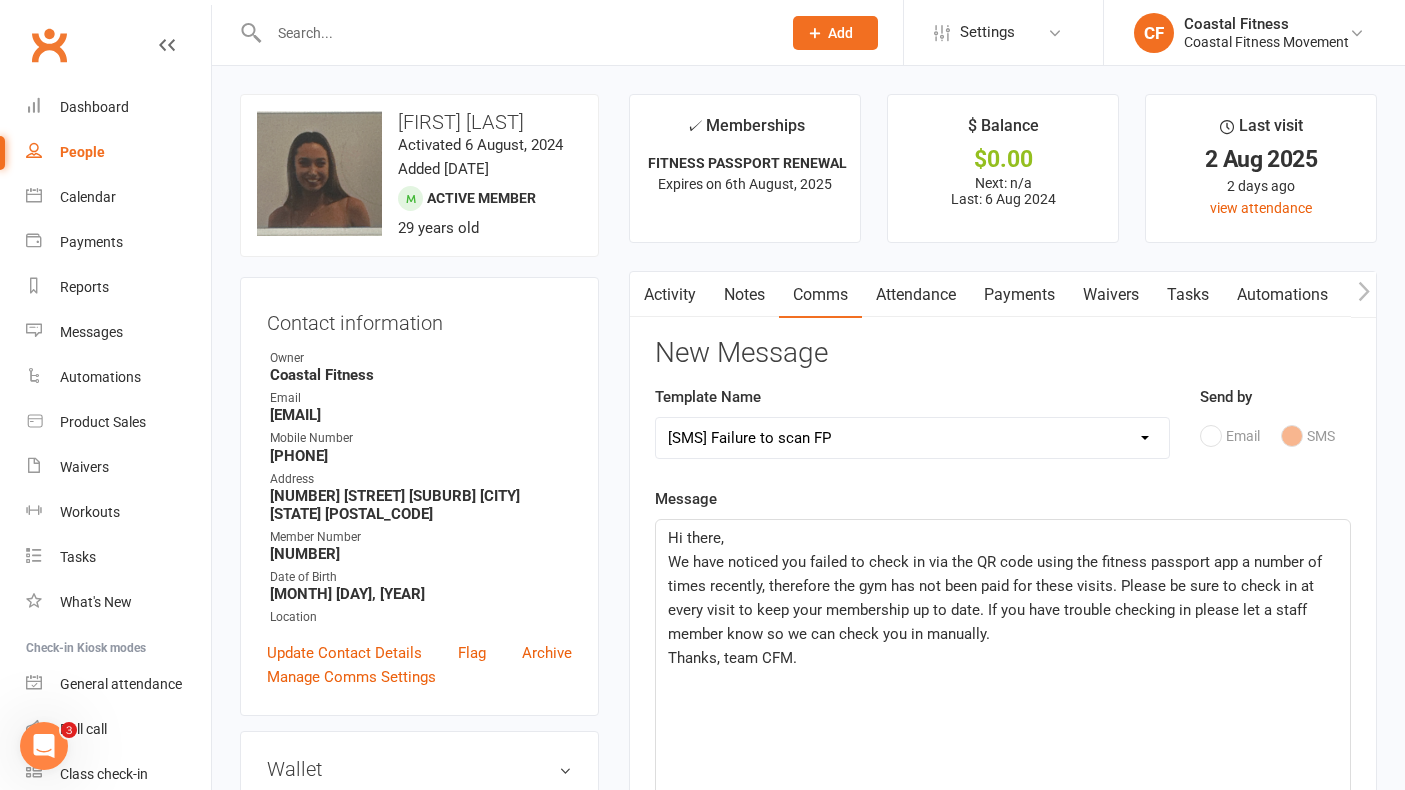 click on "Select Template [Email] CFM 7 day trial [SMS] Failure to scan FP [Email] It's time to renew your membership! [SMS] Failed Payment [SMS] WELCOME TO CFM - FITNESS PASSPORT [SMS] WELCOME TO CFM - MEMBER" at bounding box center [912, 438] 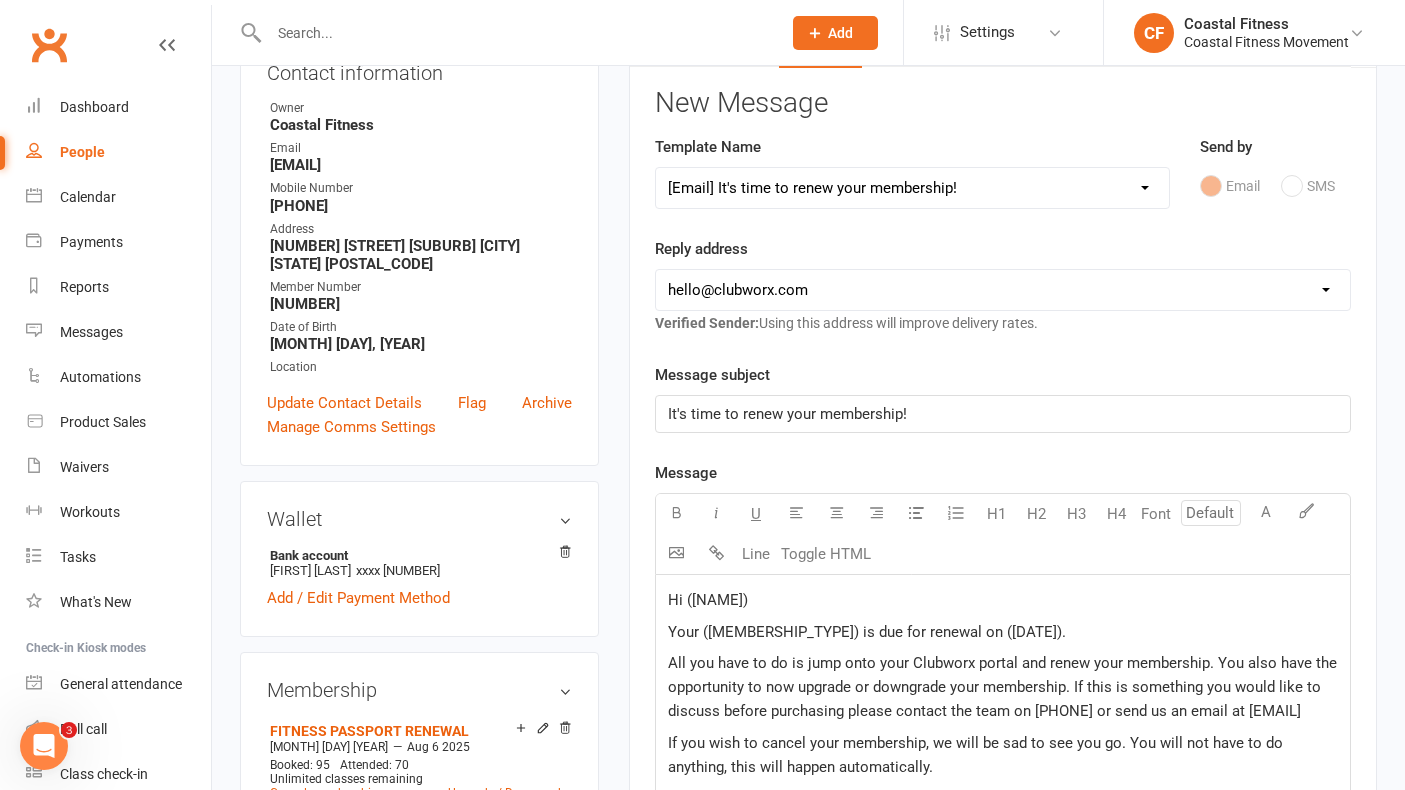 scroll, scrollTop: 252, scrollLeft: 0, axis: vertical 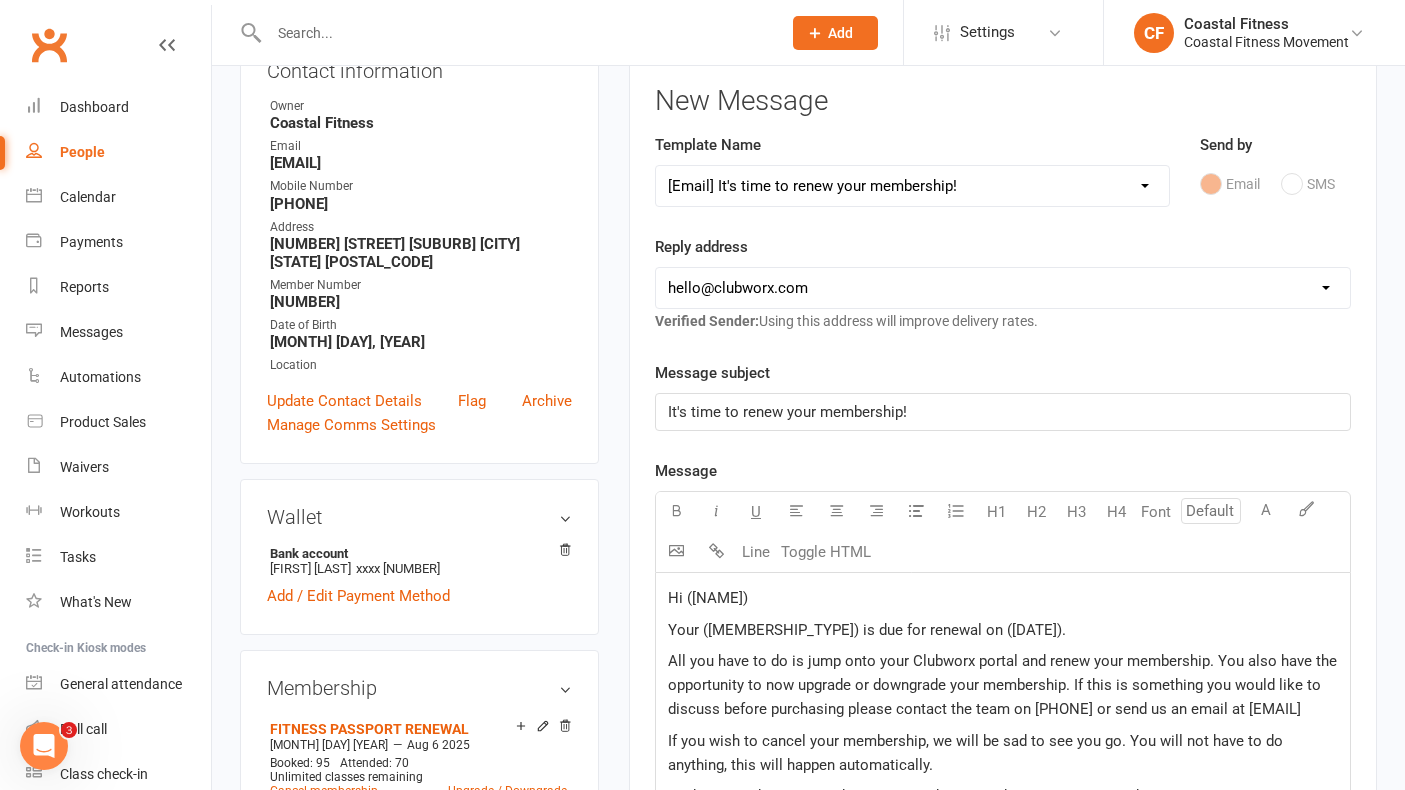 click on "Hi ([NAME])" 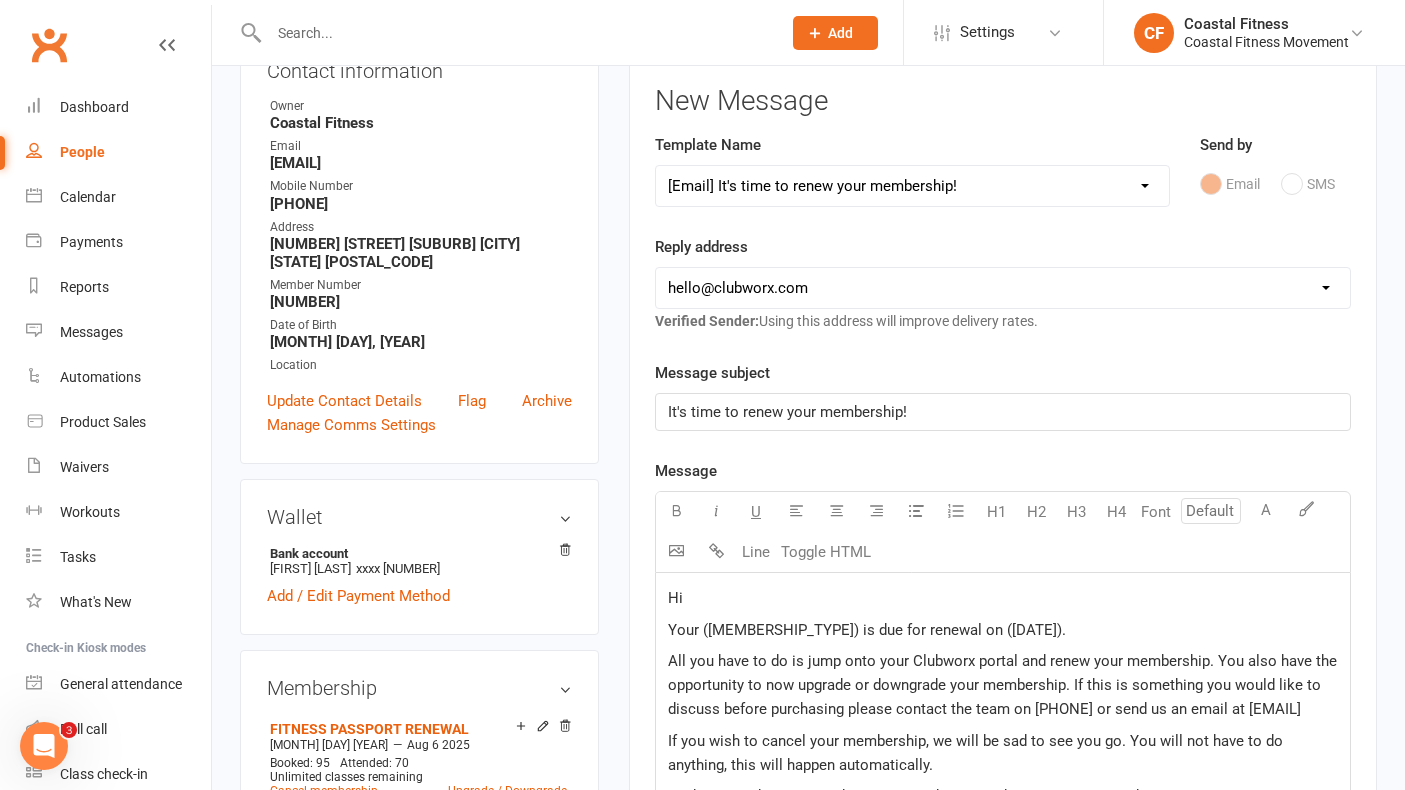 type 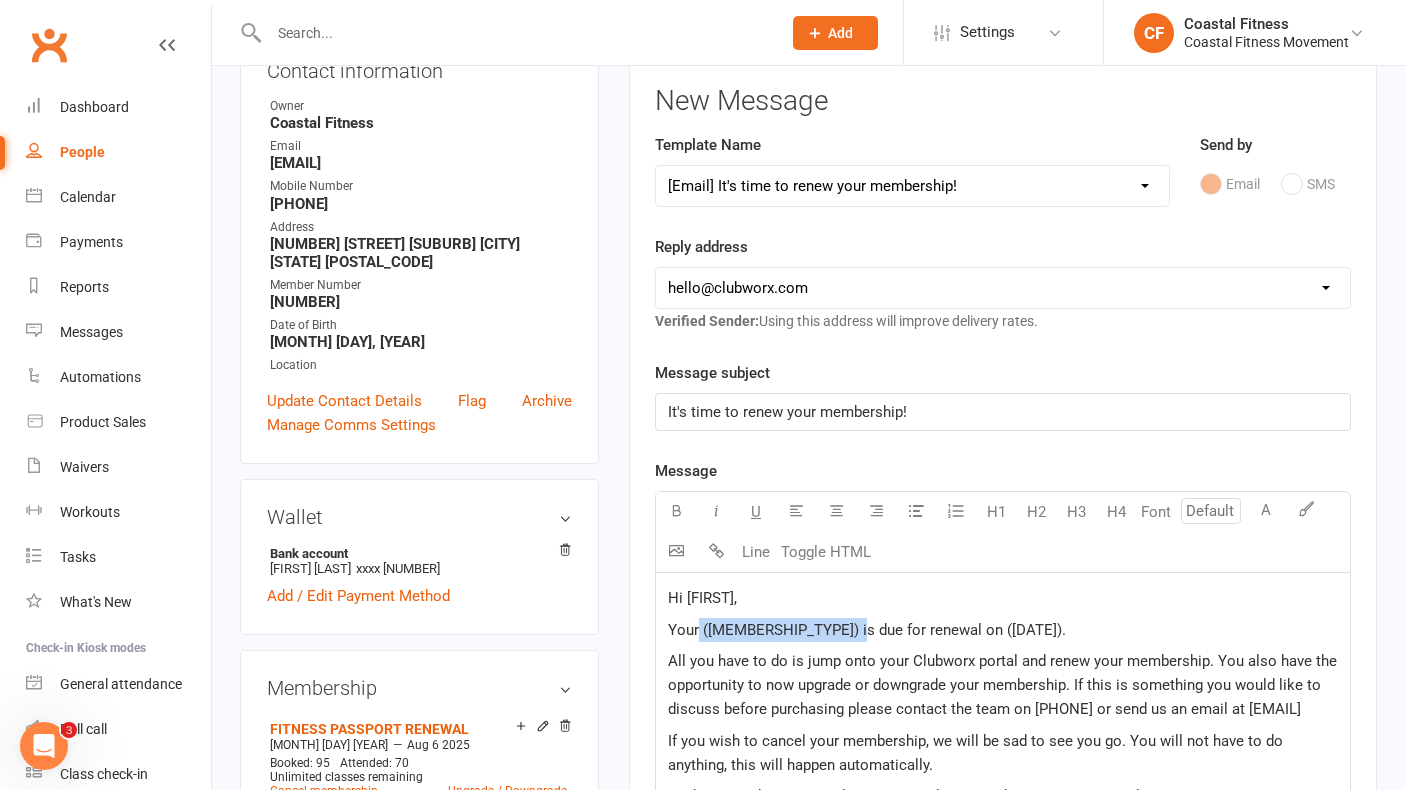 drag, startPoint x: 872, startPoint y: 632, endPoint x: 699, endPoint y: 632, distance: 173 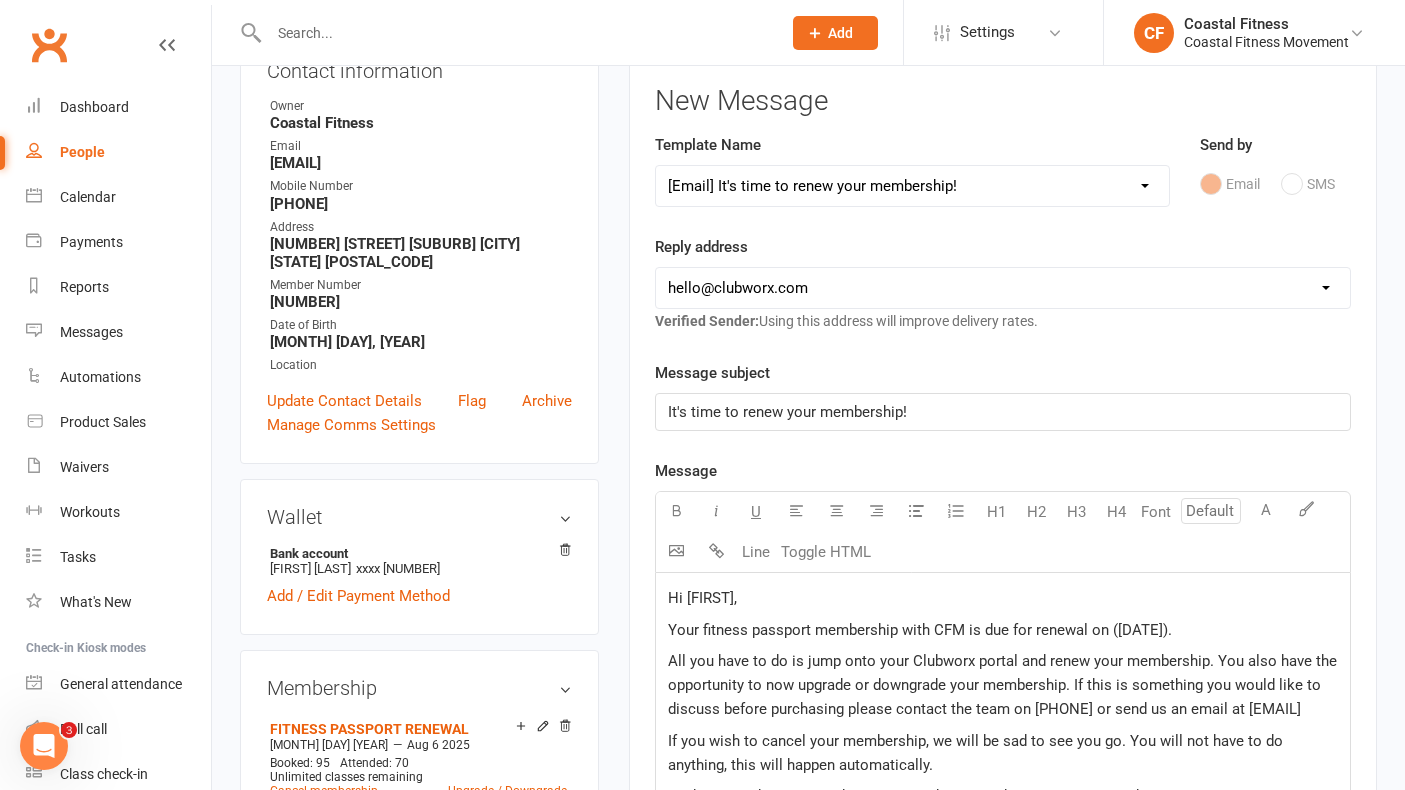 click on "Your fitness passport membership with CFM is due for renewal on ([DATE])." 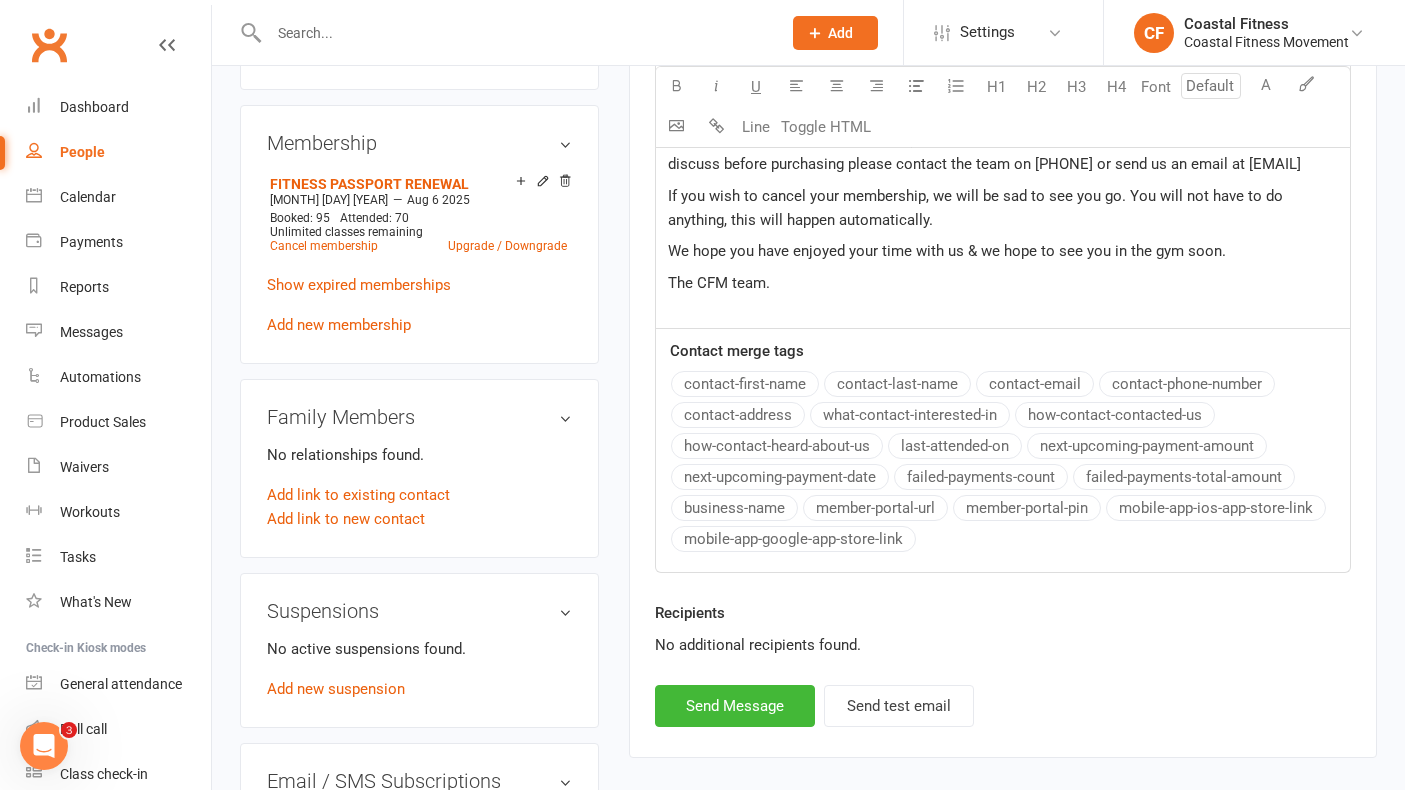 scroll, scrollTop: 798, scrollLeft: 0, axis: vertical 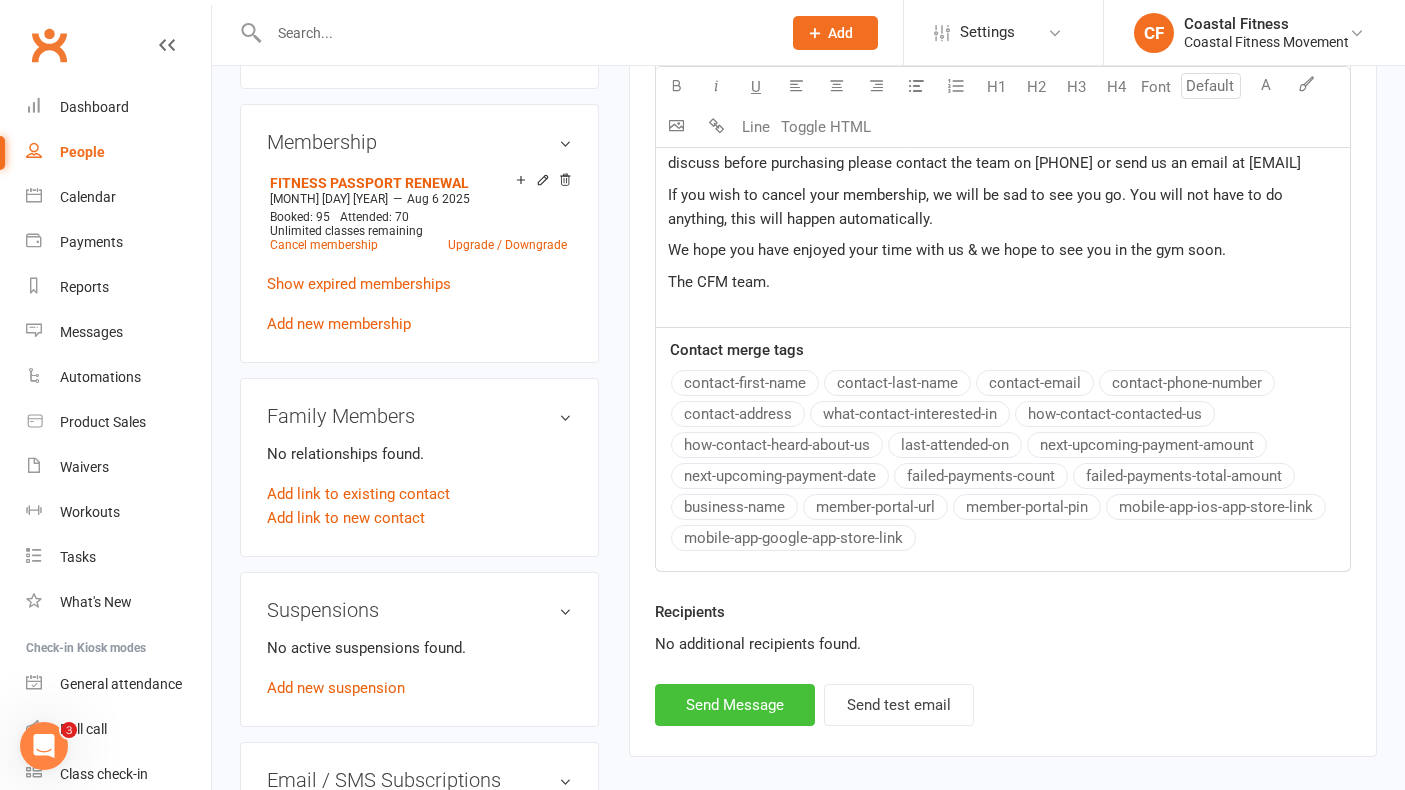 click on "Send Message" at bounding box center [735, 705] 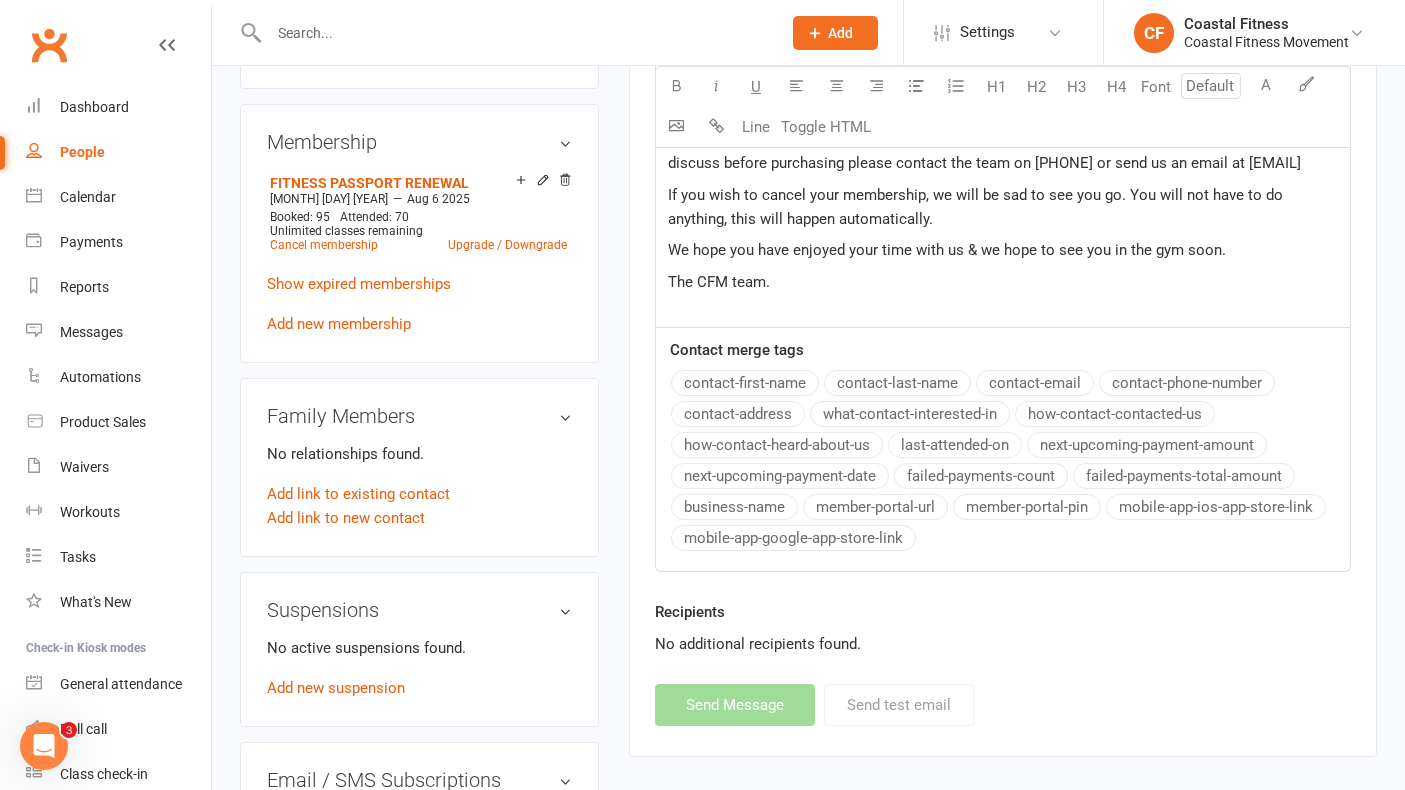 select 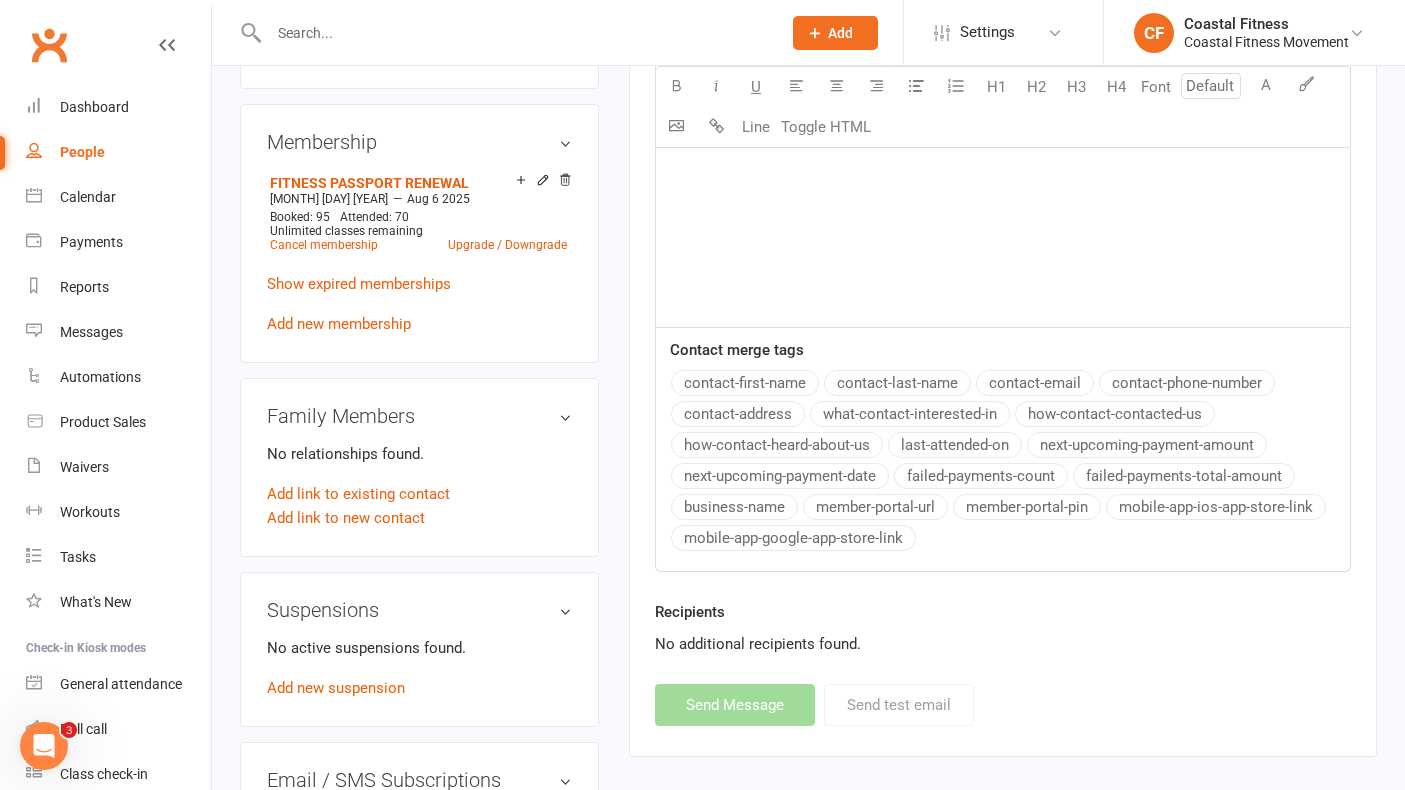 click at bounding box center (515, 33) 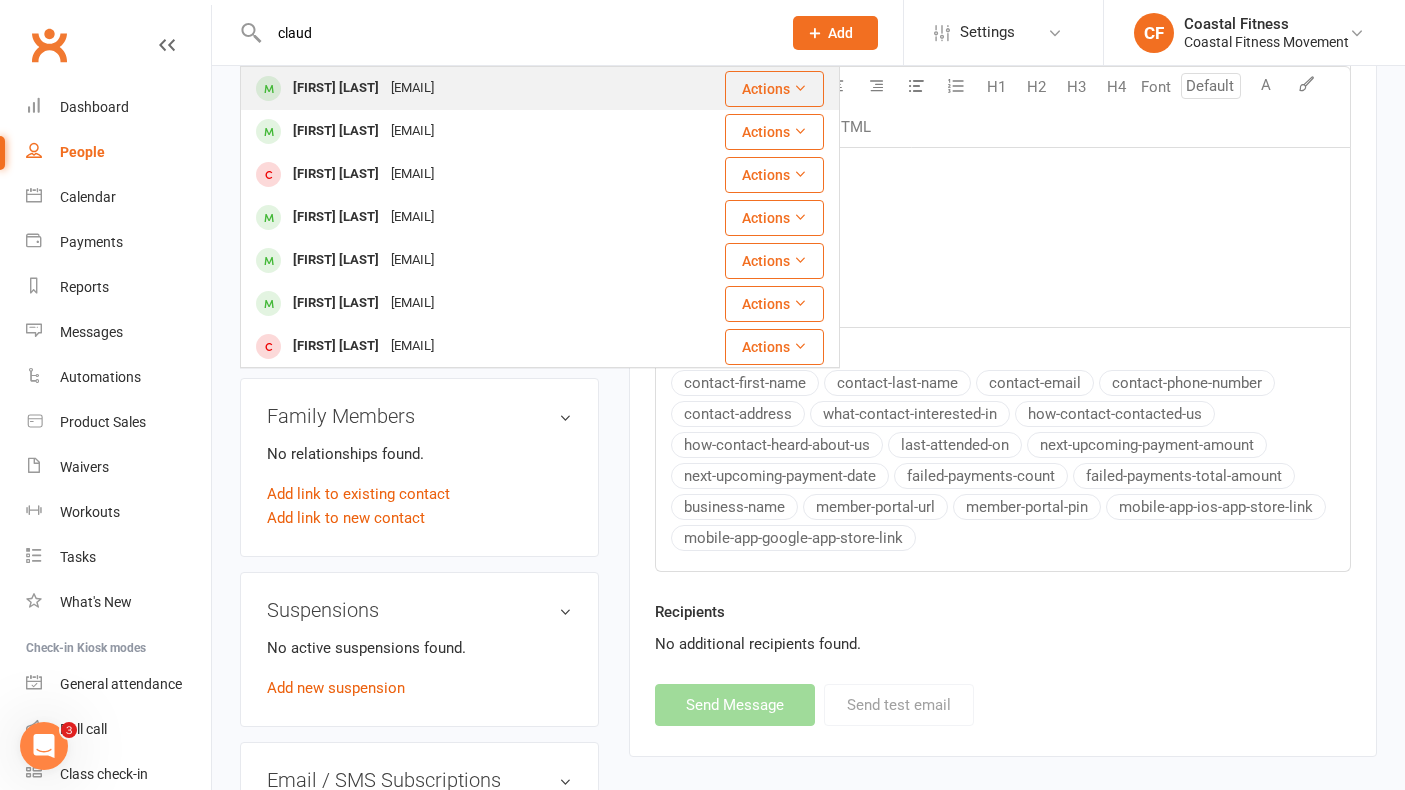 type on "claud" 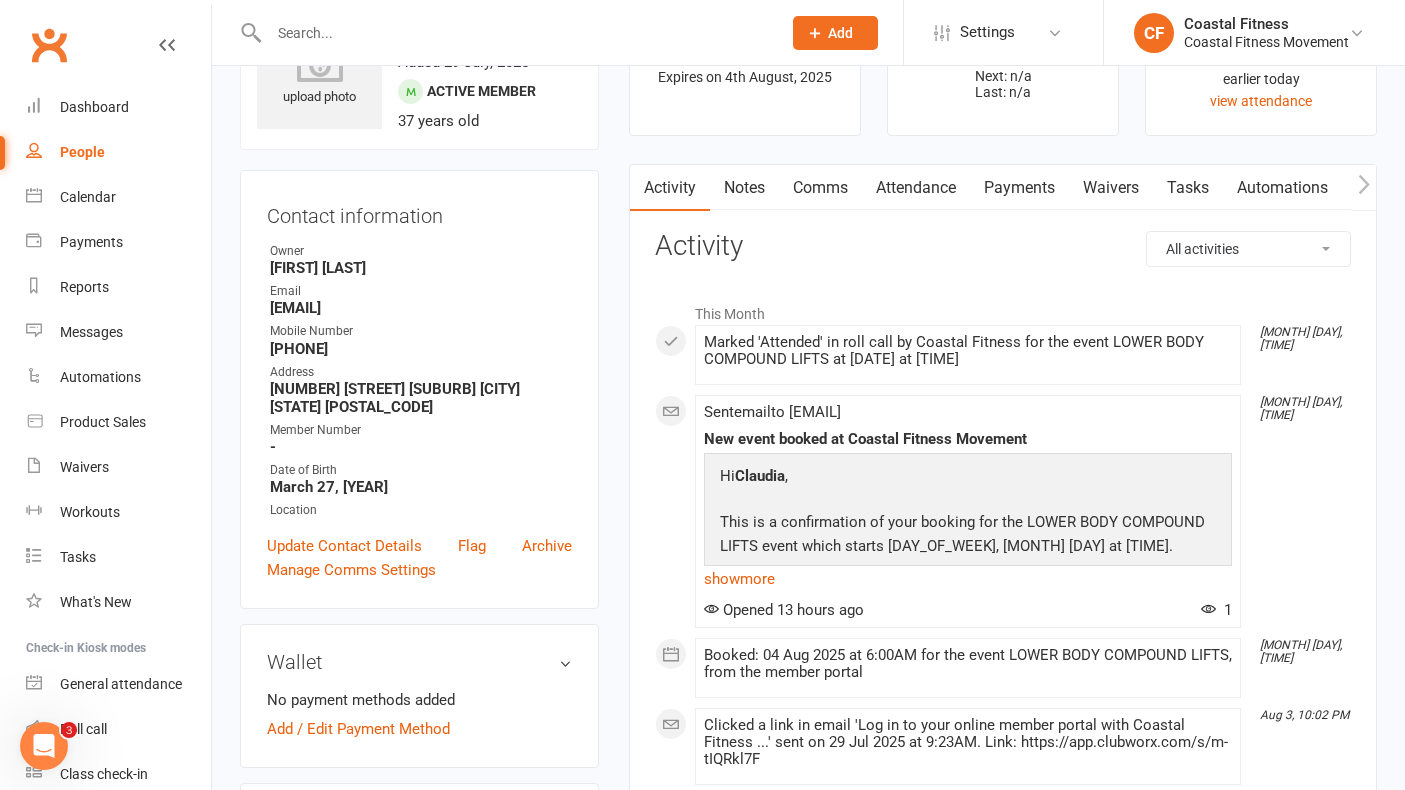 scroll, scrollTop: 0, scrollLeft: 0, axis: both 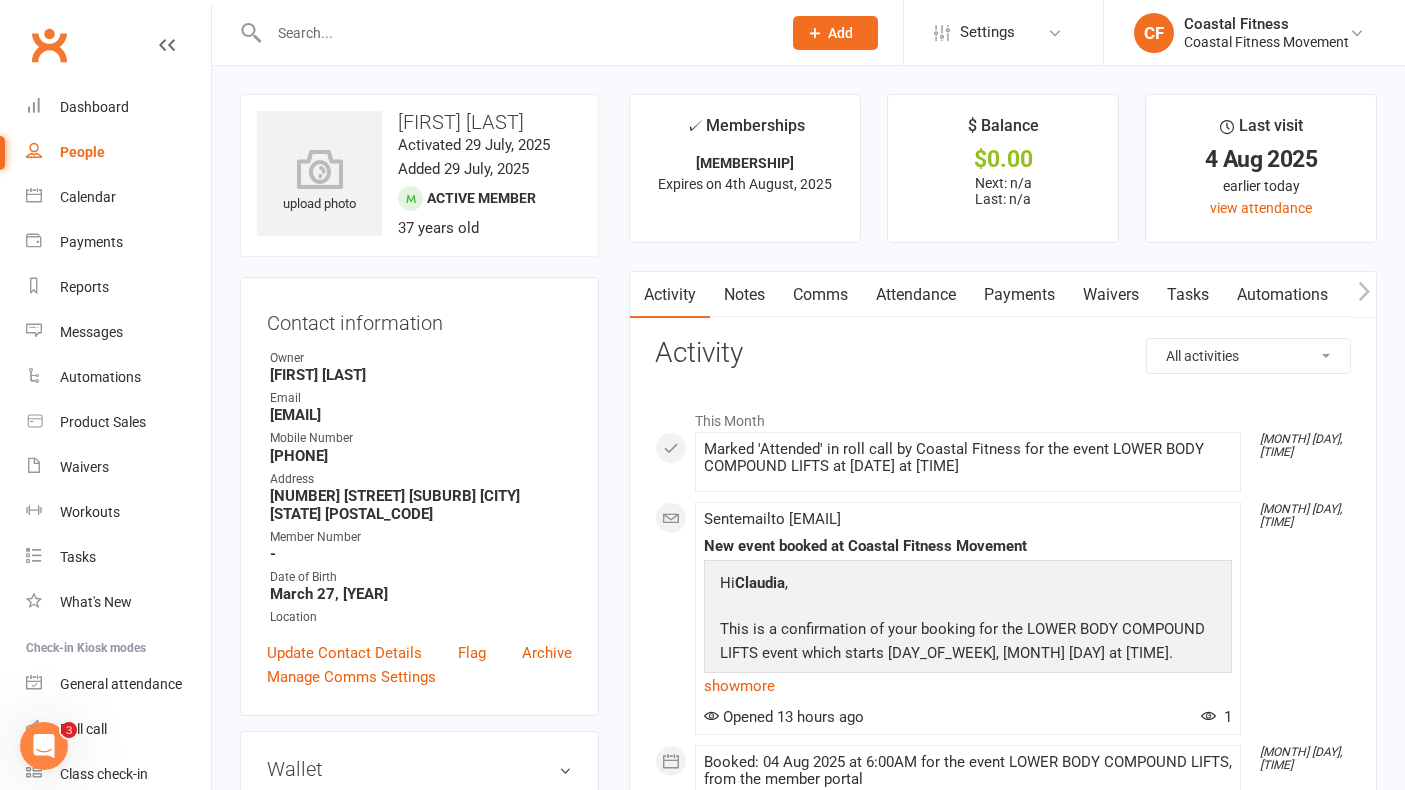click on "Comms" at bounding box center [820, 295] 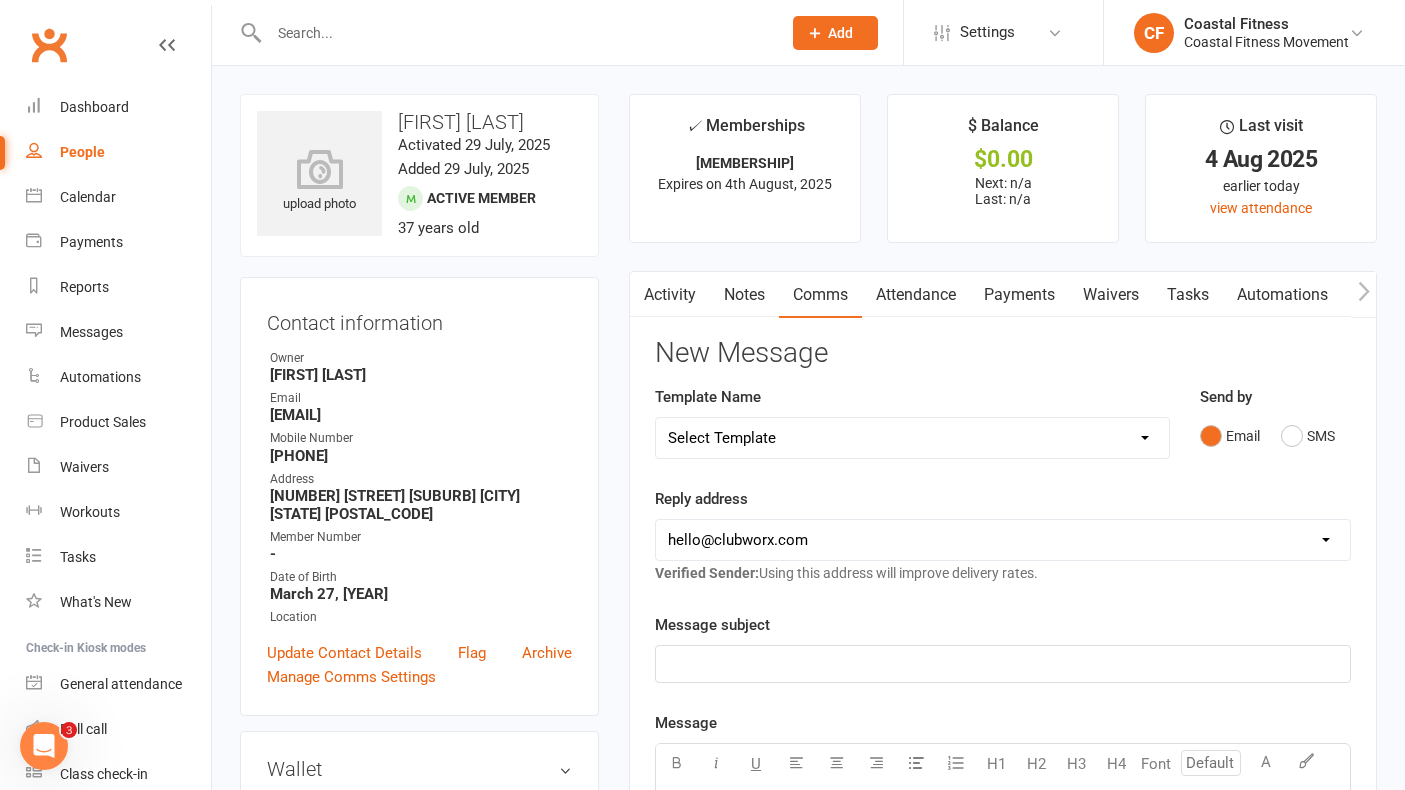 click on "Select Template [Email] CFM 7 day trial [SMS] Failure to scan FP [Email] It's time to renew your membership! [SMS] Failed Payment [SMS] WELCOME TO CFM - FITNESS PASSPORT [SMS] WELCOME TO CFM - MEMBER" at bounding box center (912, 438) 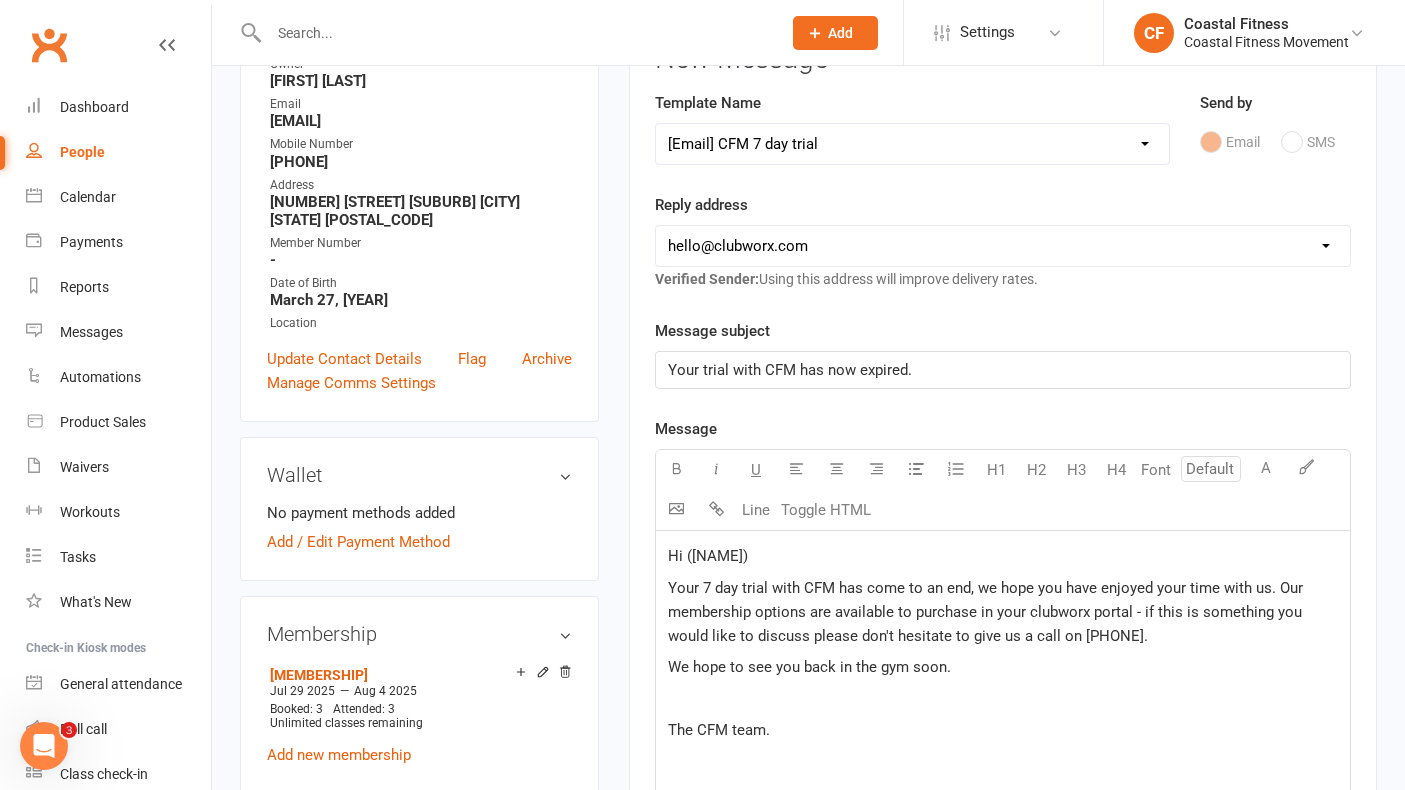 scroll, scrollTop: 298, scrollLeft: 0, axis: vertical 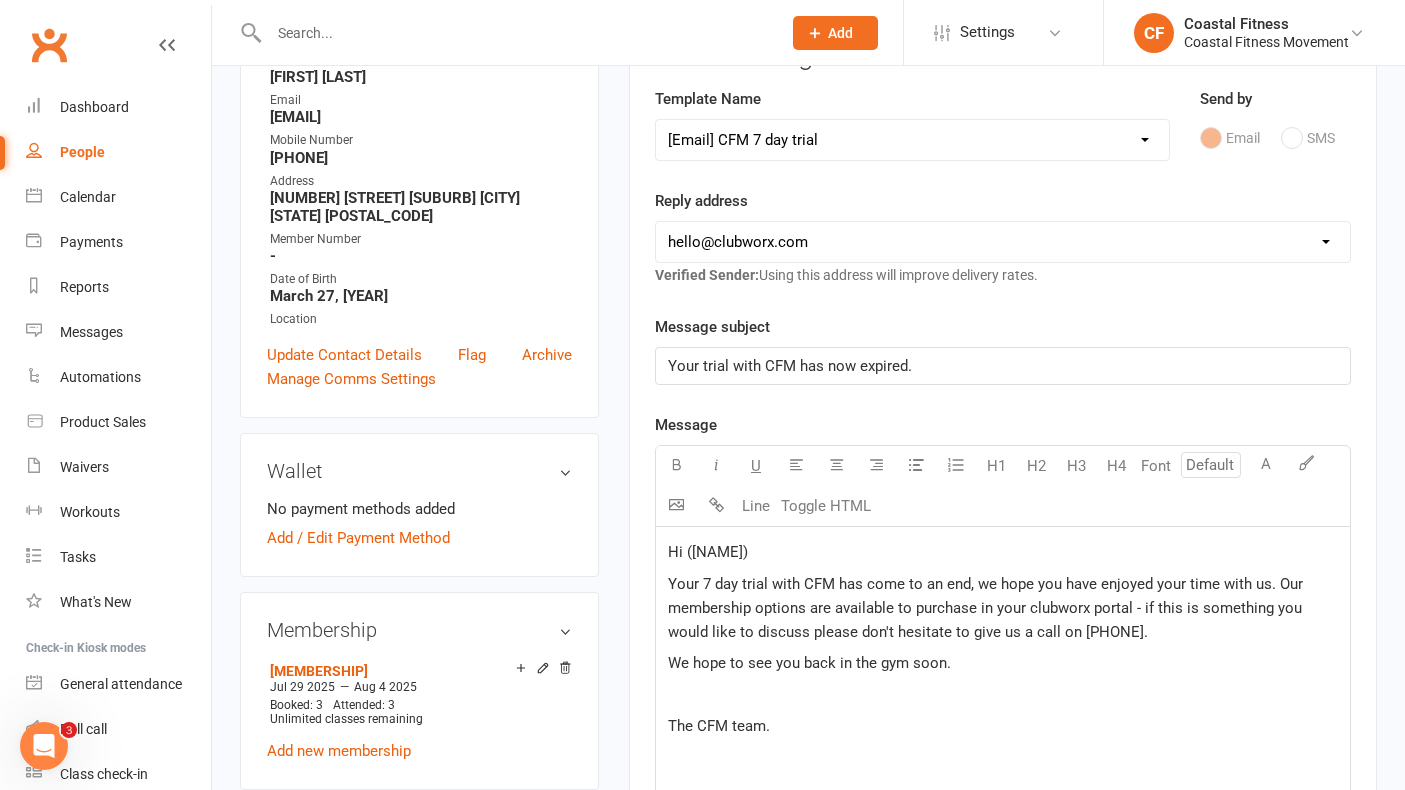 click on "Hi ([NAME])" 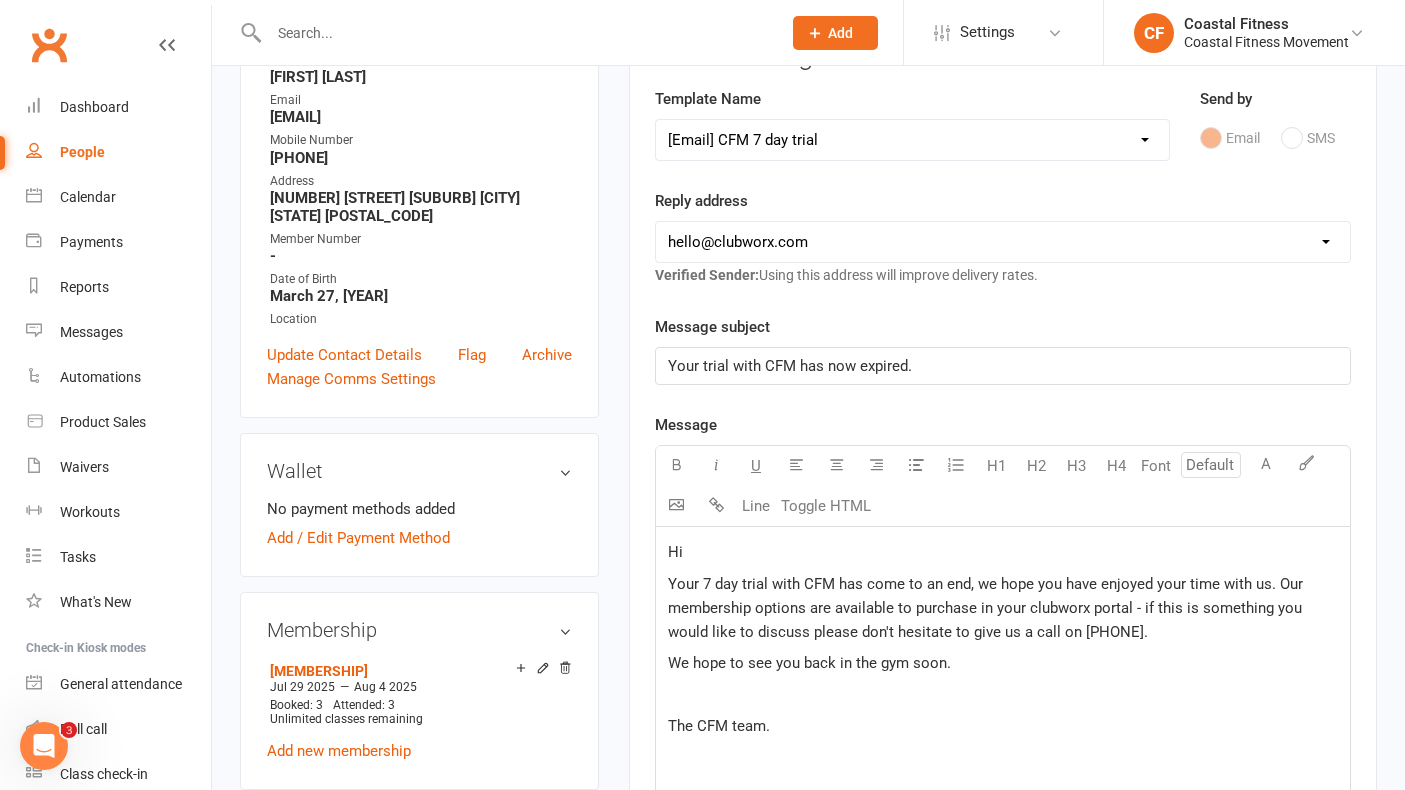 type 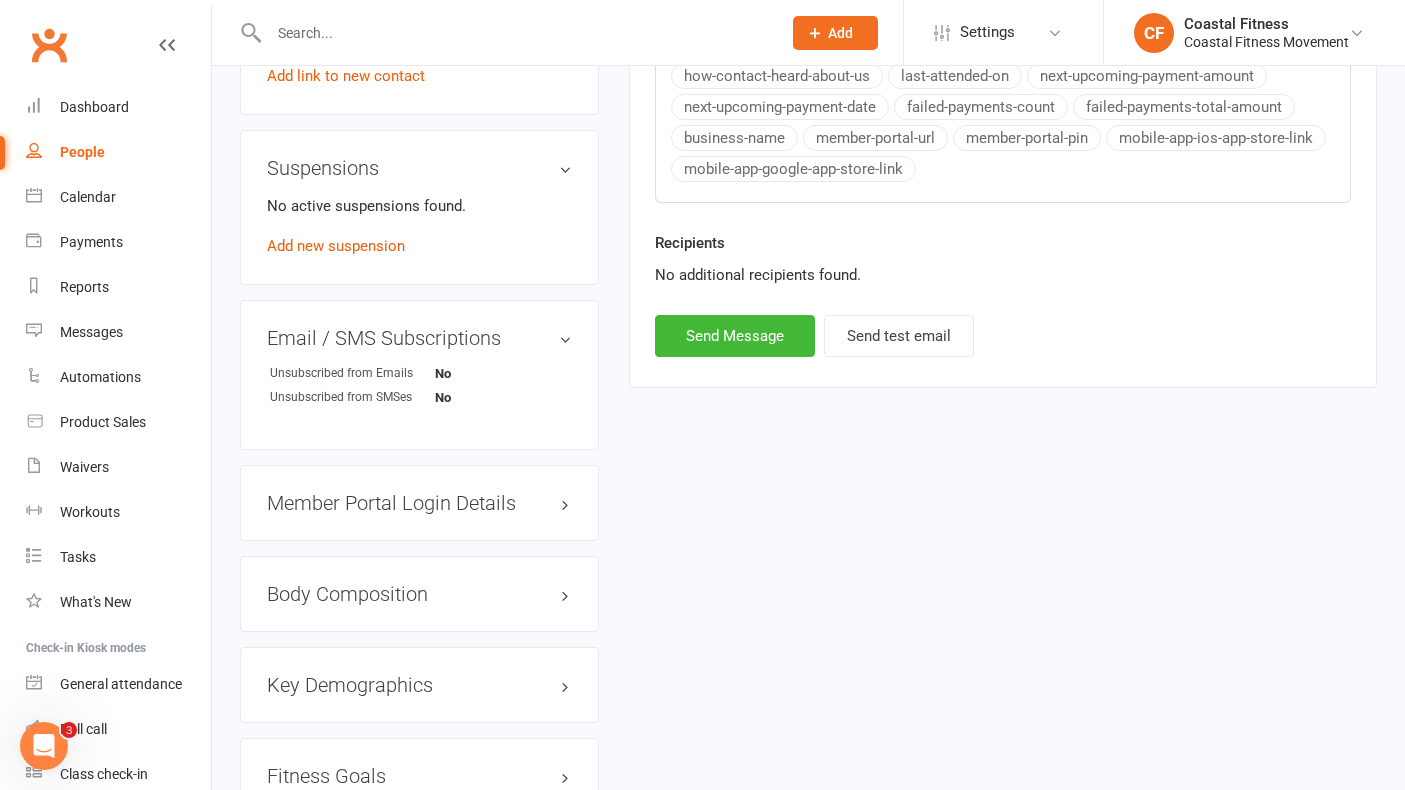 scroll, scrollTop: 1060, scrollLeft: 0, axis: vertical 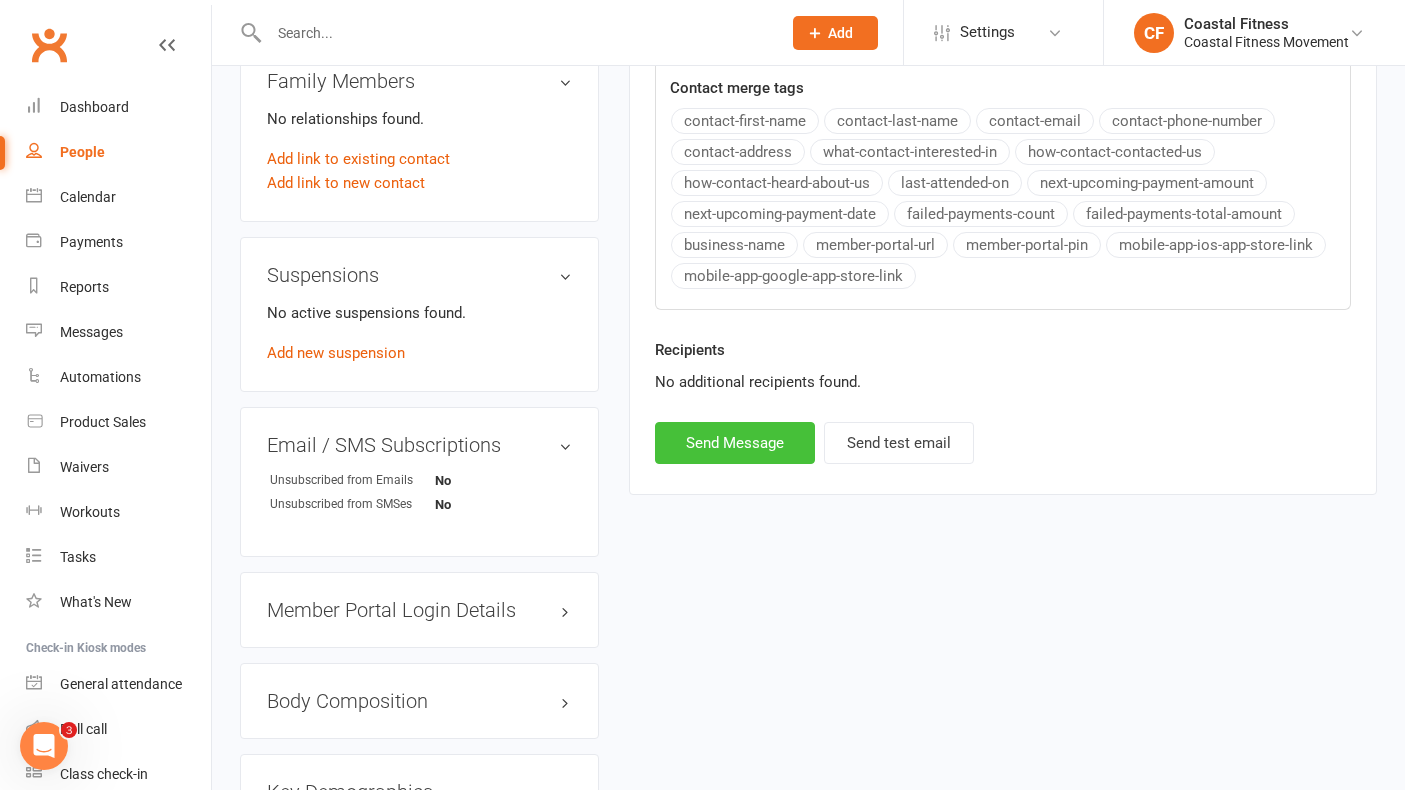 click on "Send Message" at bounding box center (735, 443) 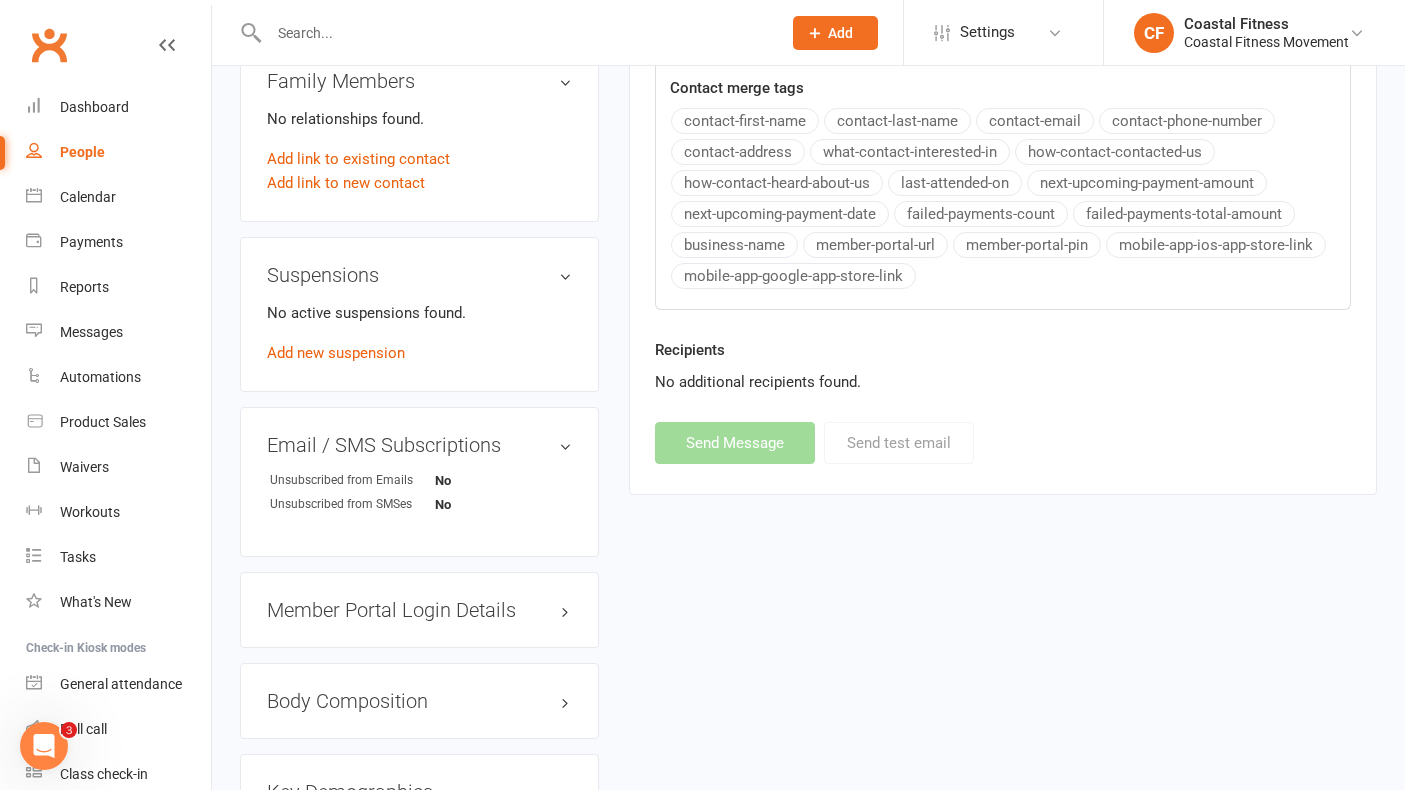 select 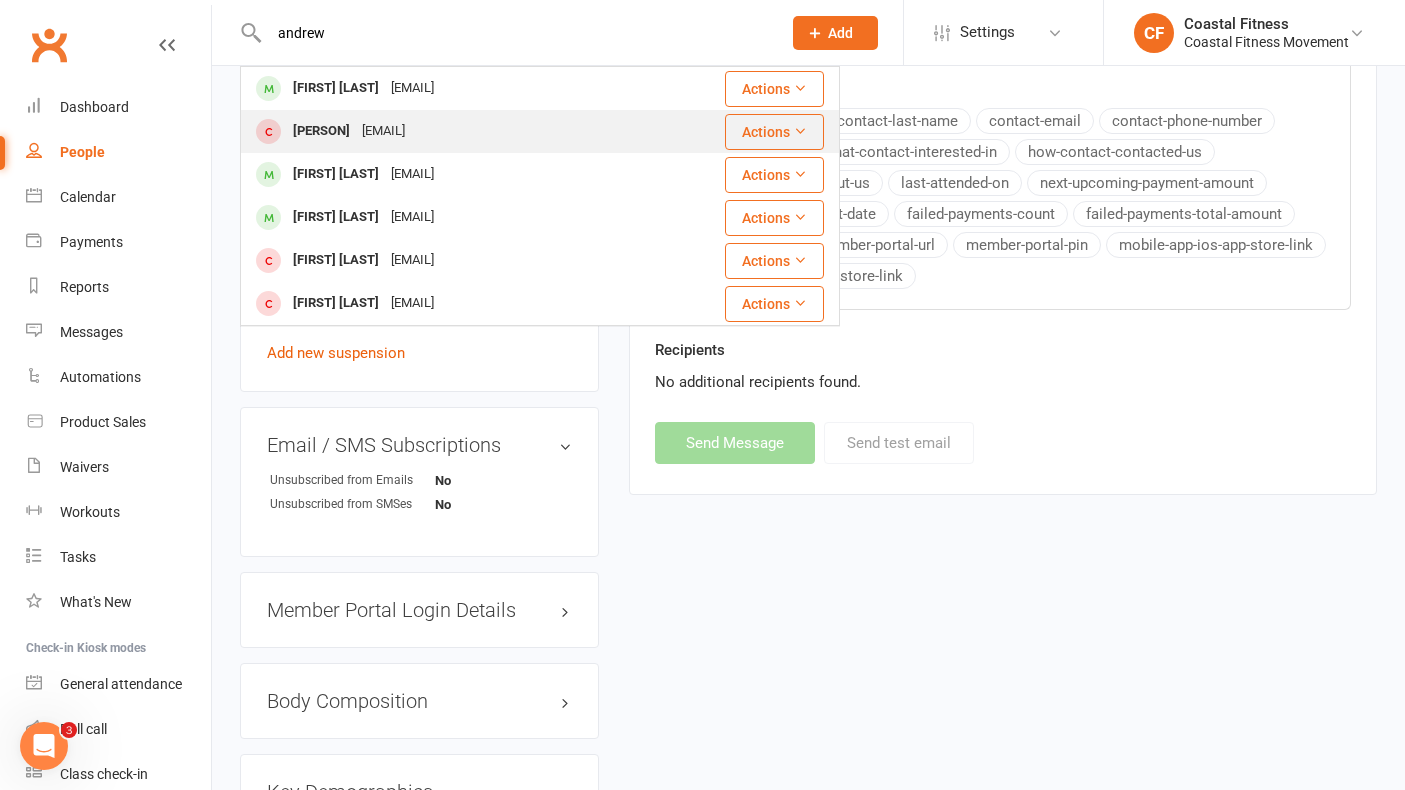 type on "andrew" 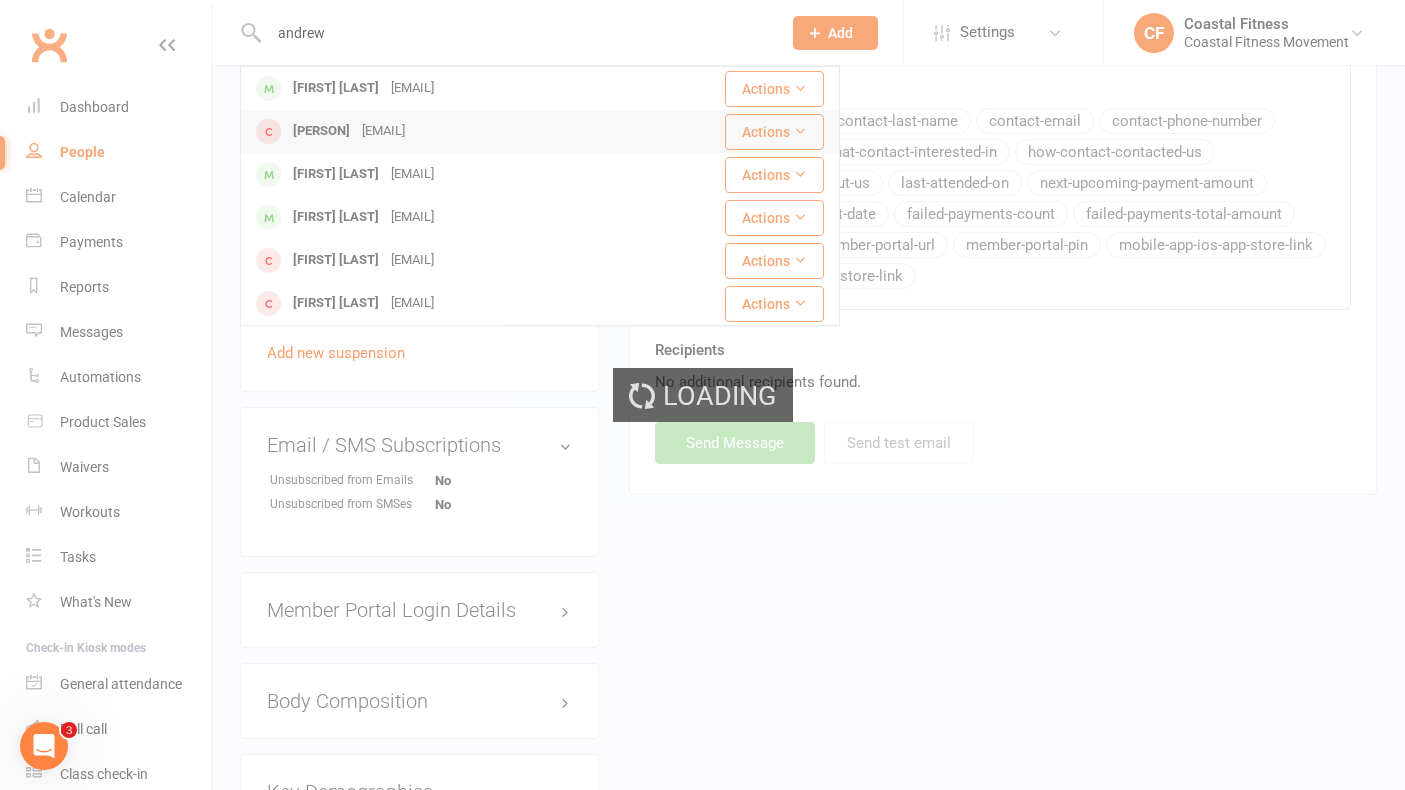 type 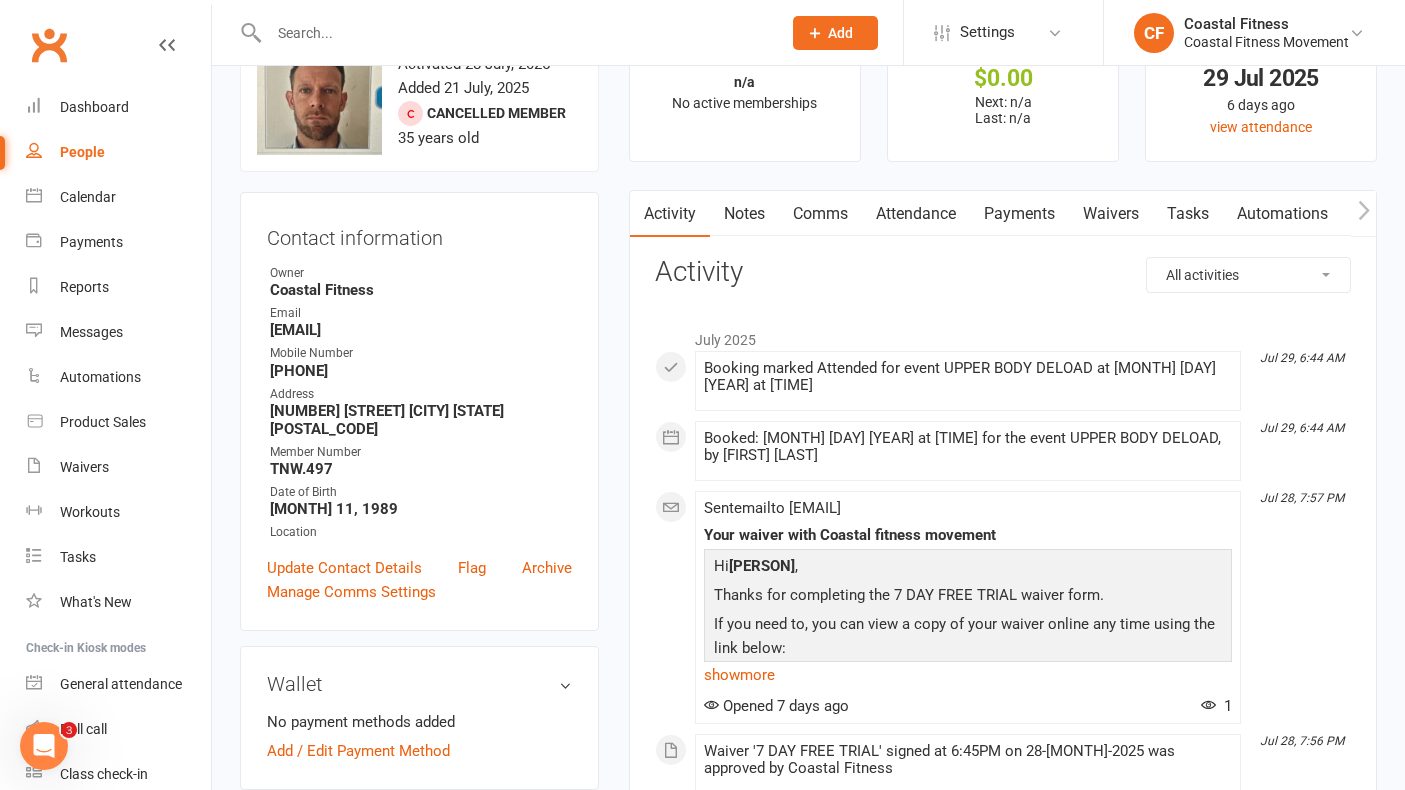 scroll, scrollTop: 82, scrollLeft: 0, axis: vertical 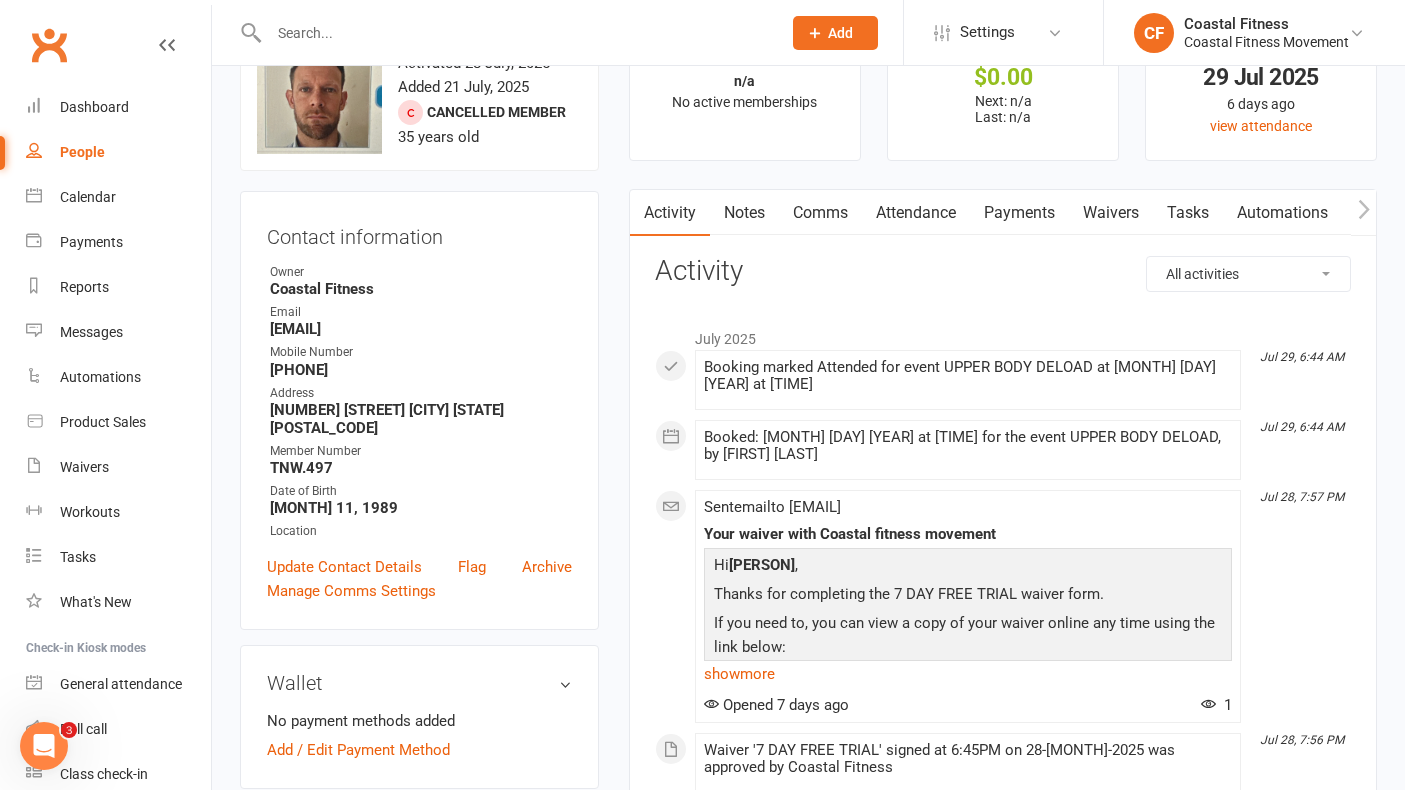 click on "Comms" at bounding box center [820, 213] 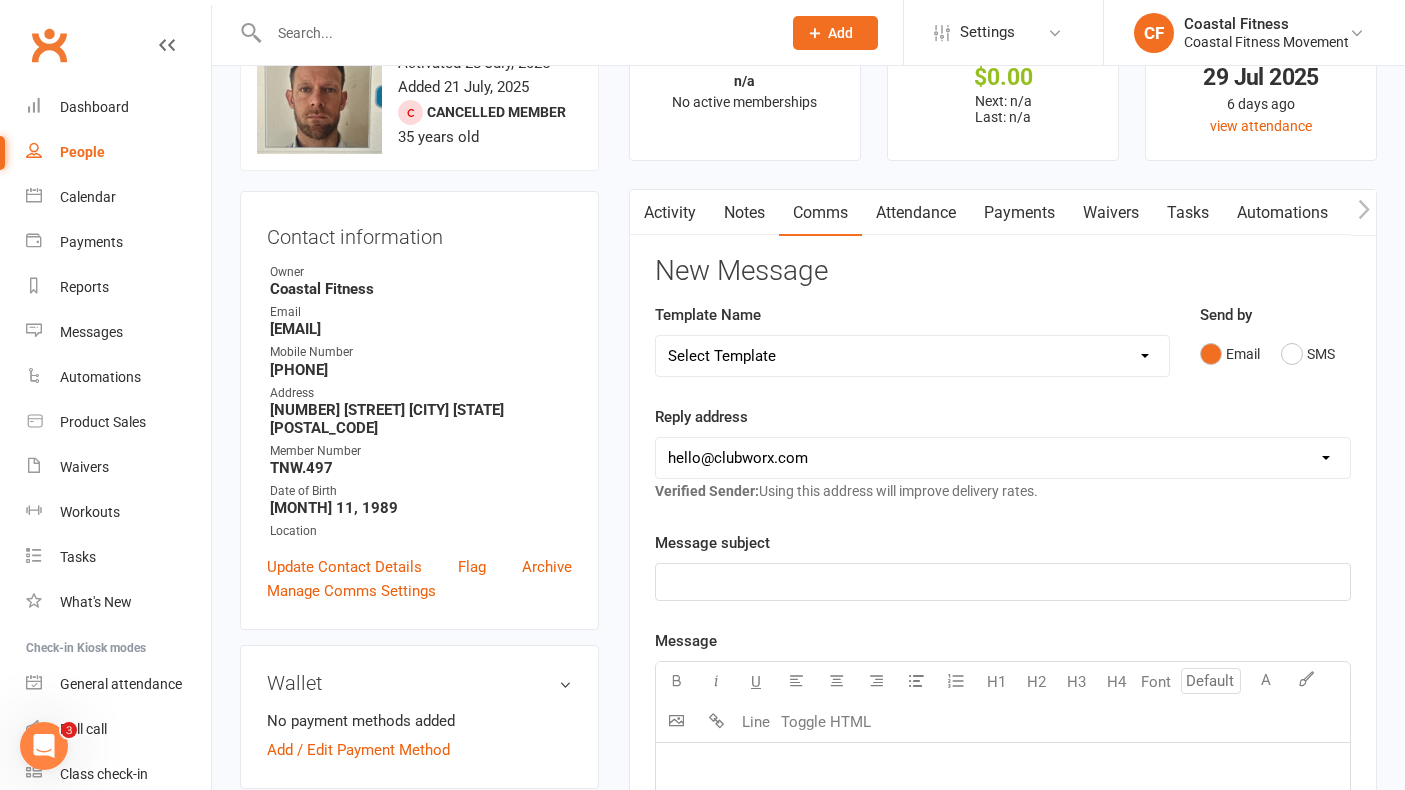 click on "Select Template [Email] CFM 7 day trial [SMS] Failure to scan FP [Email] It's time to renew your membership! [SMS] Failed Payment [SMS] WELCOME TO CFM - FITNESS PASSPORT [SMS] WELCOME TO CFM - MEMBER" at bounding box center [912, 356] 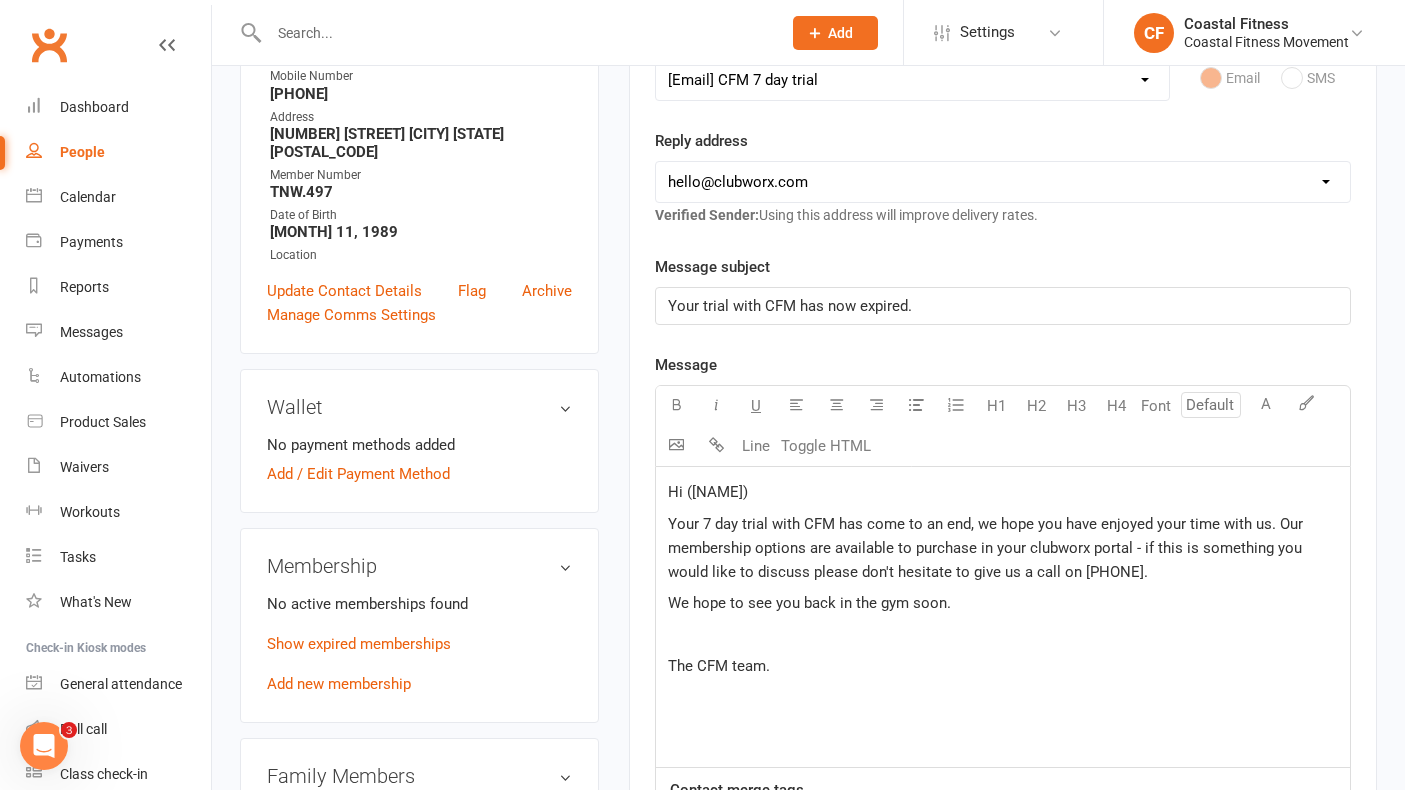 scroll, scrollTop: 365, scrollLeft: 0, axis: vertical 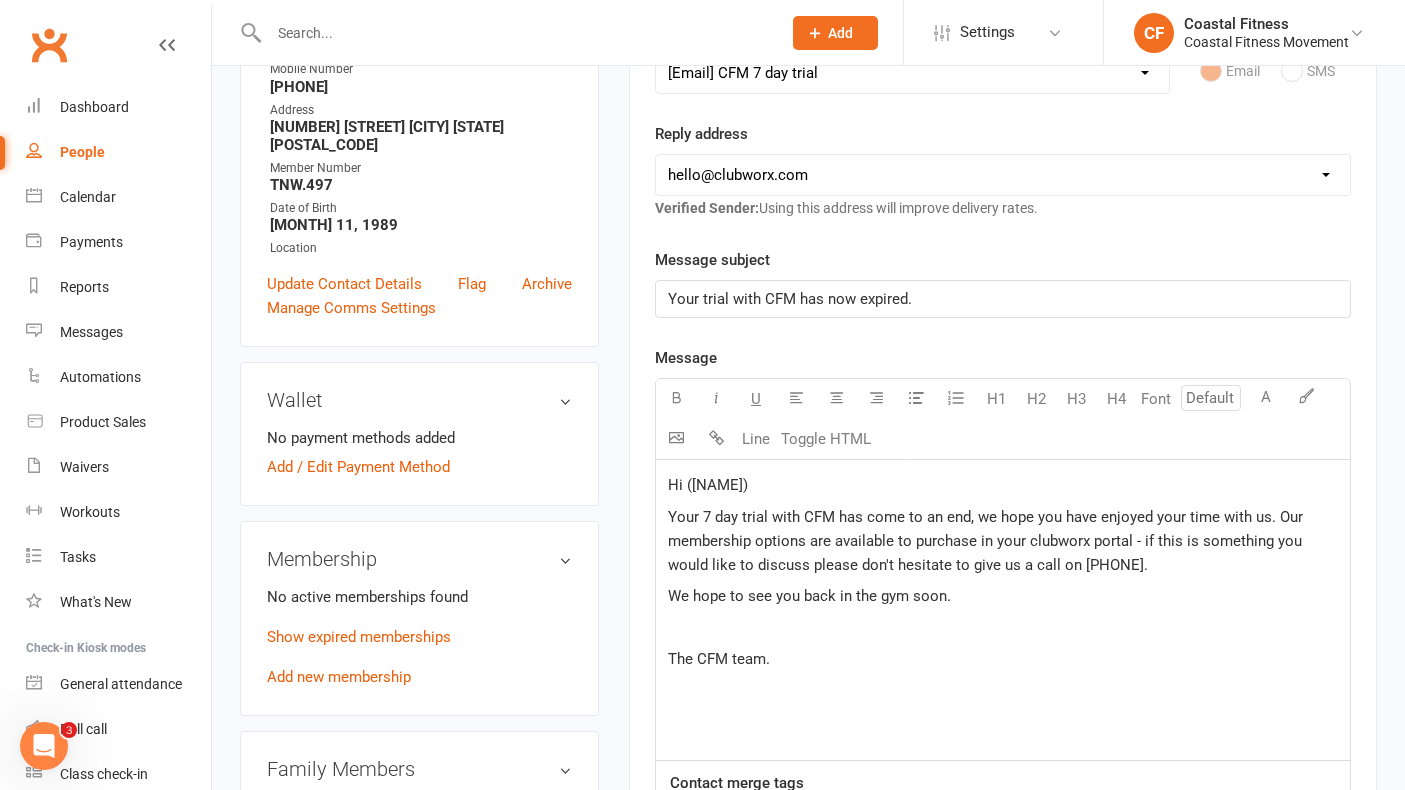 click on "Hi ([NAME])" 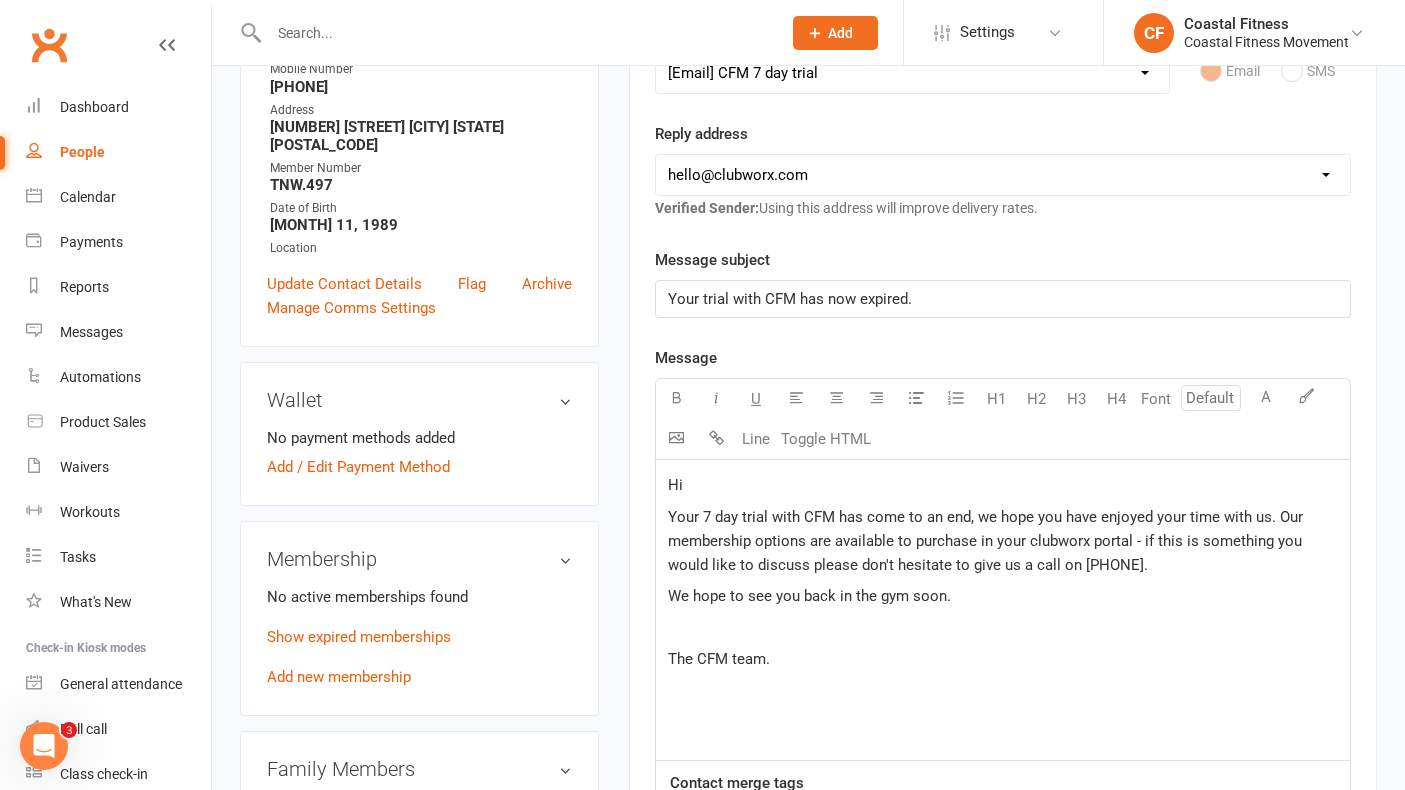 type 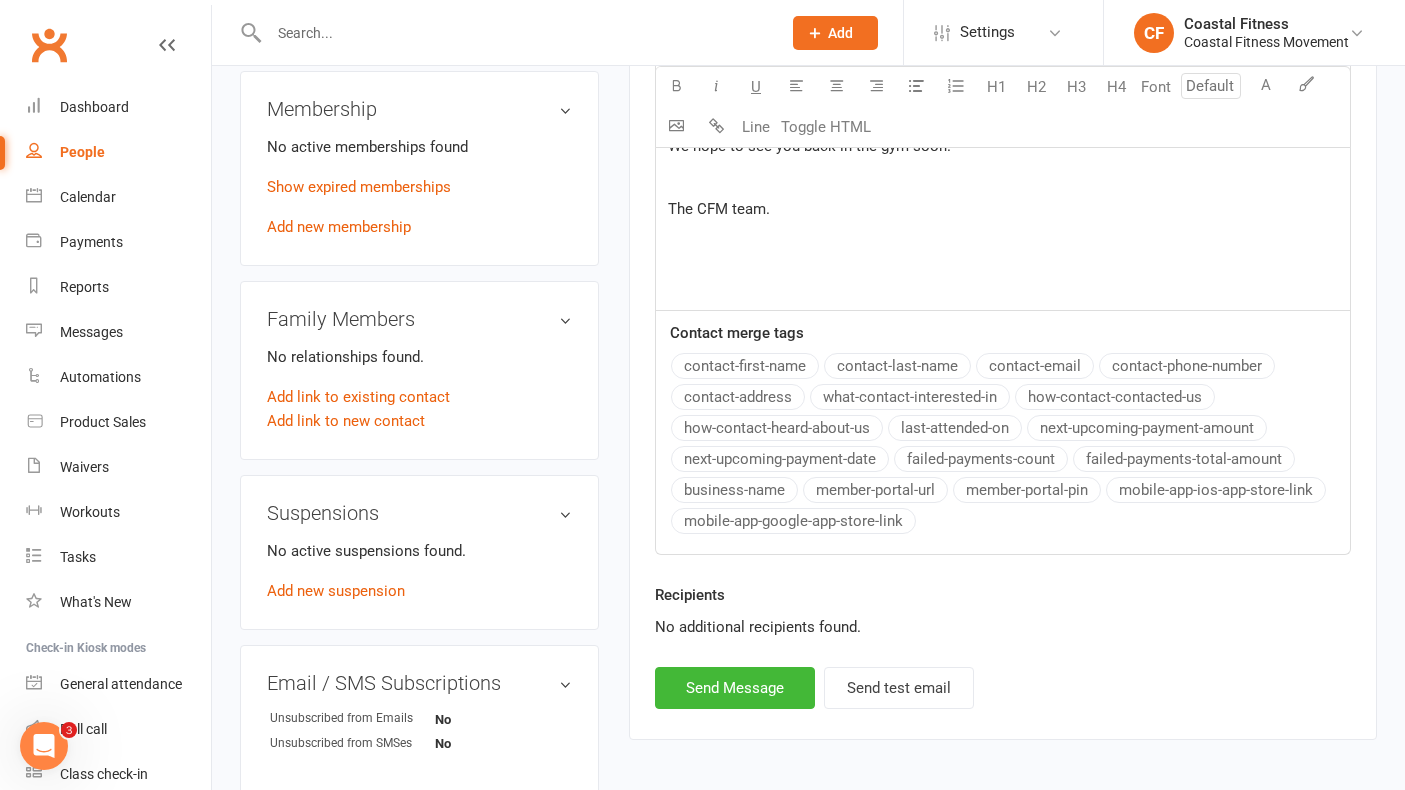 scroll, scrollTop: 863, scrollLeft: 0, axis: vertical 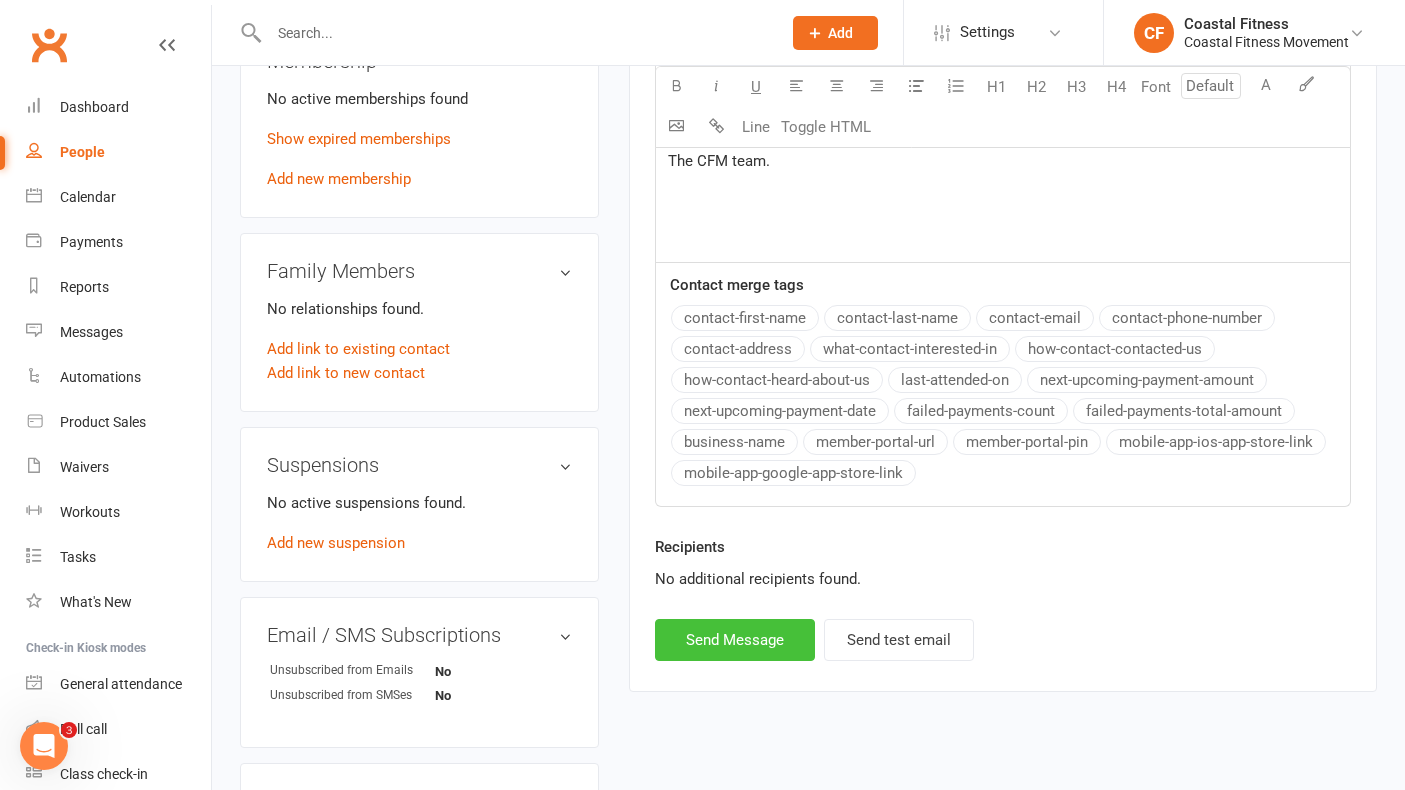 click on "Send Message" at bounding box center [735, 640] 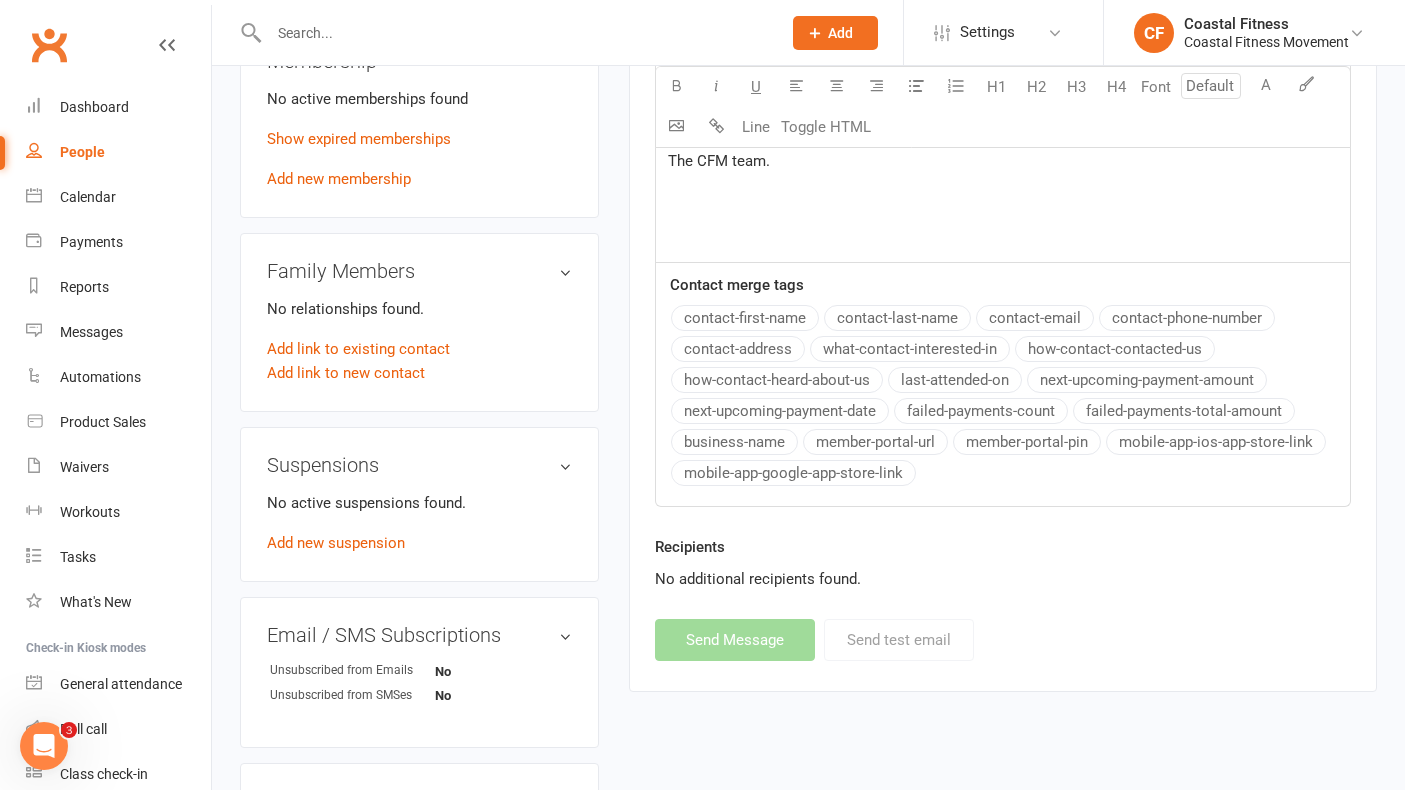 select 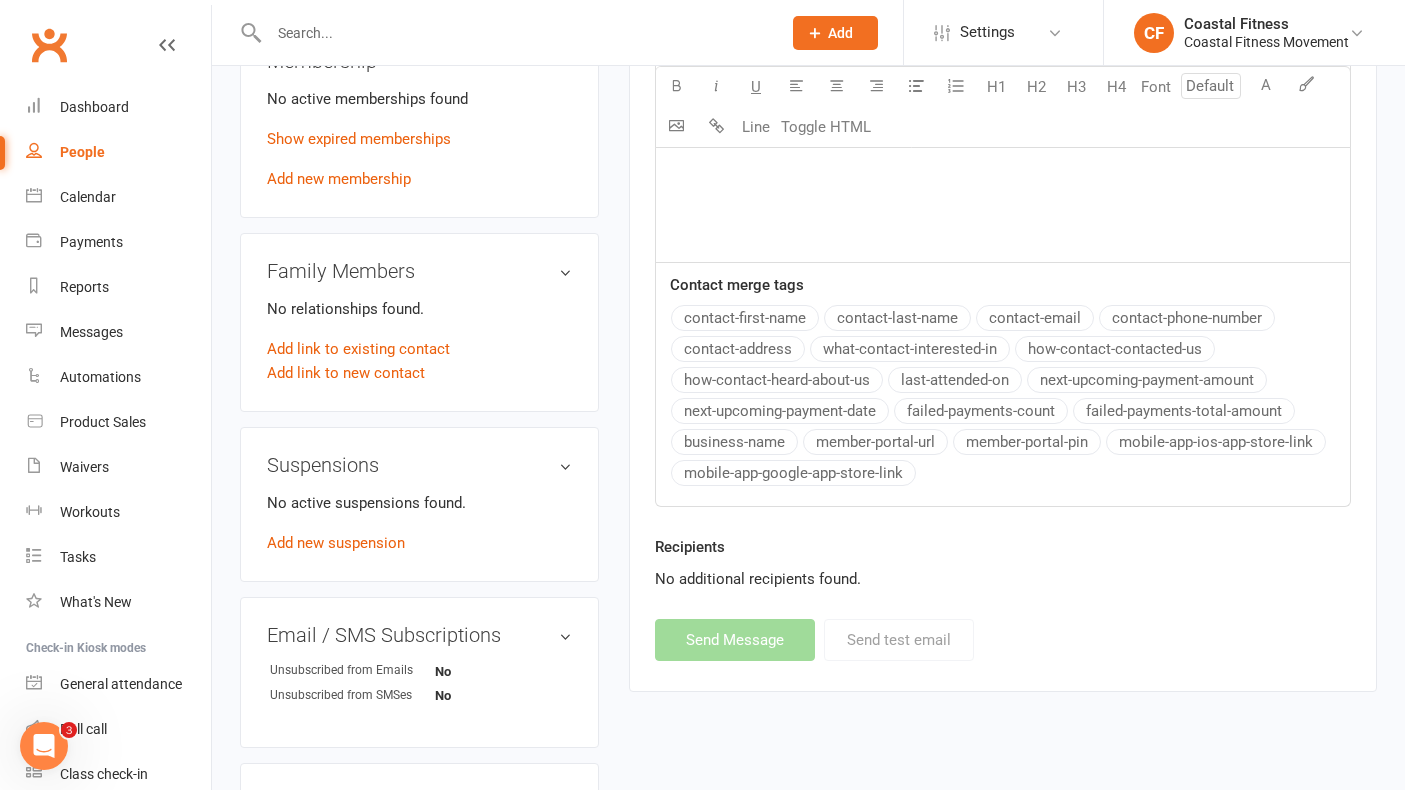 click at bounding box center [515, 33] 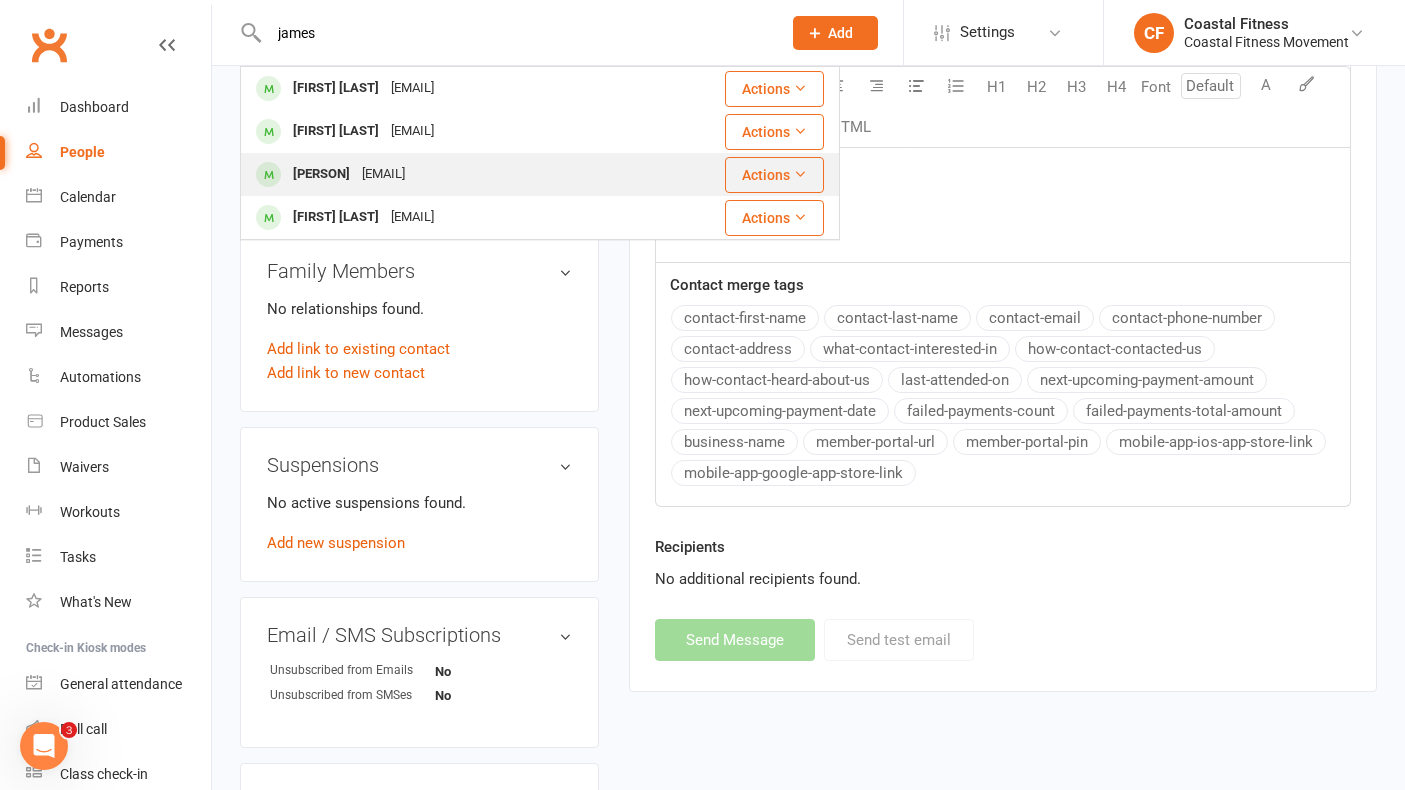 type on "james" 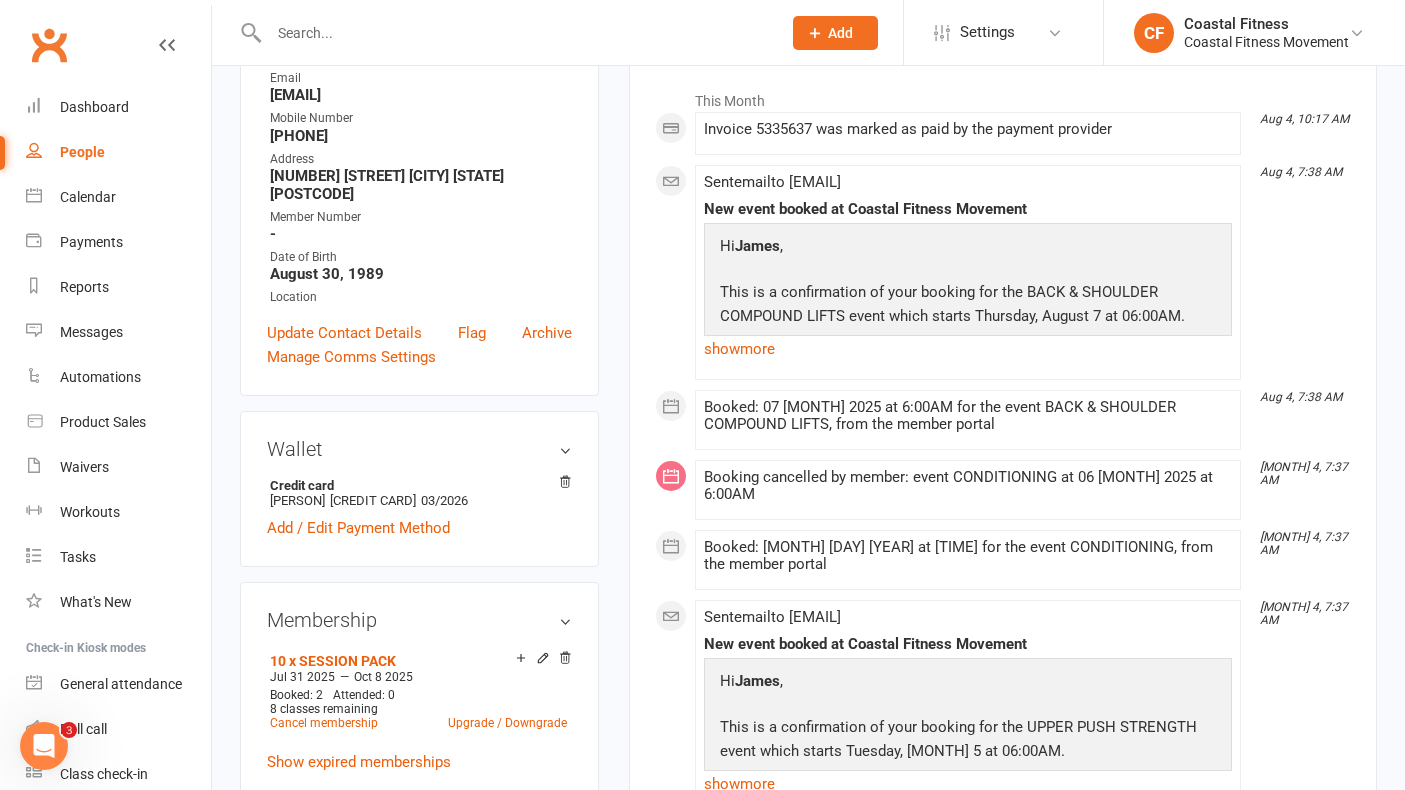 scroll, scrollTop: 0, scrollLeft: 0, axis: both 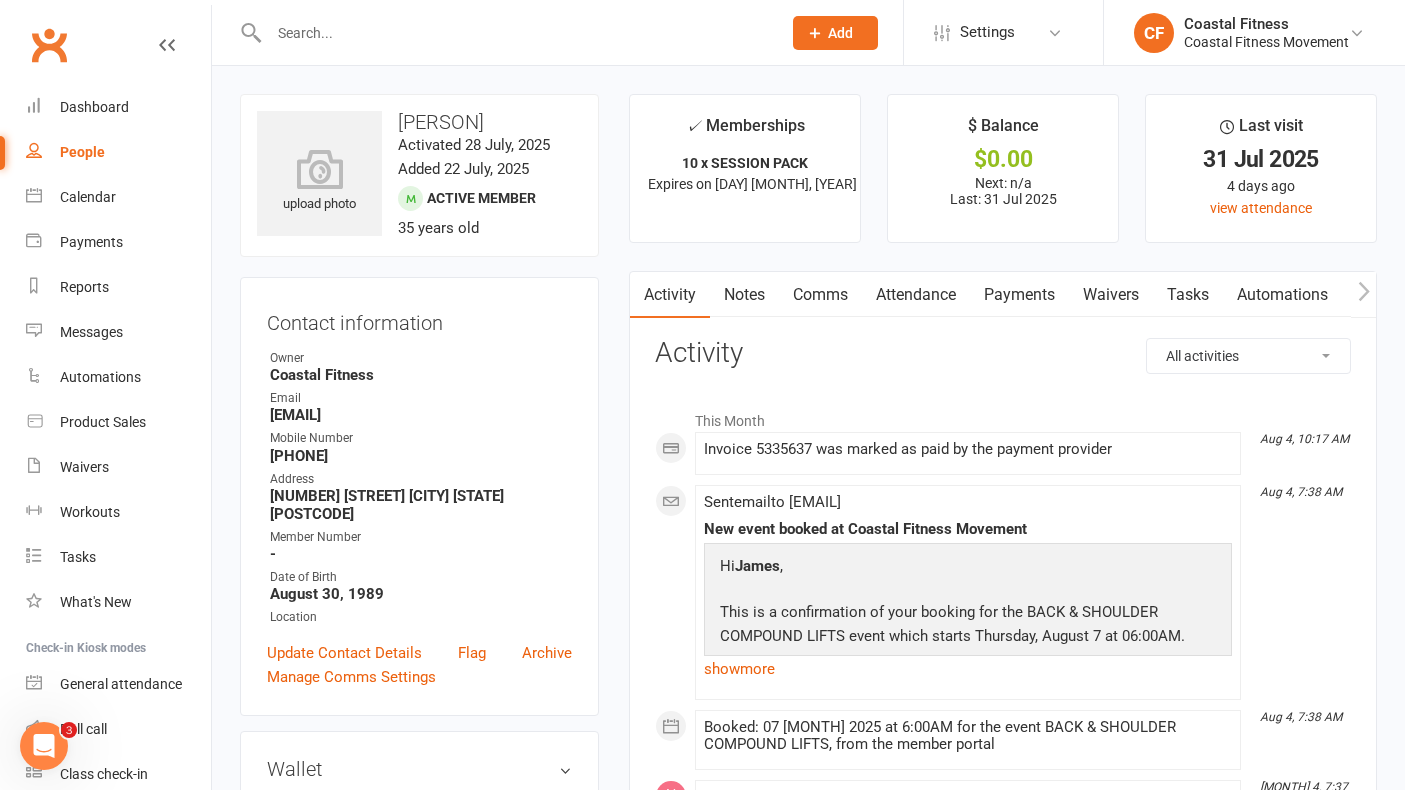 click on "Payments" at bounding box center (1019, 295) 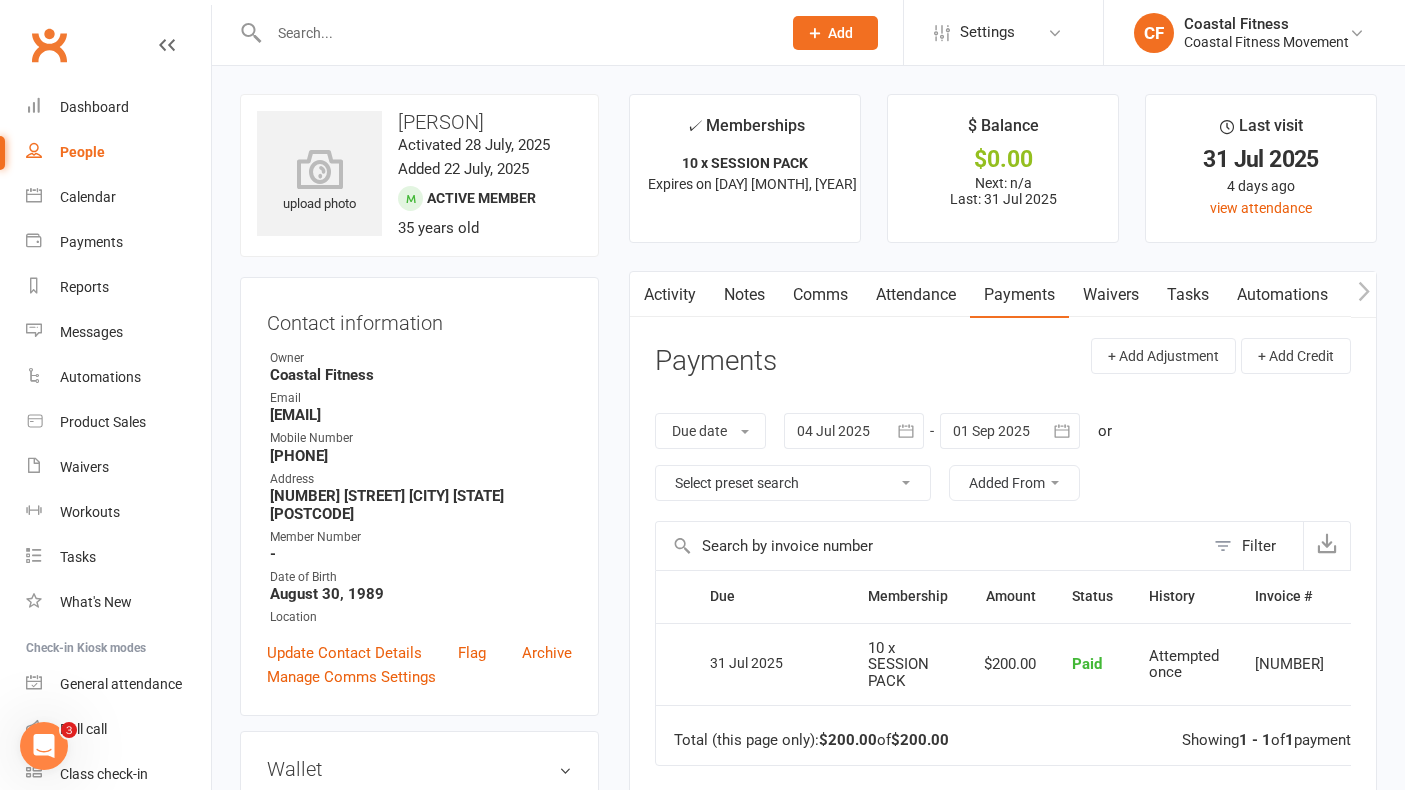 click at bounding box center (515, 33) 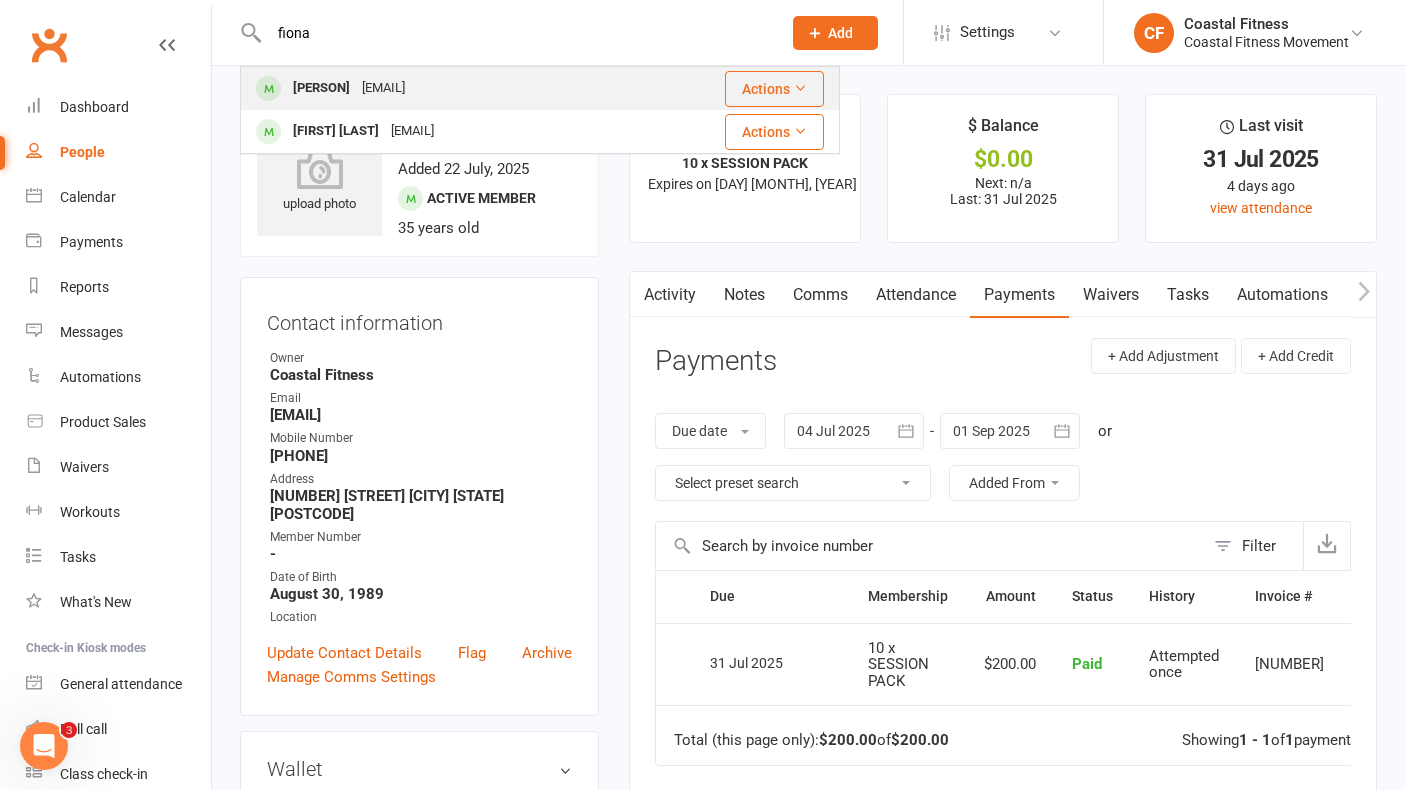 type on "fiona" 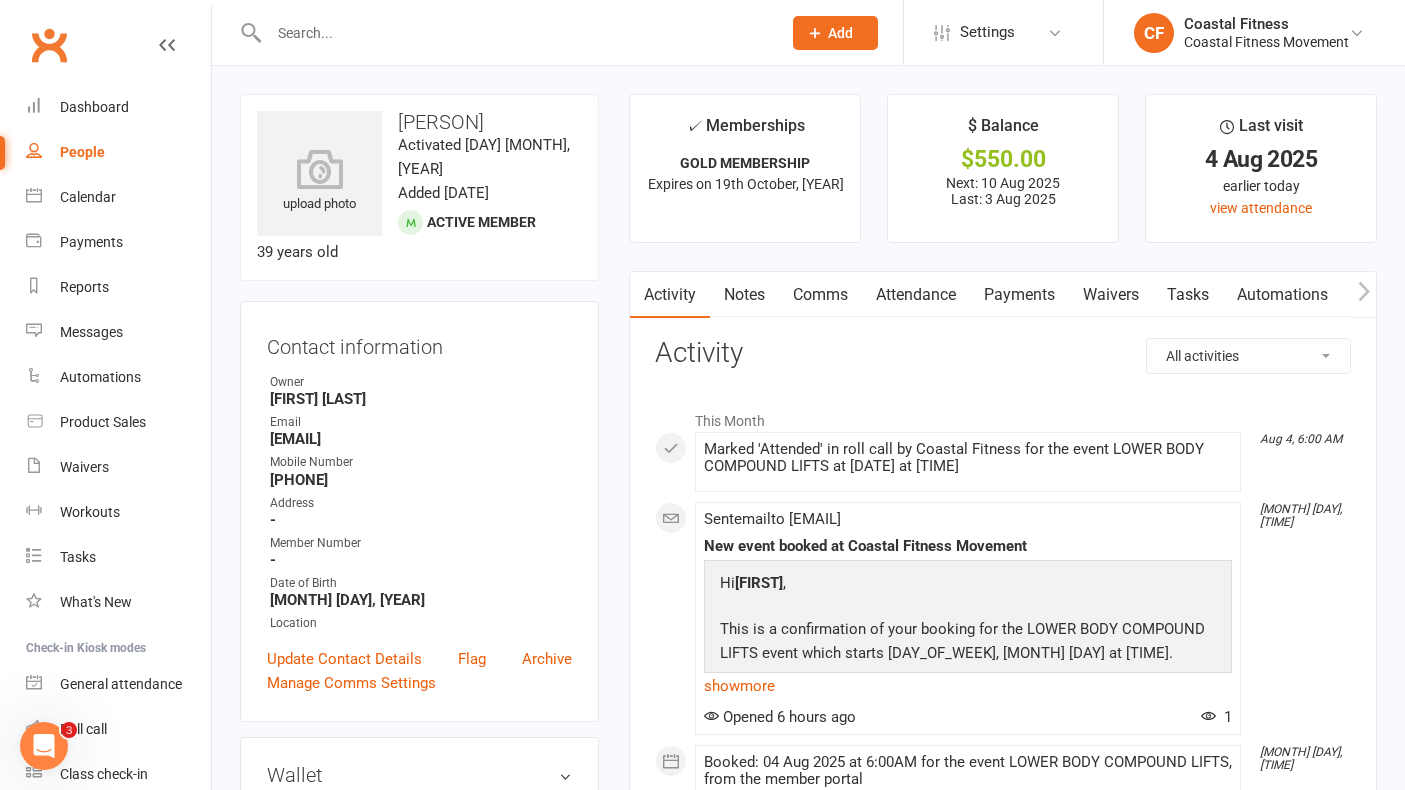 click on "Payments" at bounding box center (1019, 295) 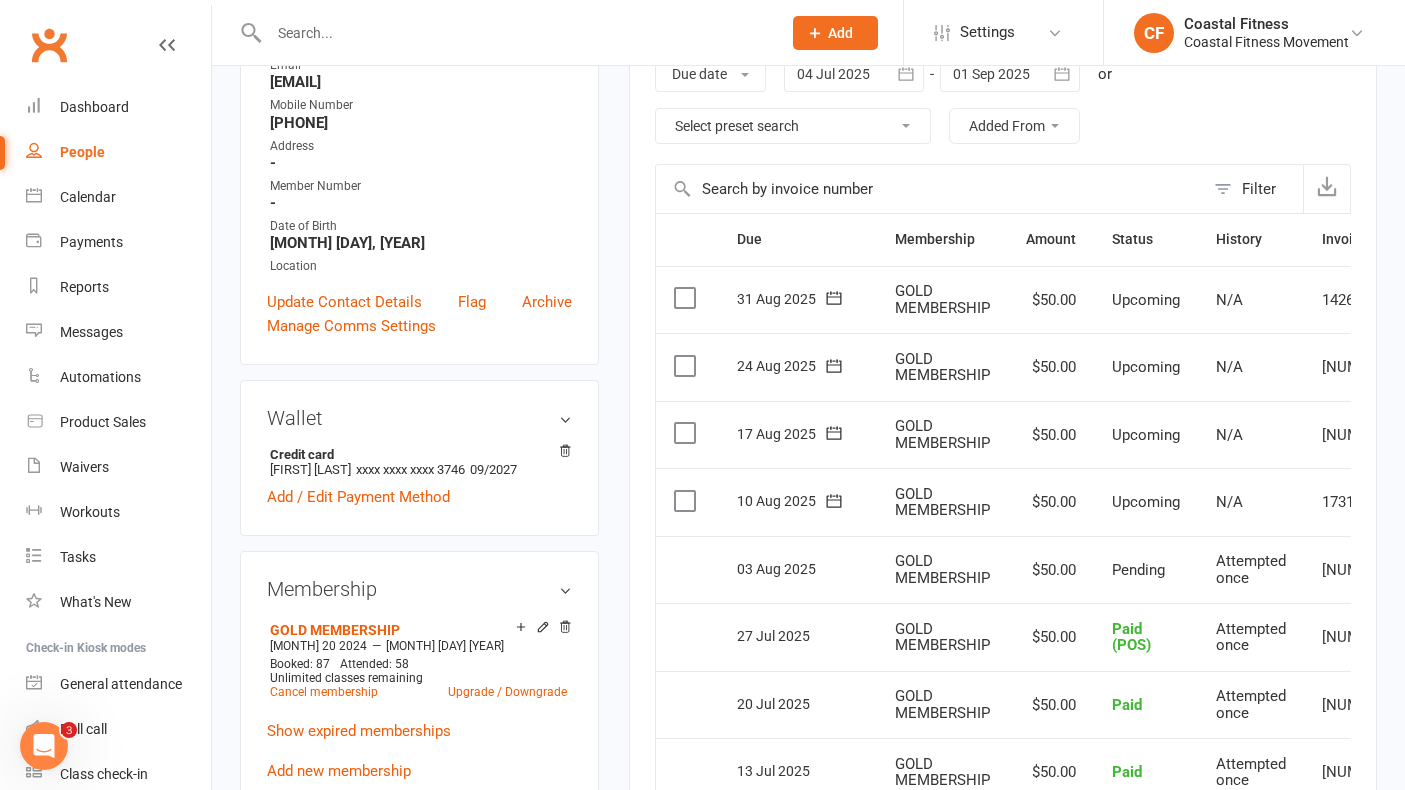 scroll, scrollTop: 366, scrollLeft: 0, axis: vertical 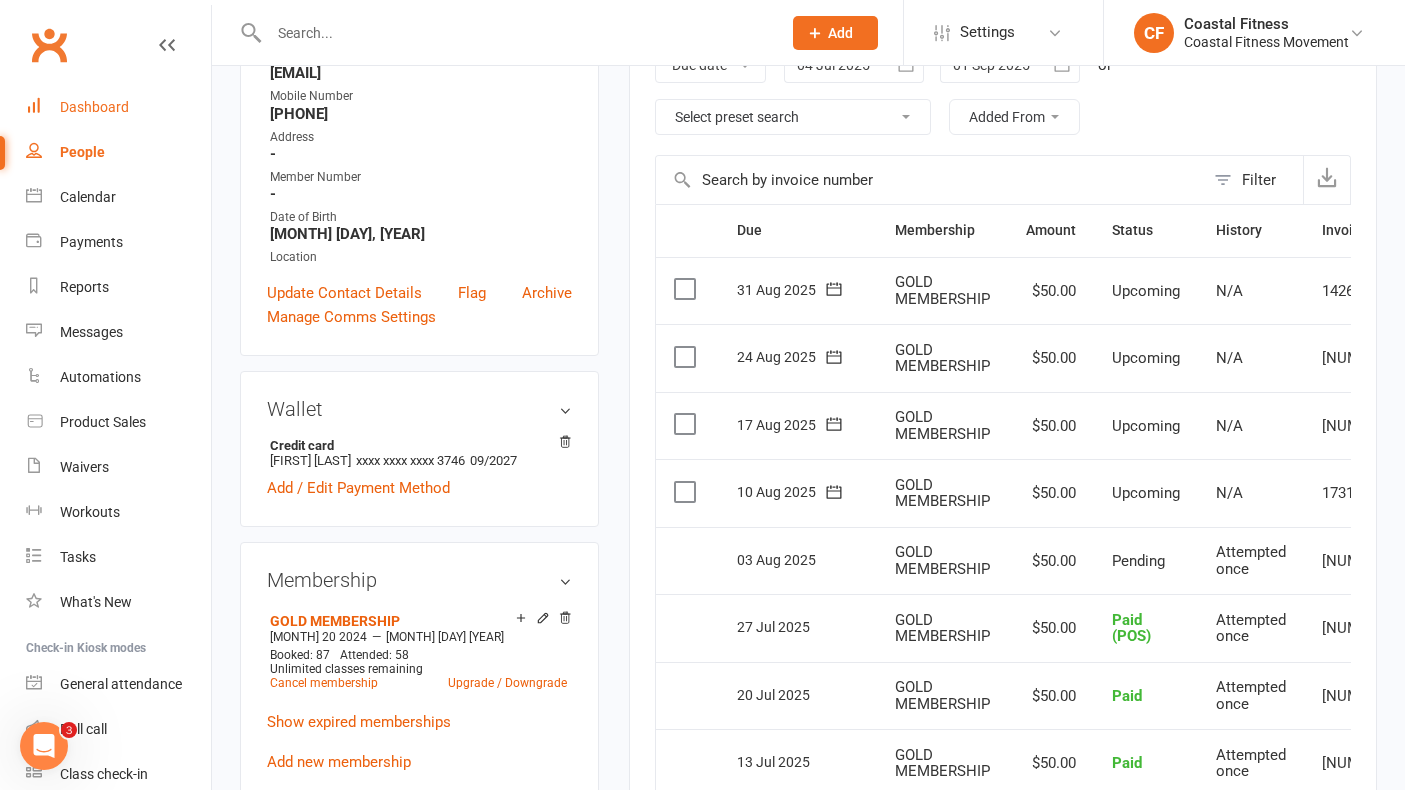 click on "Dashboard" at bounding box center [94, 107] 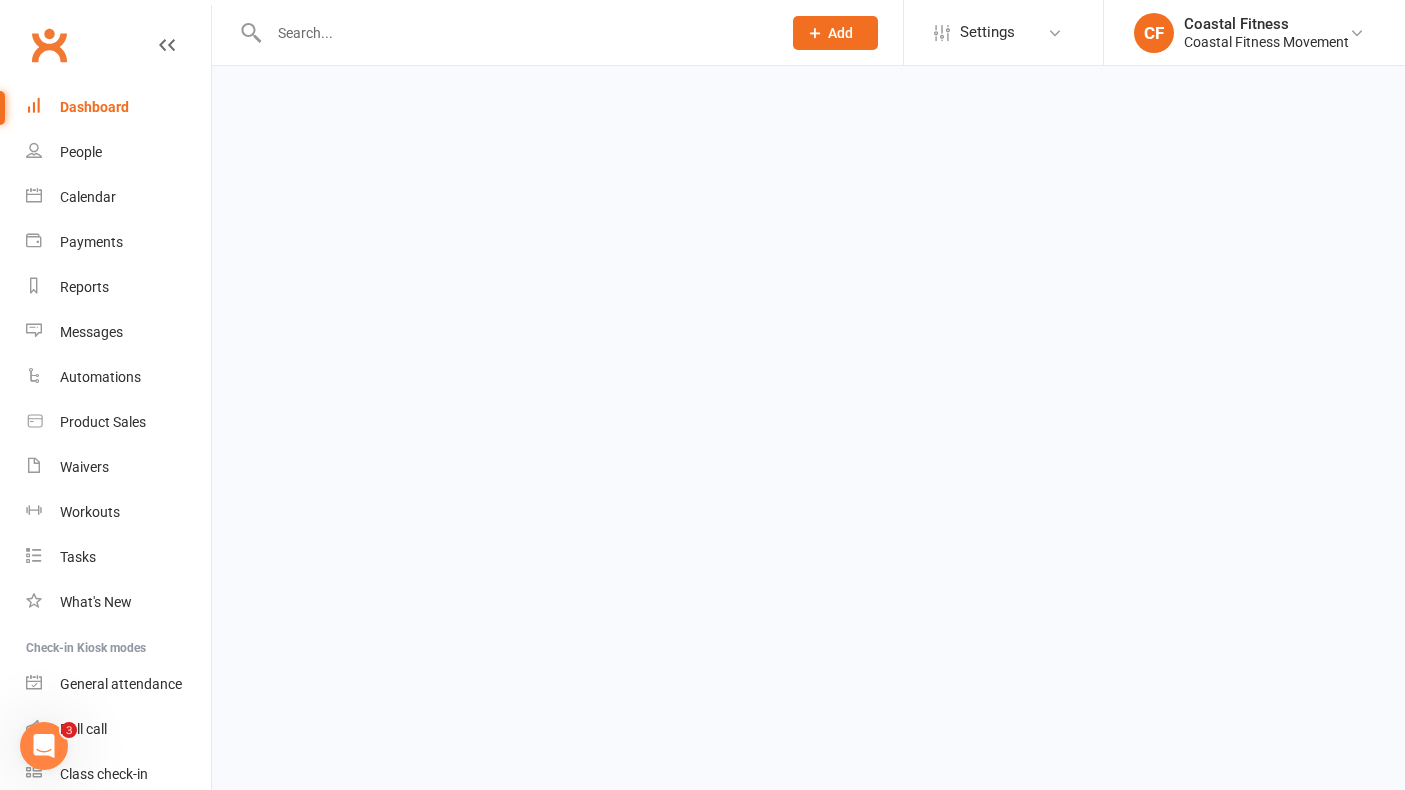 scroll, scrollTop: 0, scrollLeft: 0, axis: both 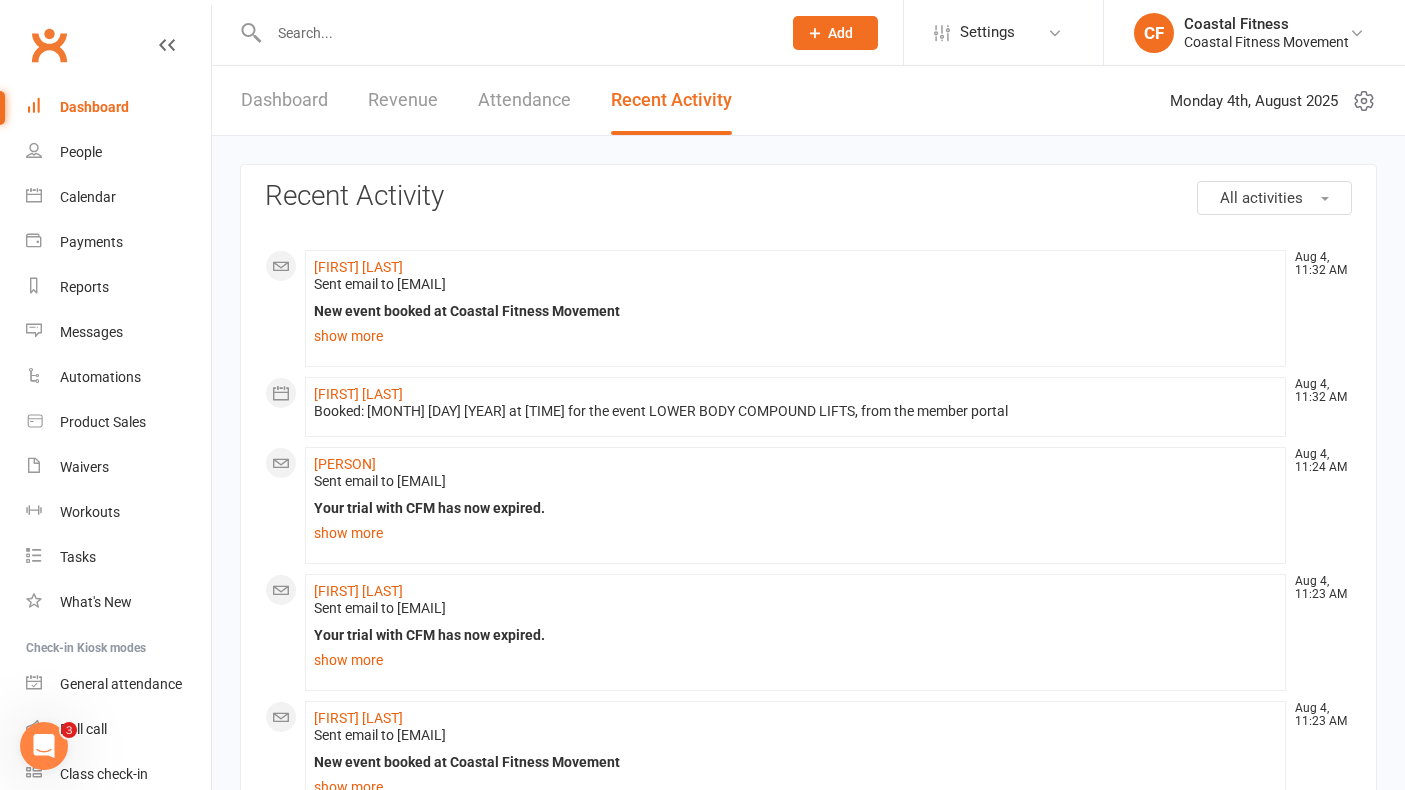 click at bounding box center [515, 33] 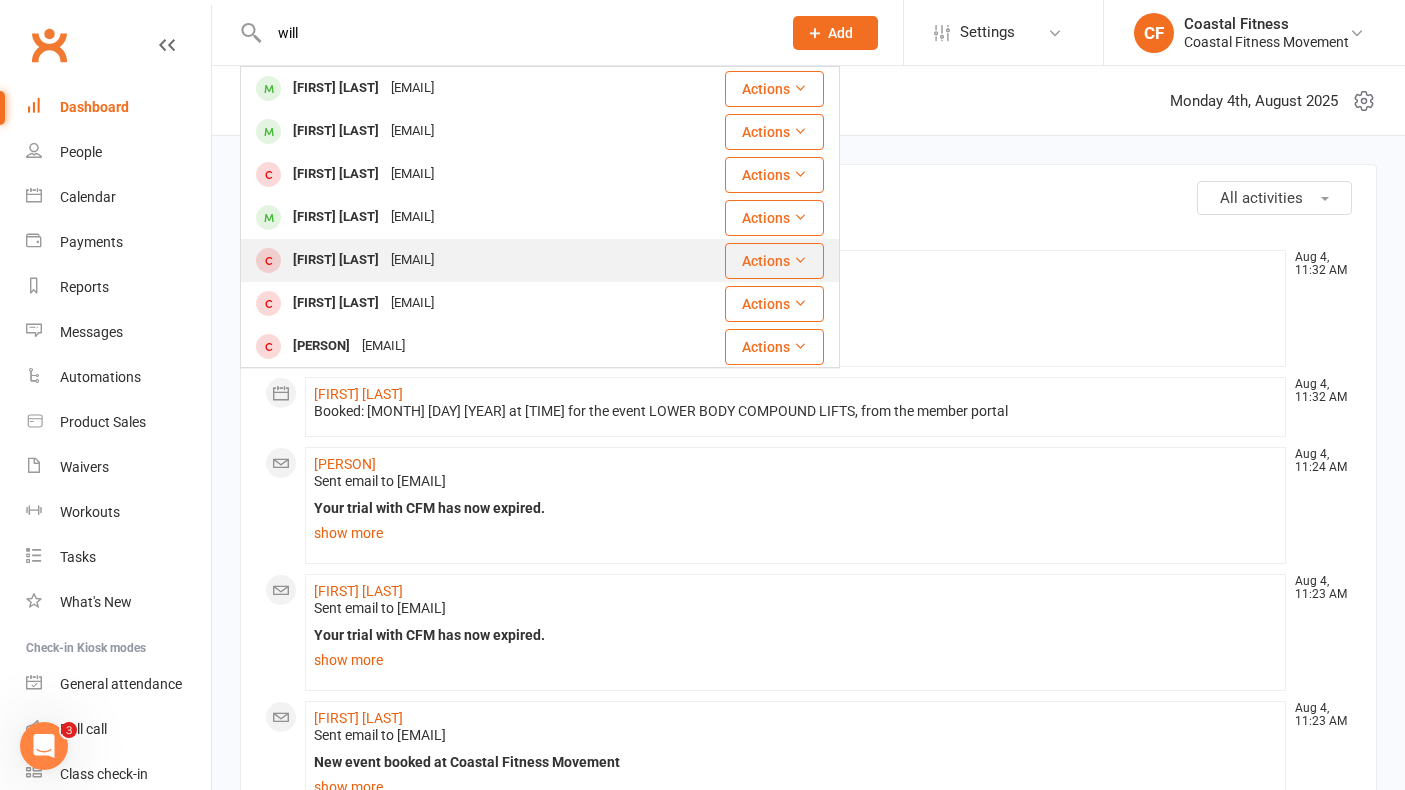 type on "will" 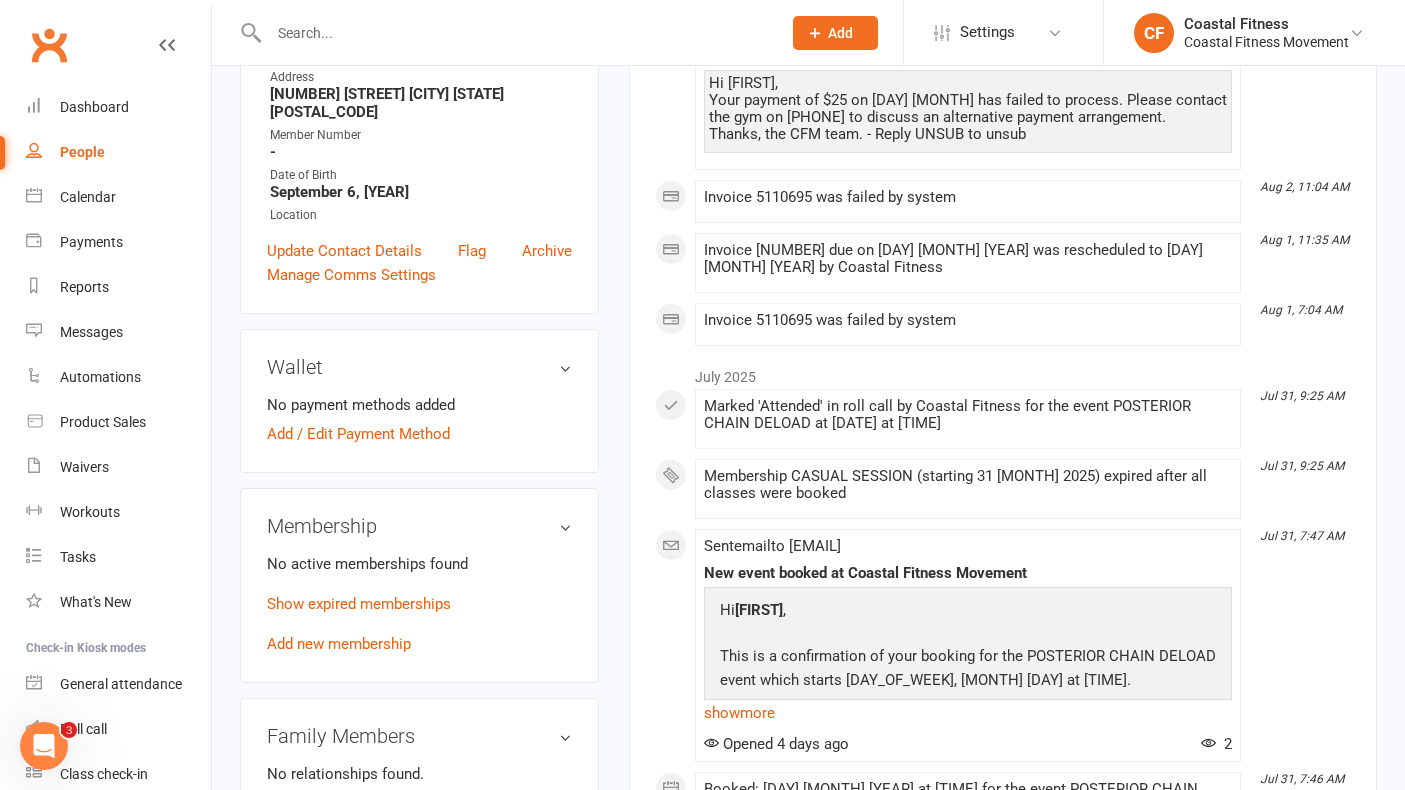 scroll, scrollTop: 386, scrollLeft: 0, axis: vertical 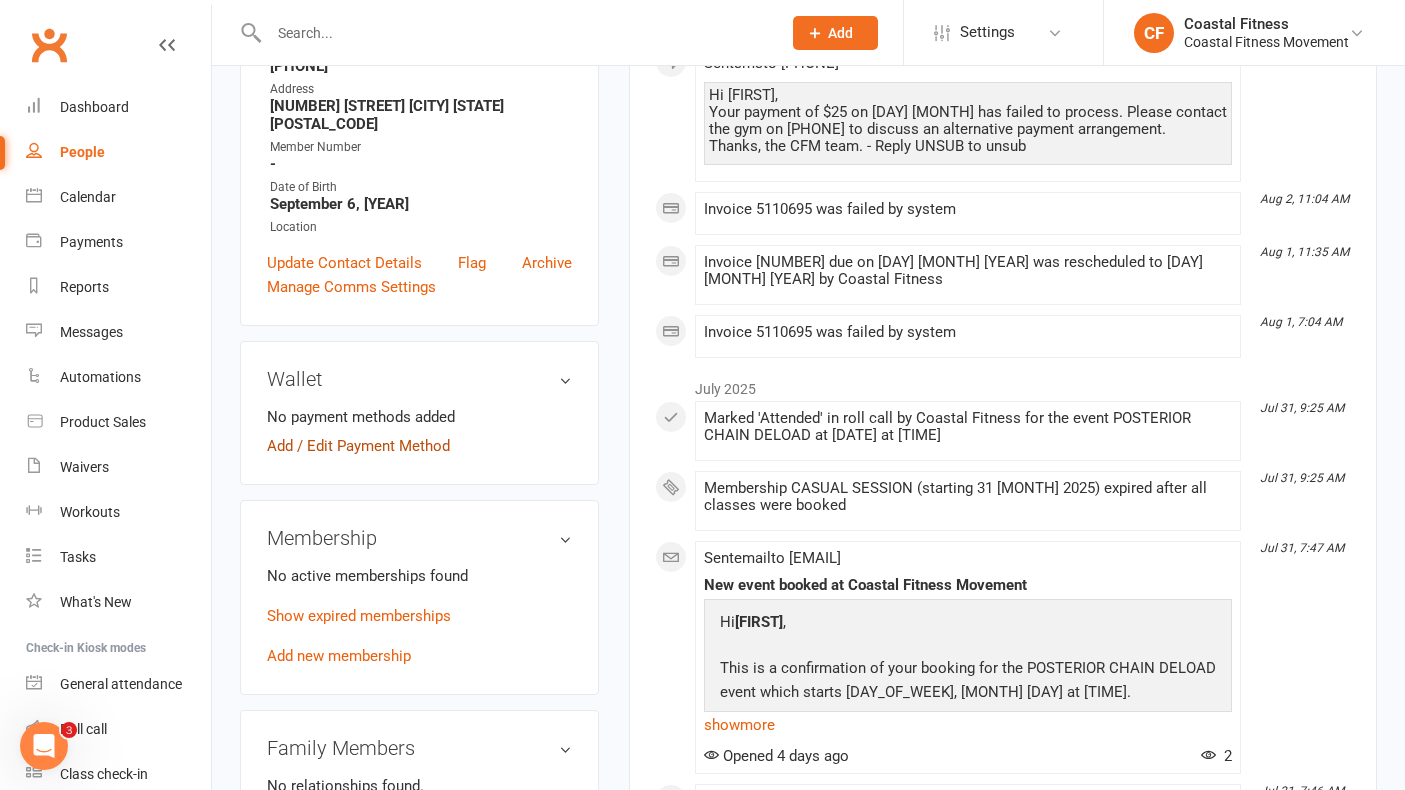 click on "Add / Edit Payment Method" at bounding box center (358, 446) 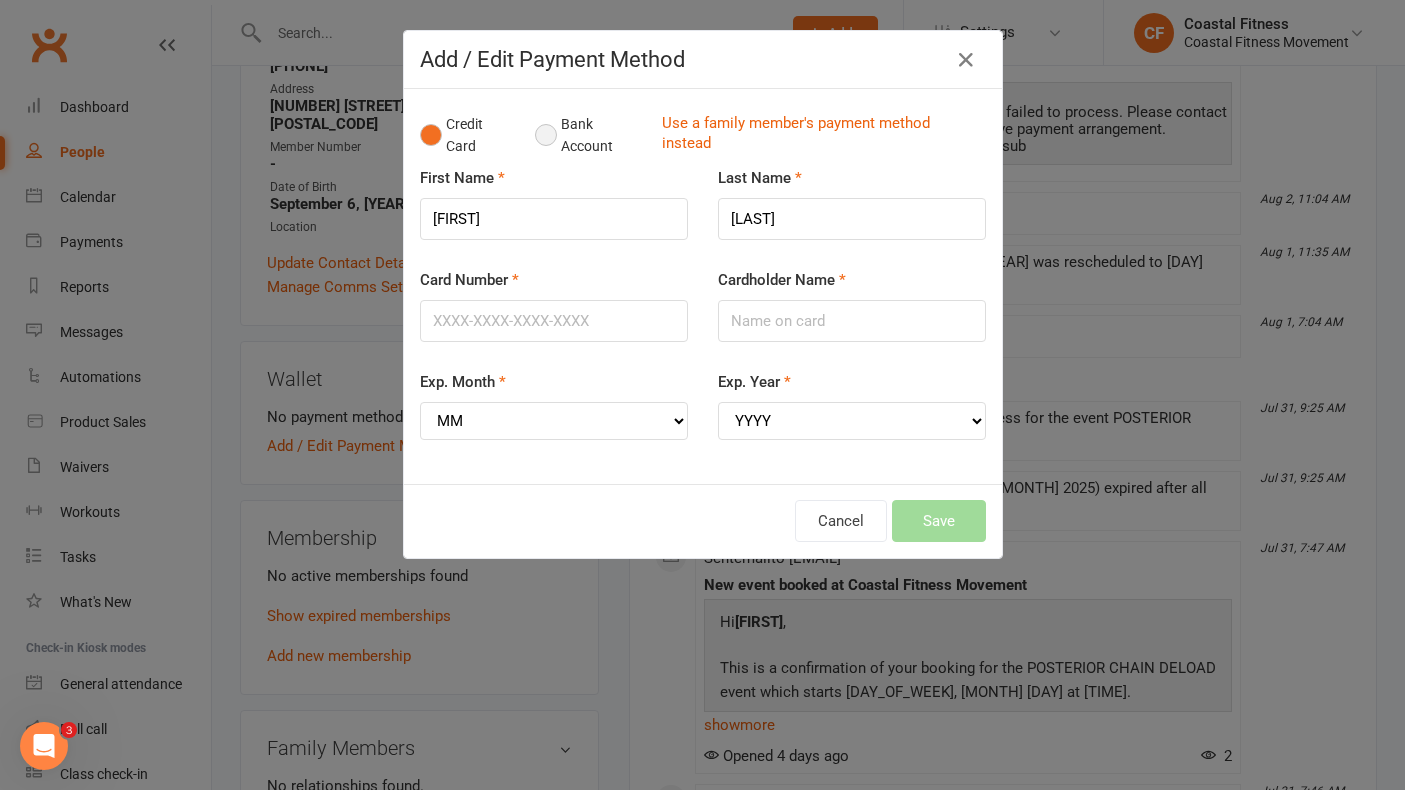 click on "Bank Account" at bounding box center (590, 135) 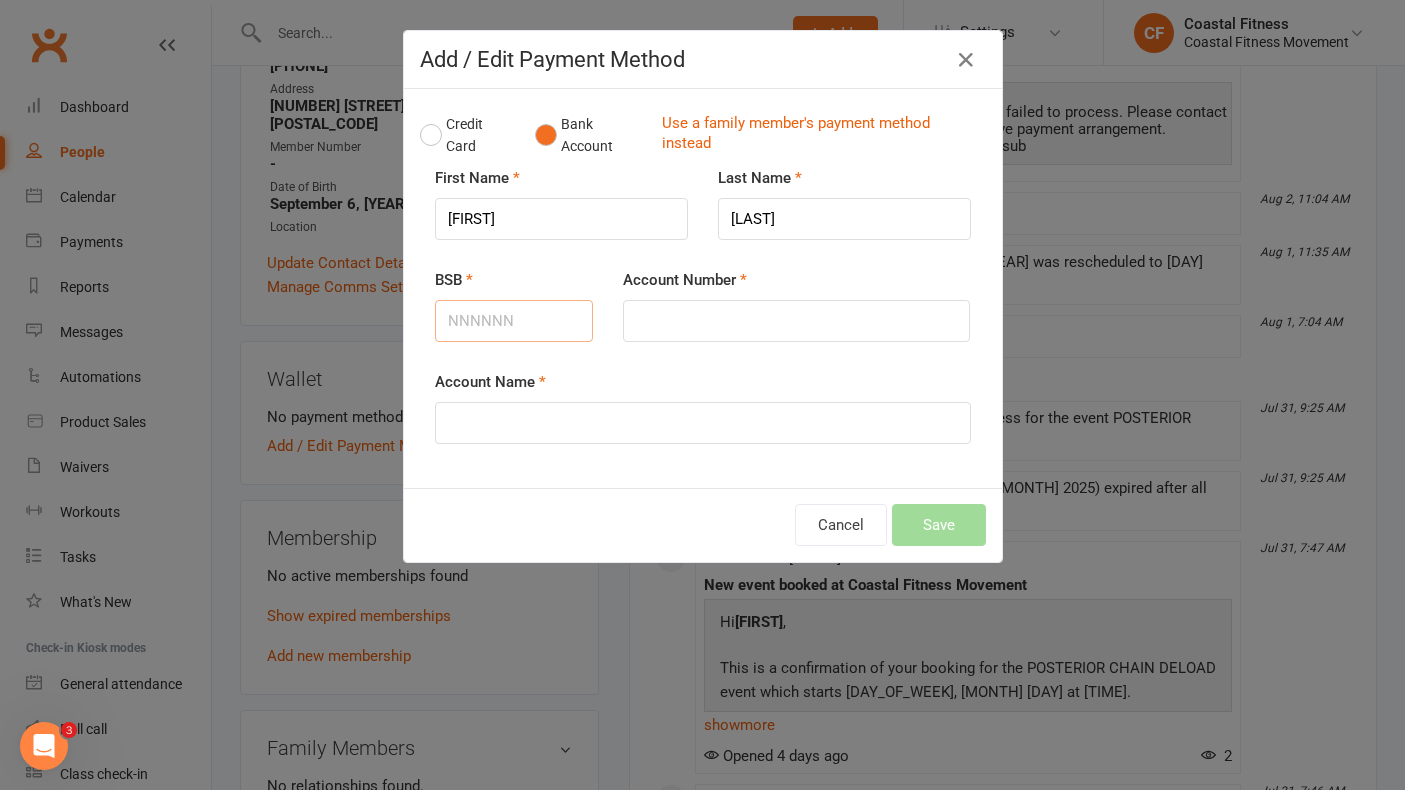 click on "BSB" at bounding box center [514, 321] 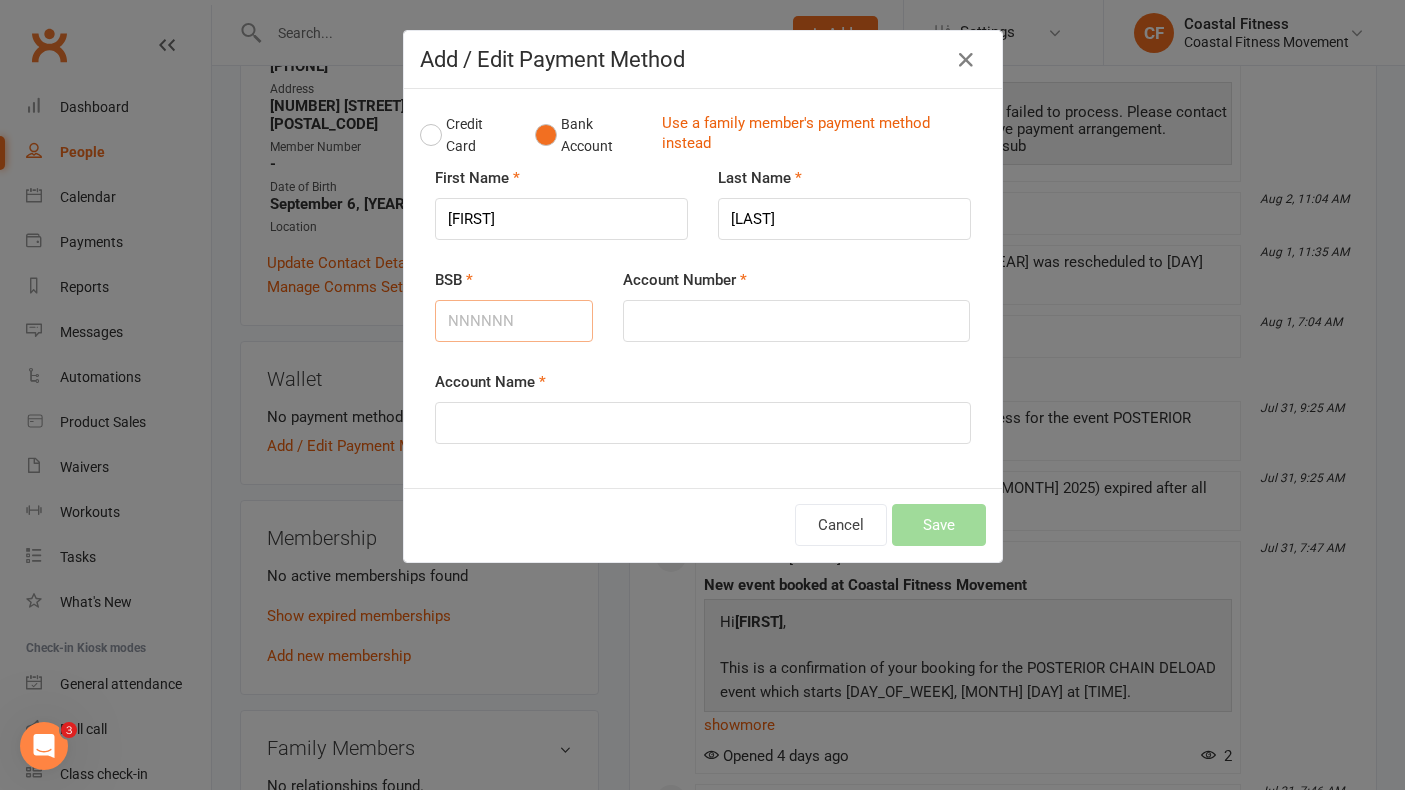 type on "[NUMBER]" 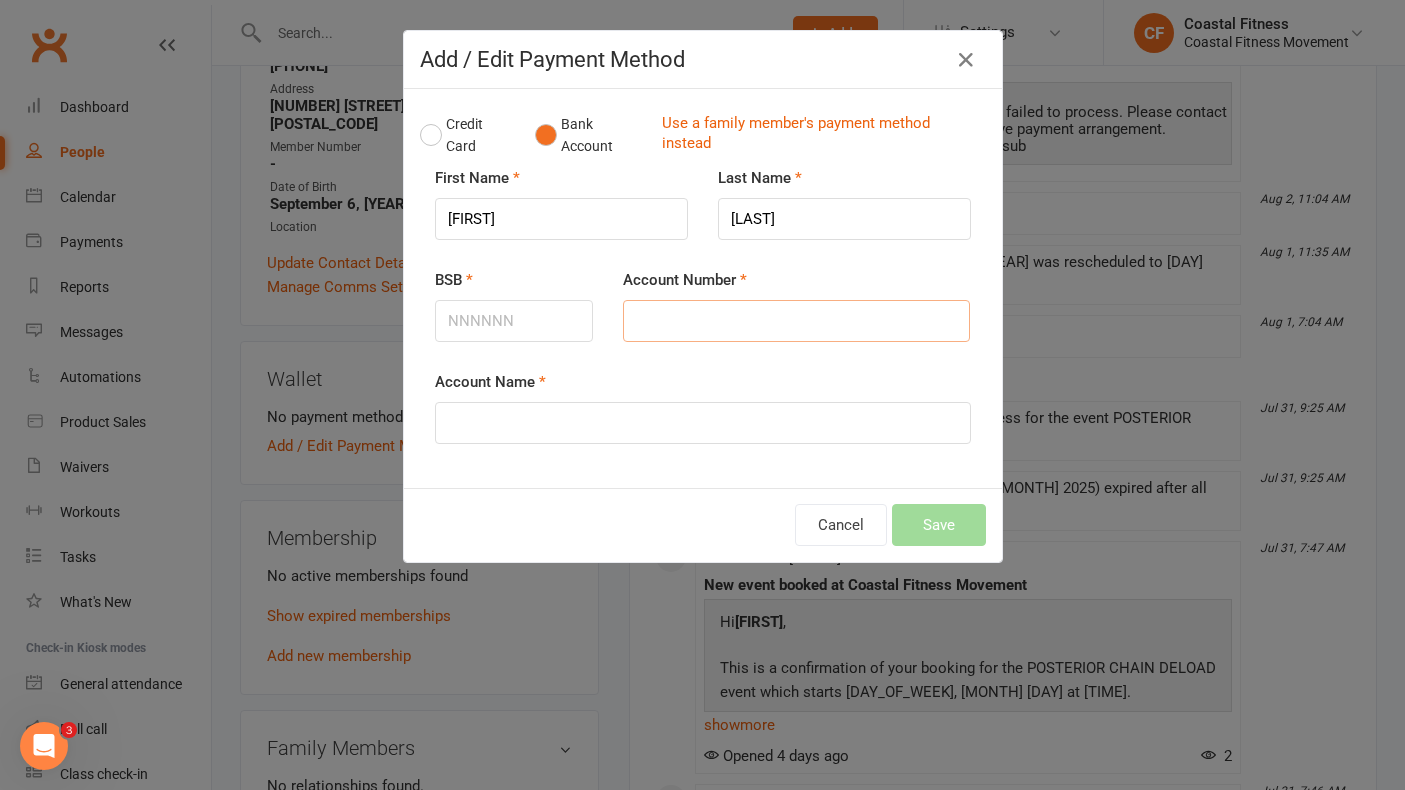 click on "Account Number" at bounding box center (796, 321) 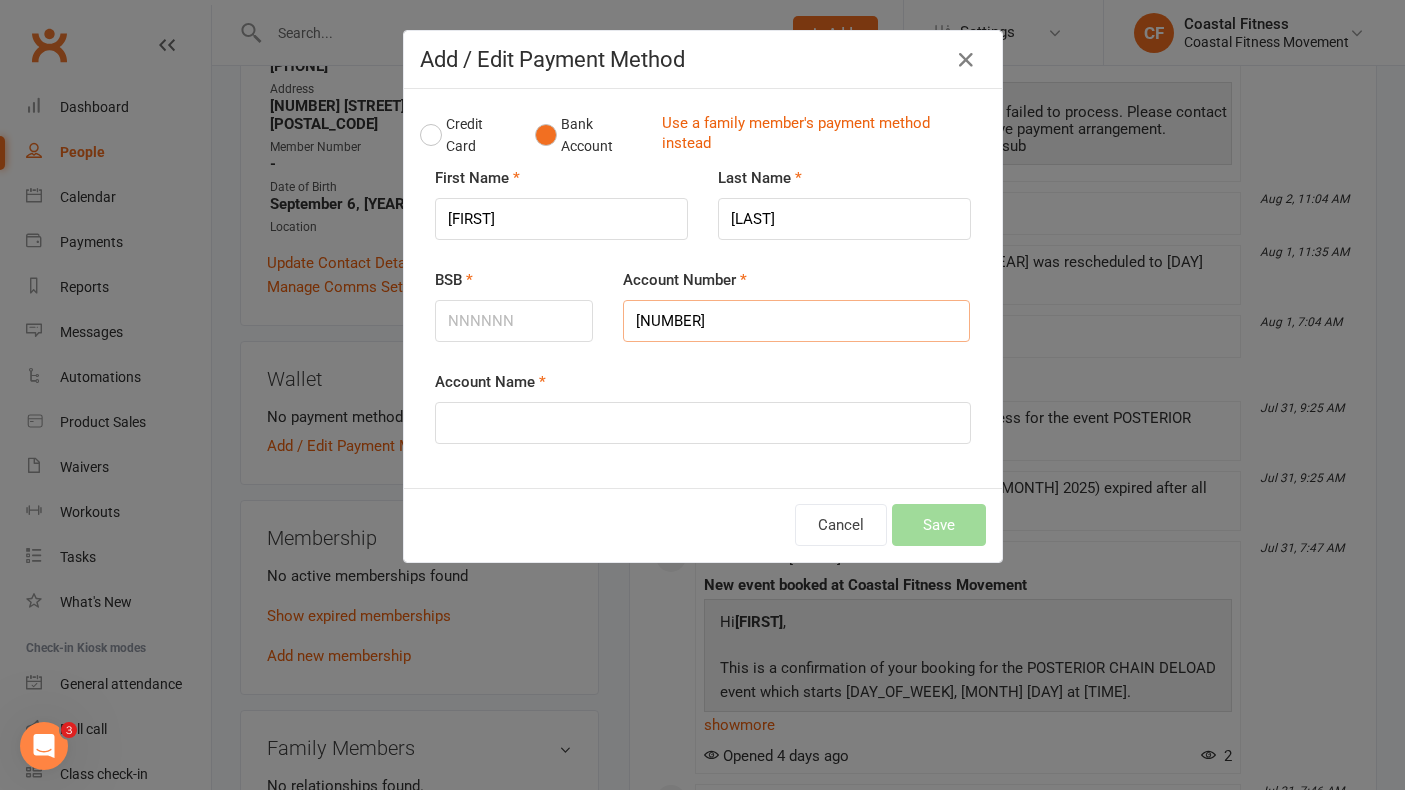 type on "[NUMBER]" 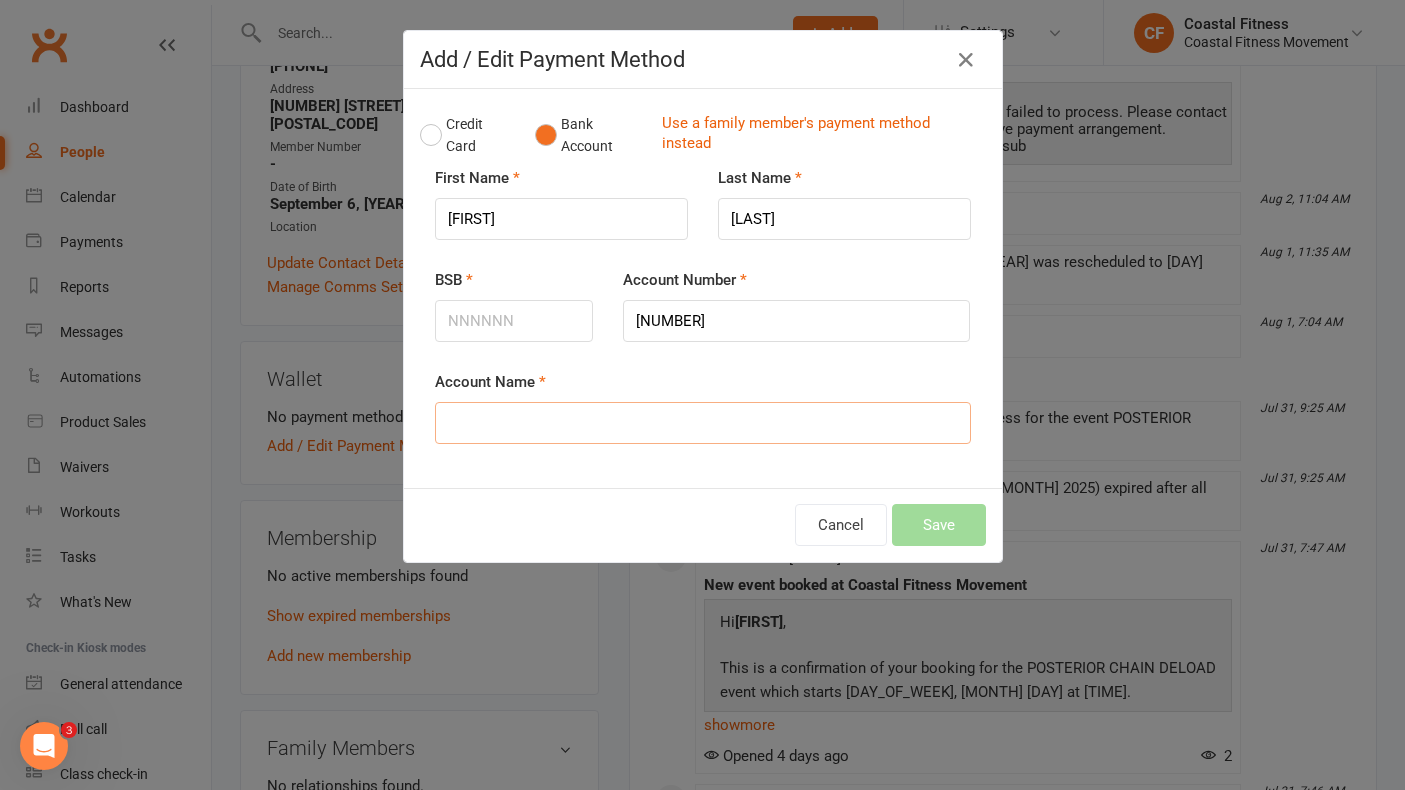 click on "Account Name" at bounding box center (703, 423) 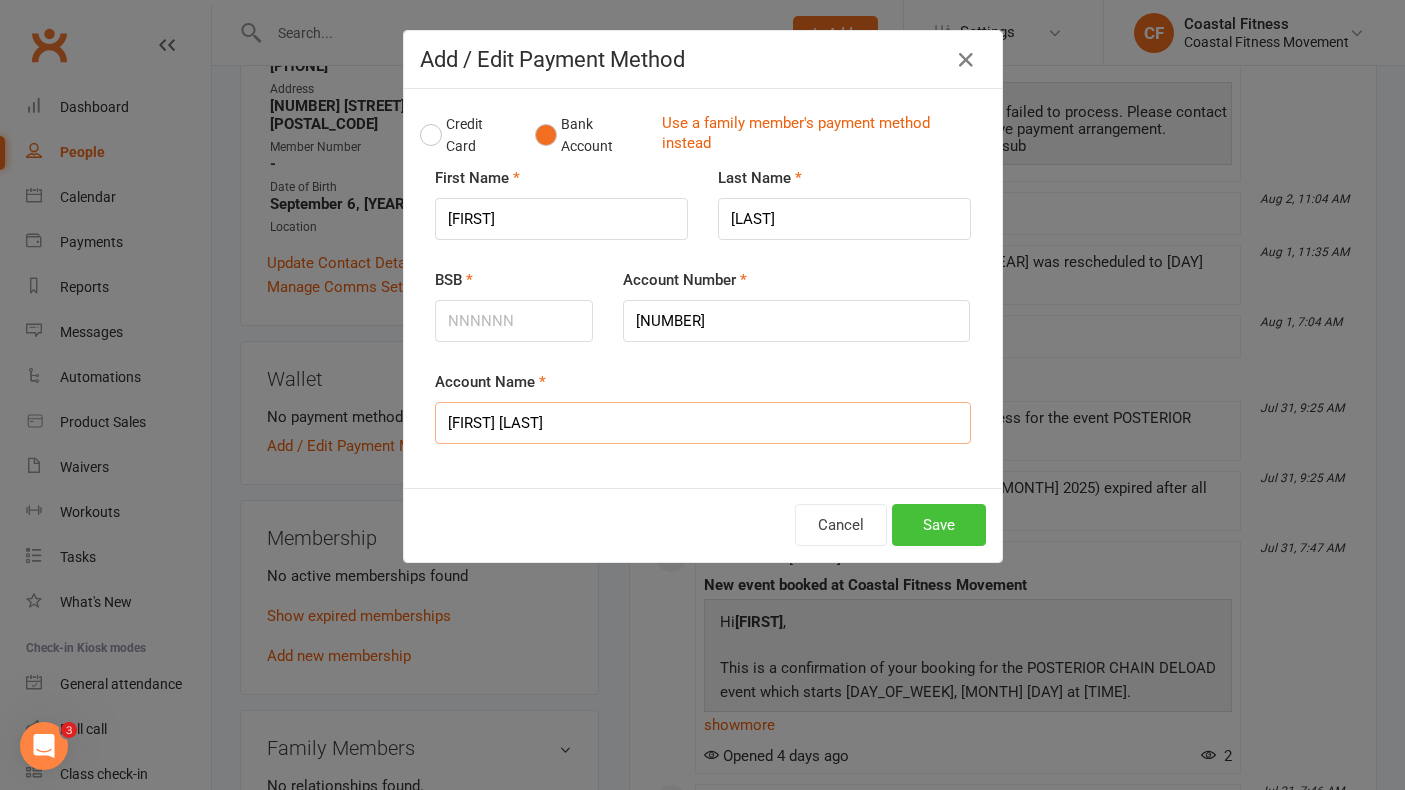 type on "[FIRST] [LAST]" 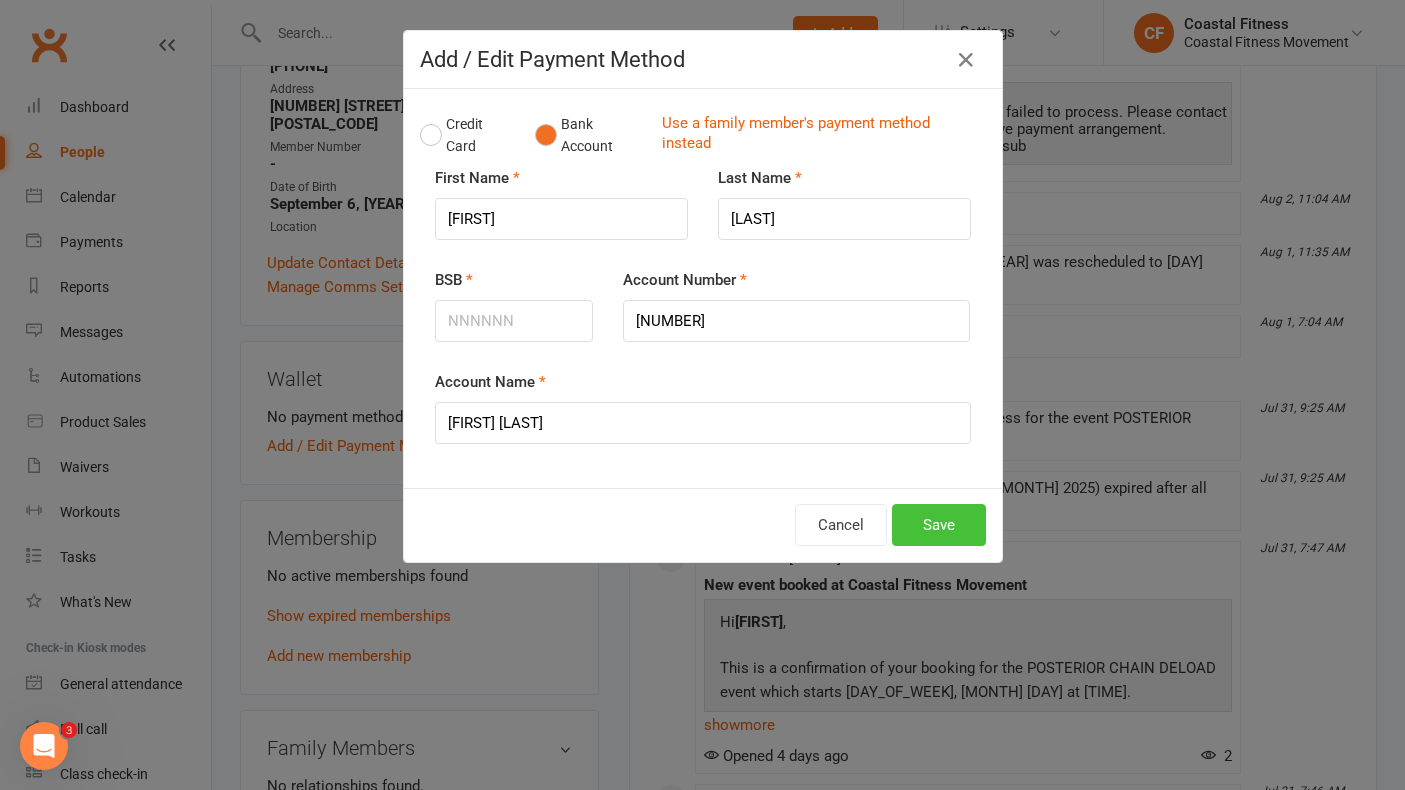 click on "Save" at bounding box center (939, 525) 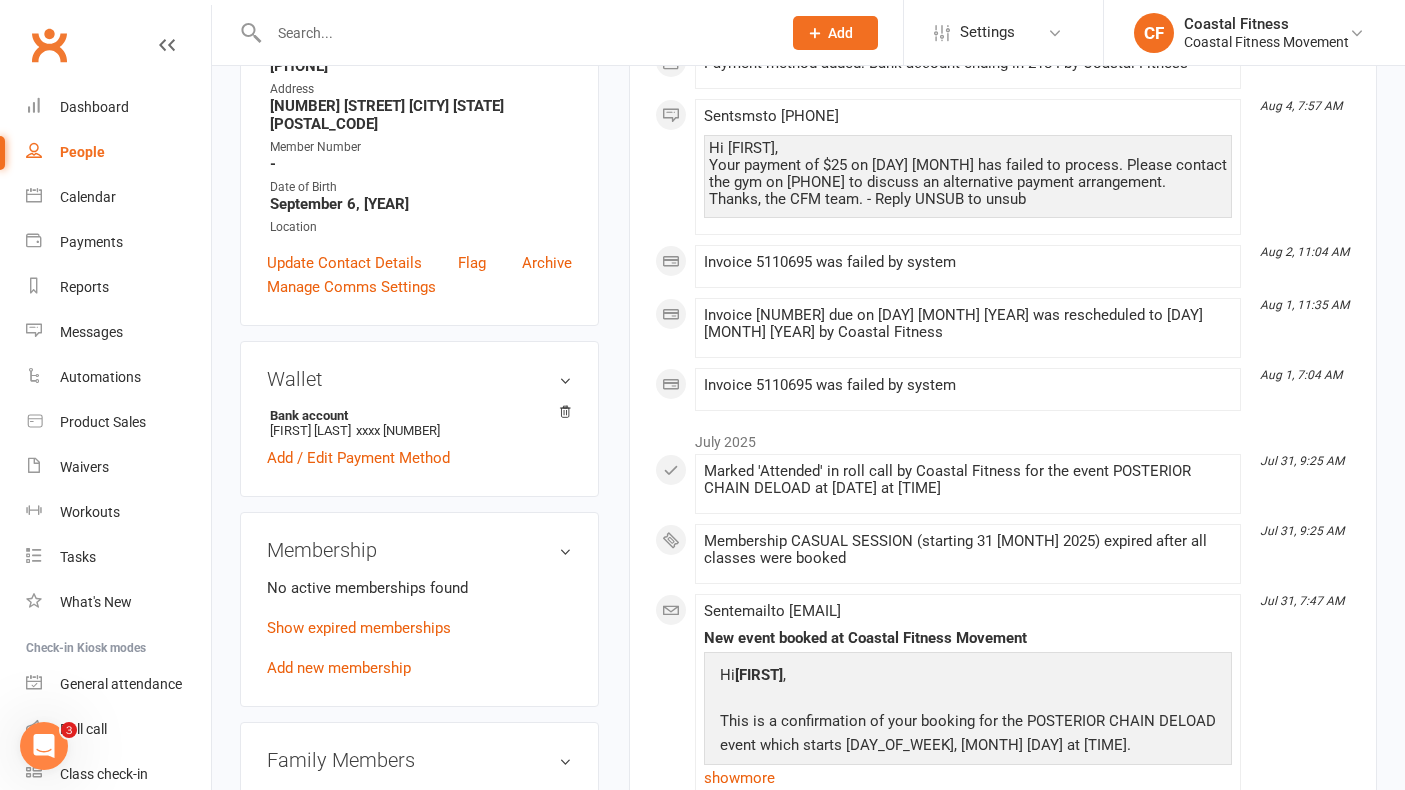 scroll, scrollTop: 0, scrollLeft: 0, axis: both 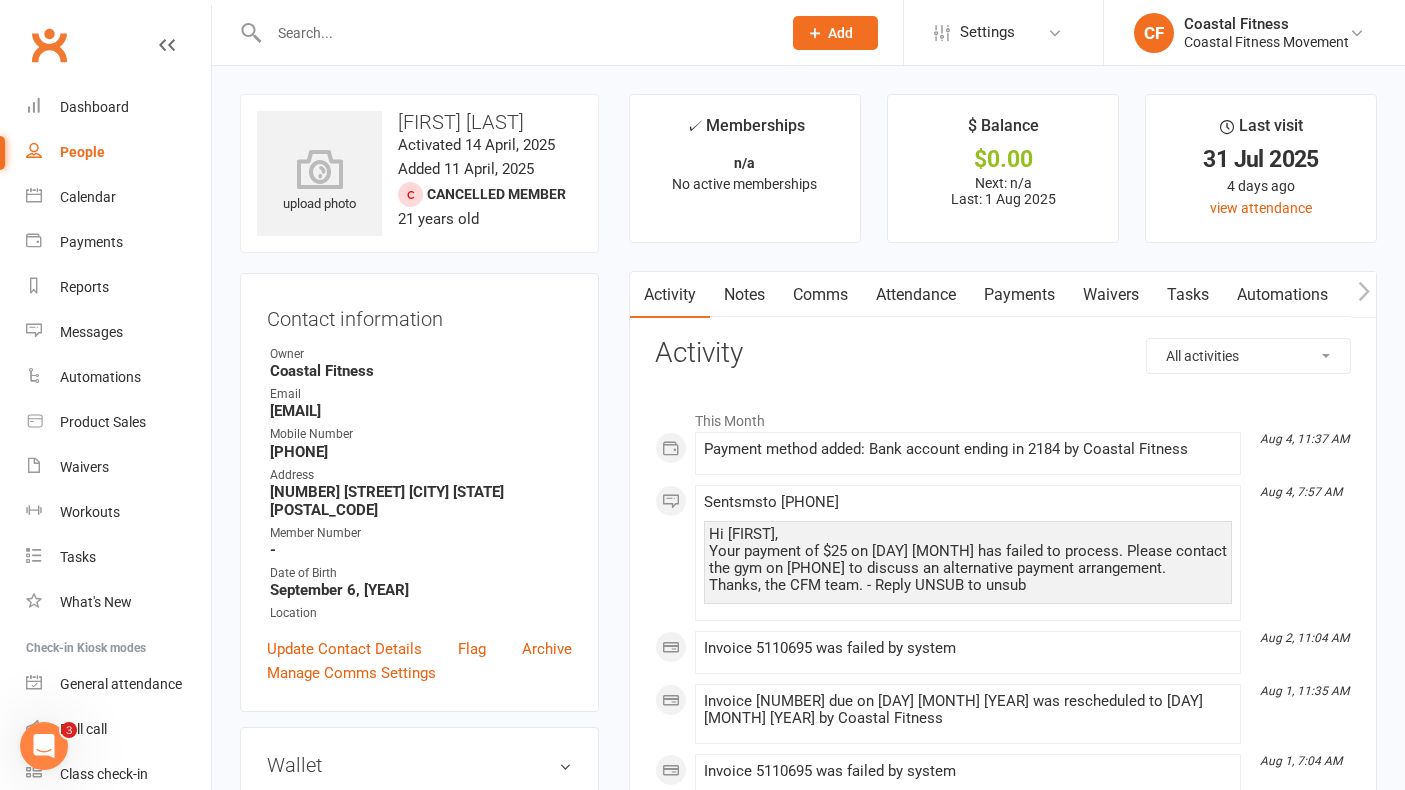 click on "Payments" at bounding box center (1019, 295) 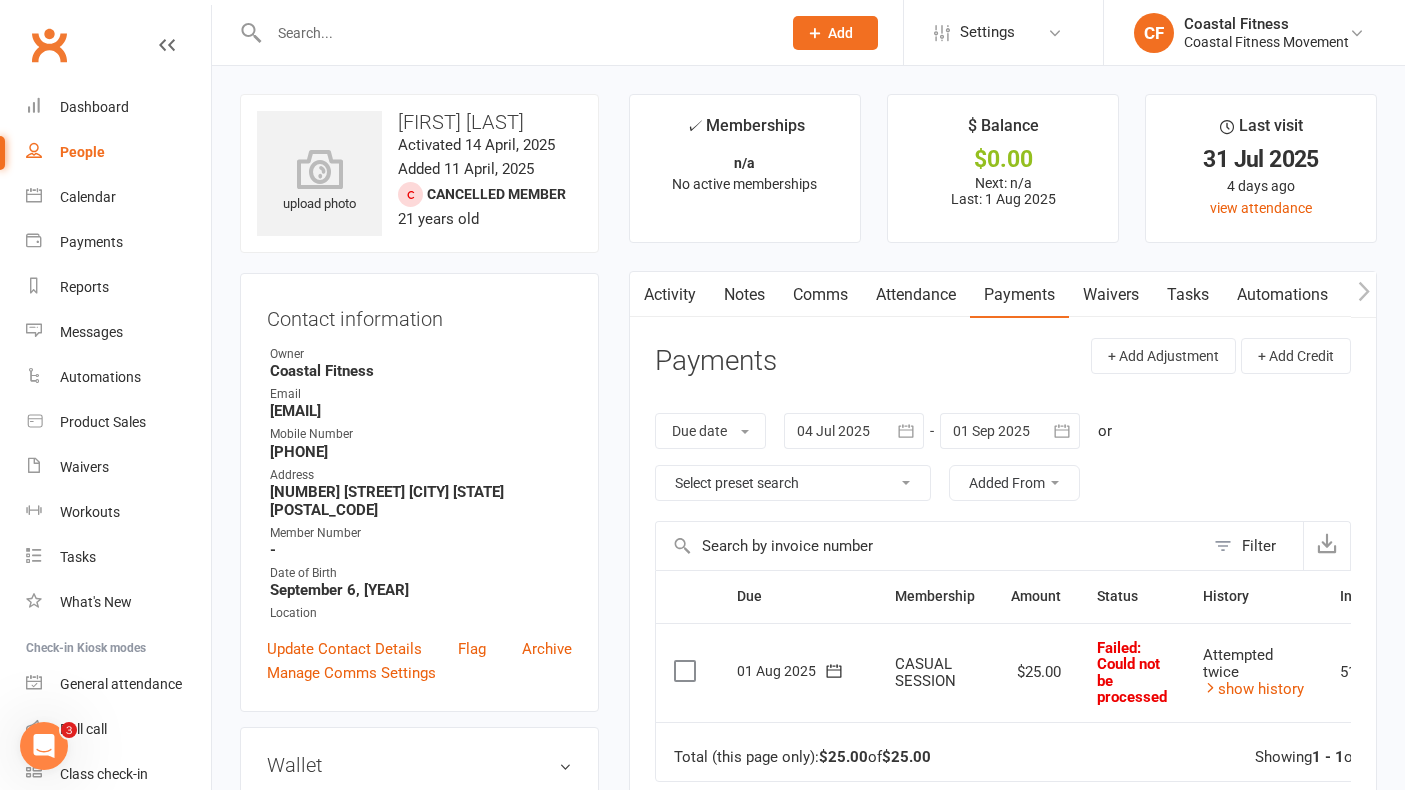 scroll, scrollTop: 11, scrollLeft: 0, axis: vertical 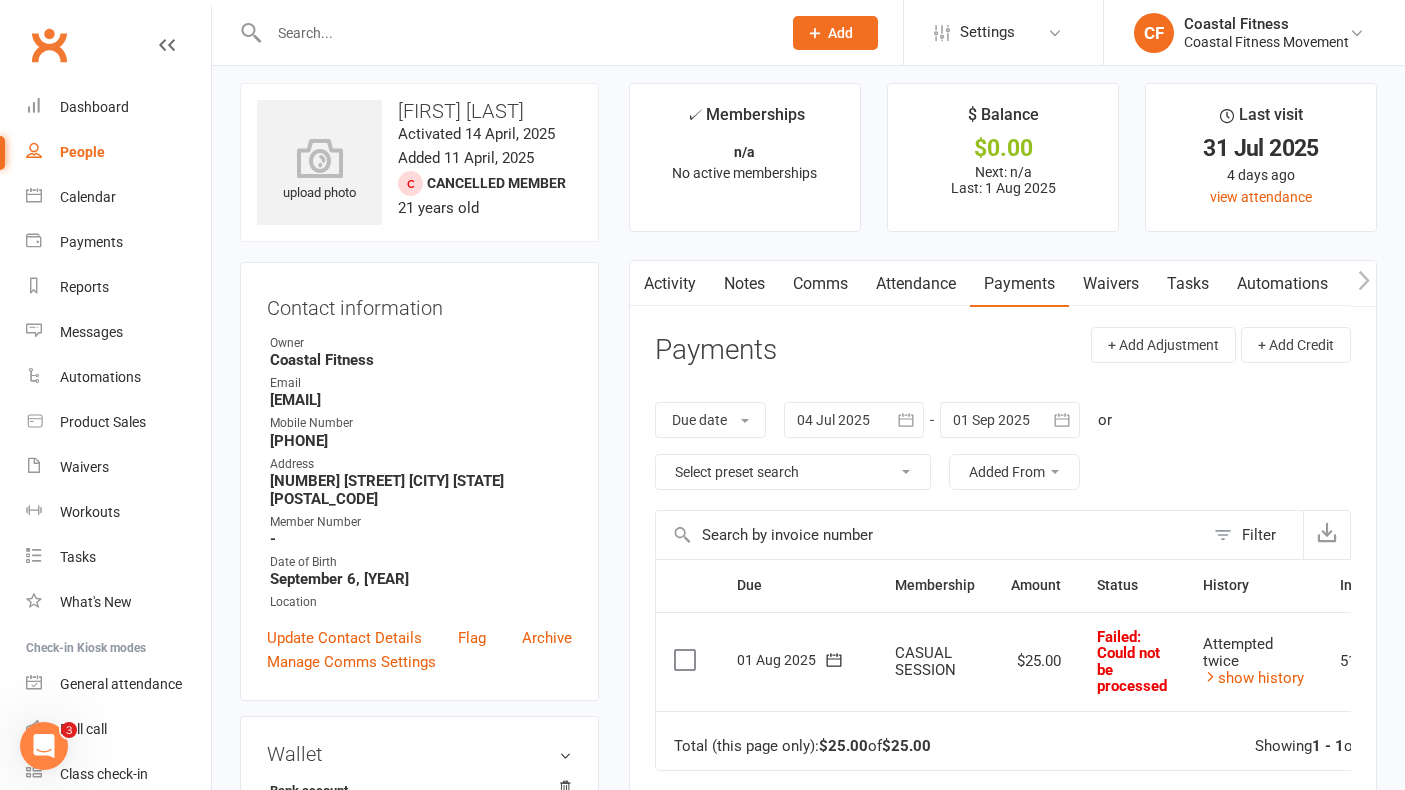 click 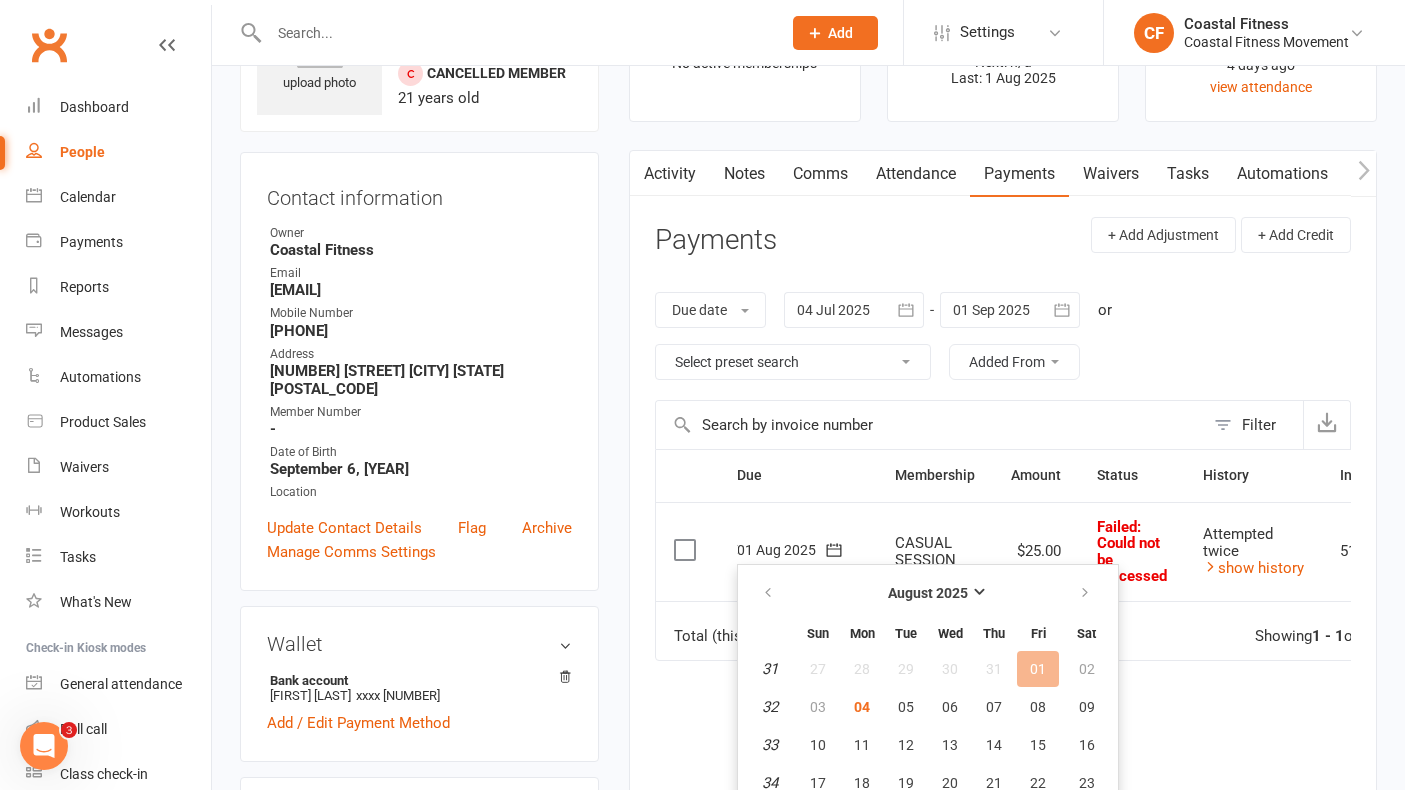 scroll, scrollTop: 152, scrollLeft: 0, axis: vertical 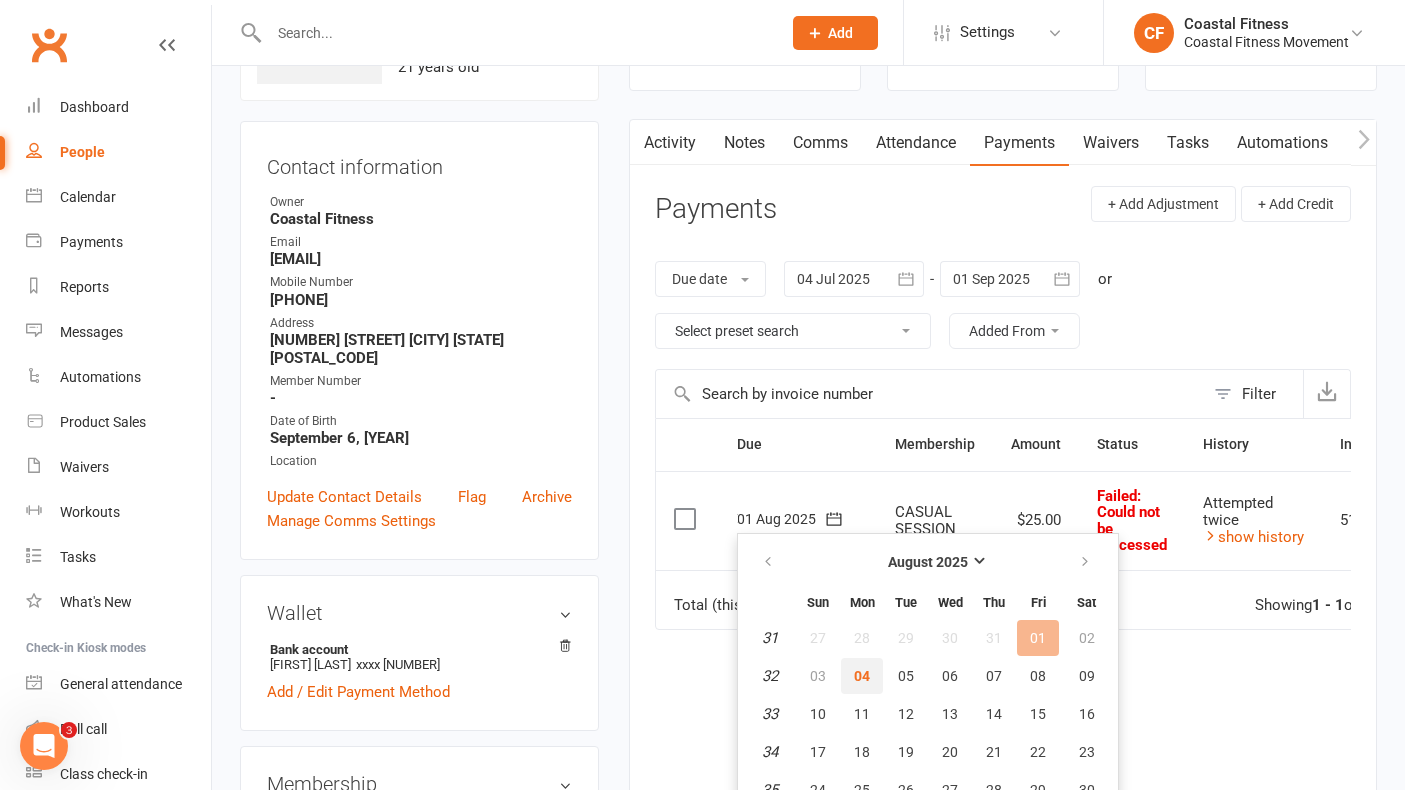 click on "04" at bounding box center [862, 676] 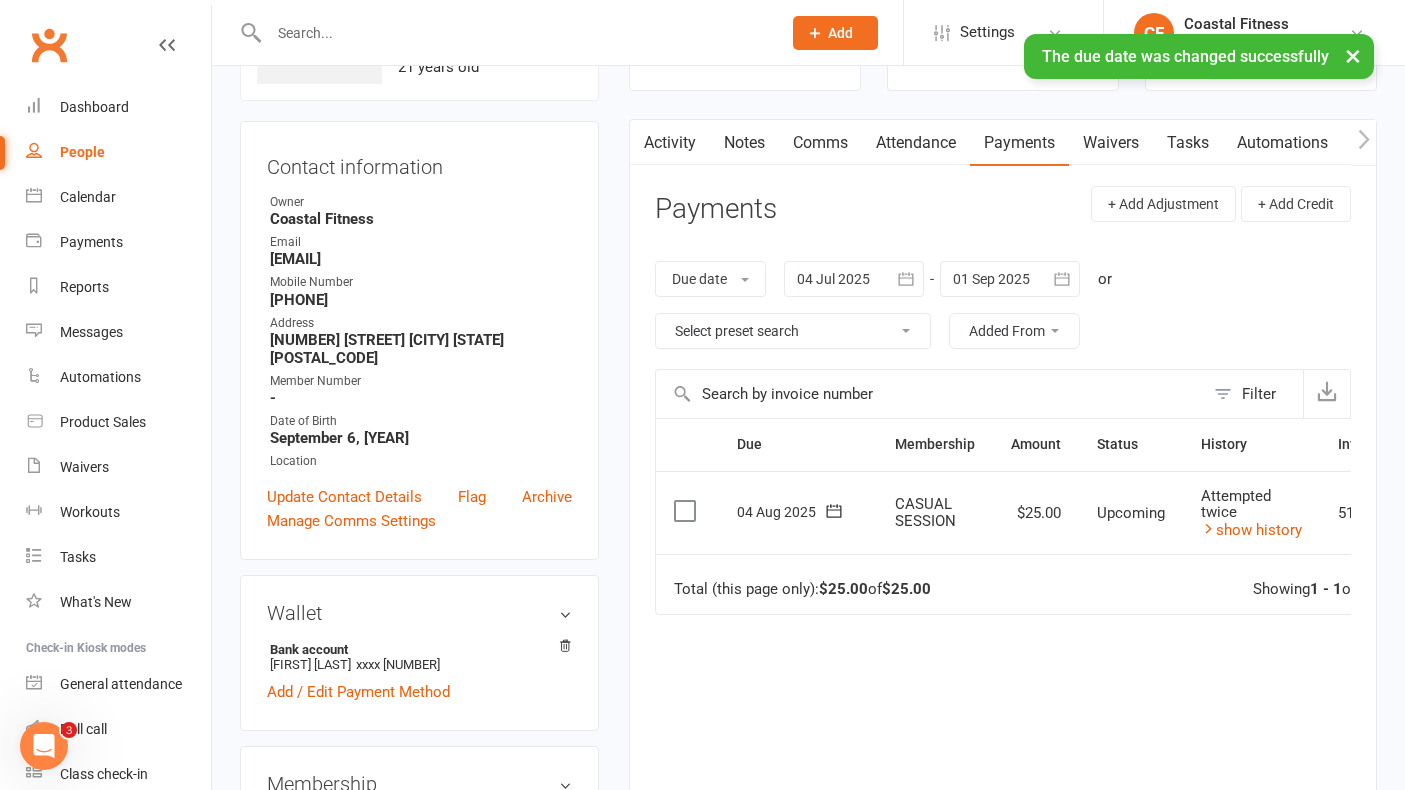 scroll, scrollTop: 0, scrollLeft: 0, axis: both 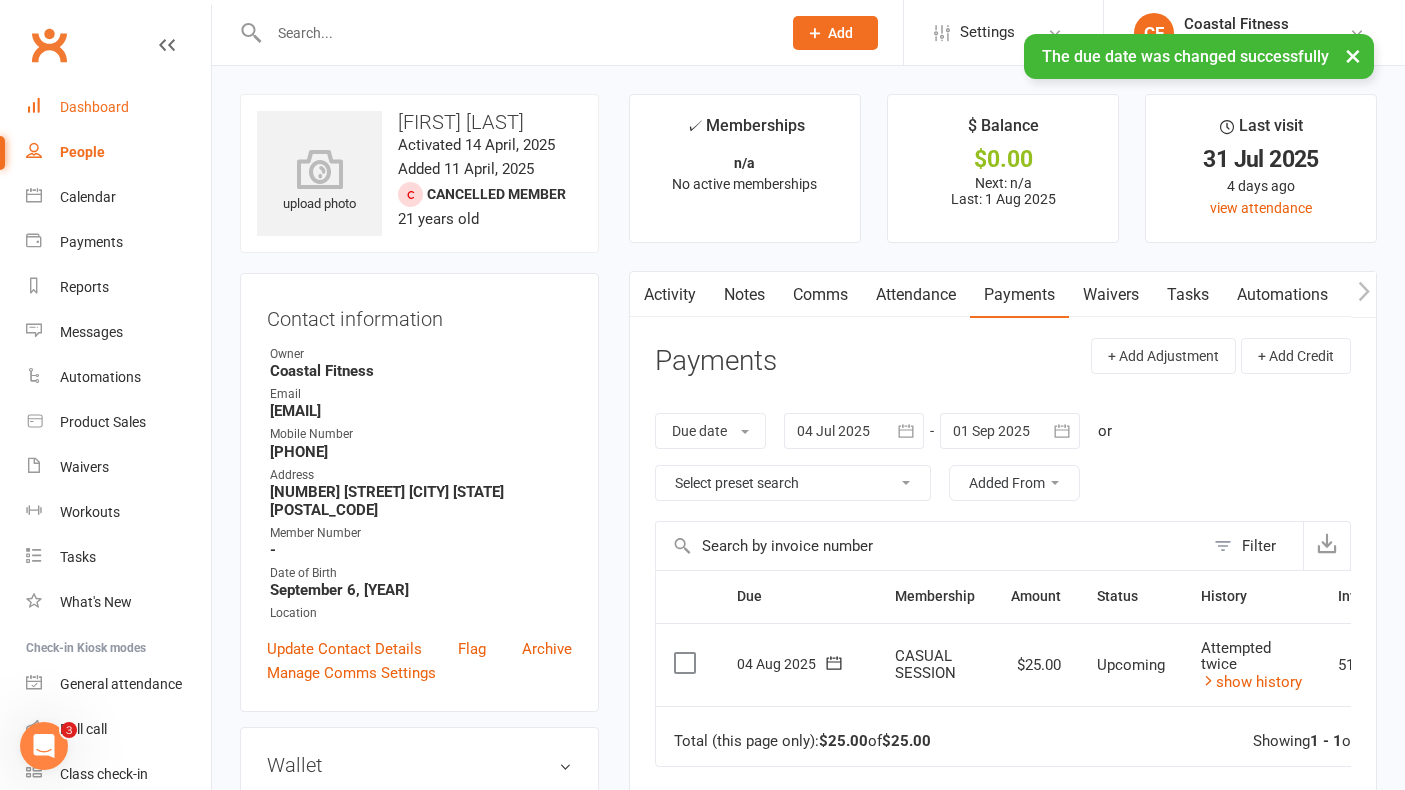 click on "Dashboard" at bounding box center [118, 107] 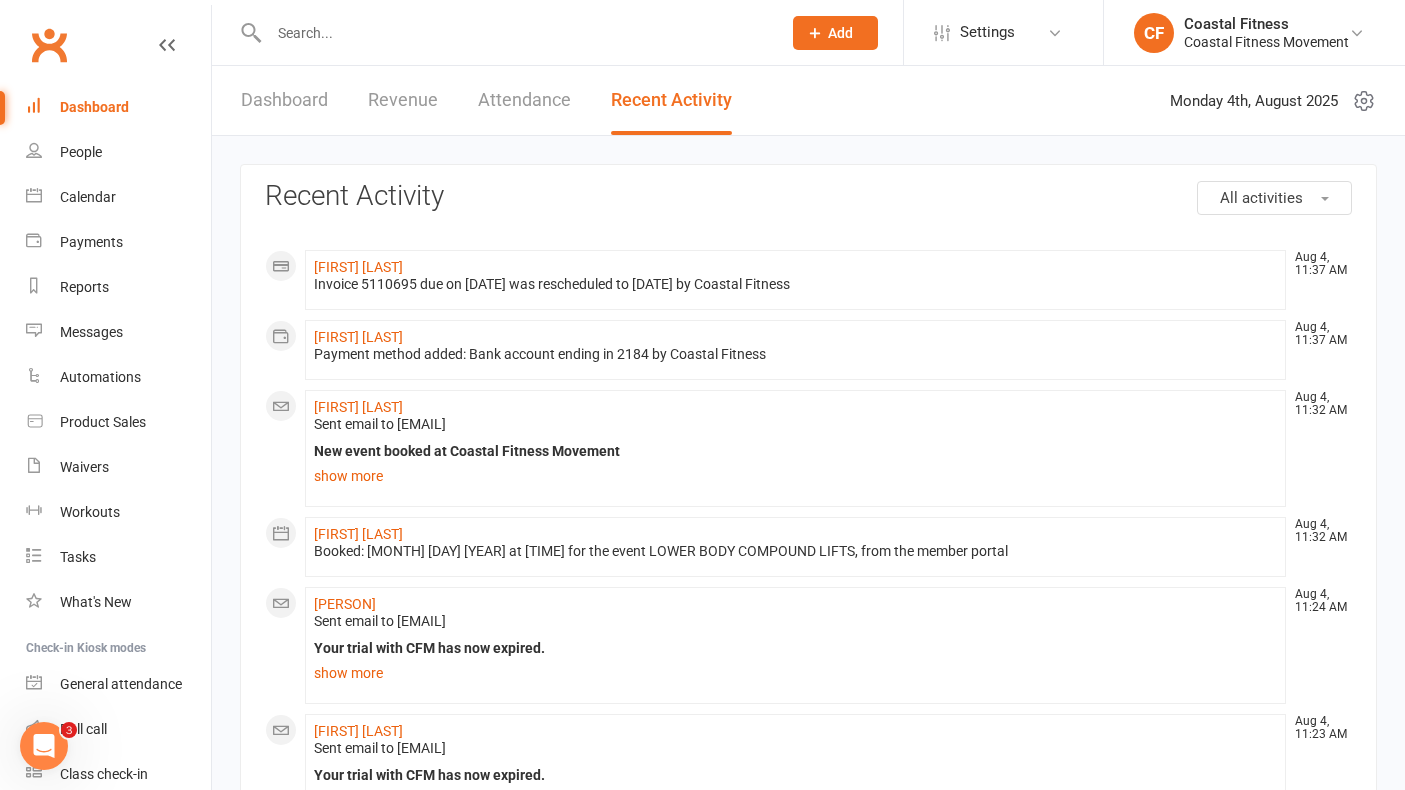 click on "Dashboard" at bounding box center (118, 107) 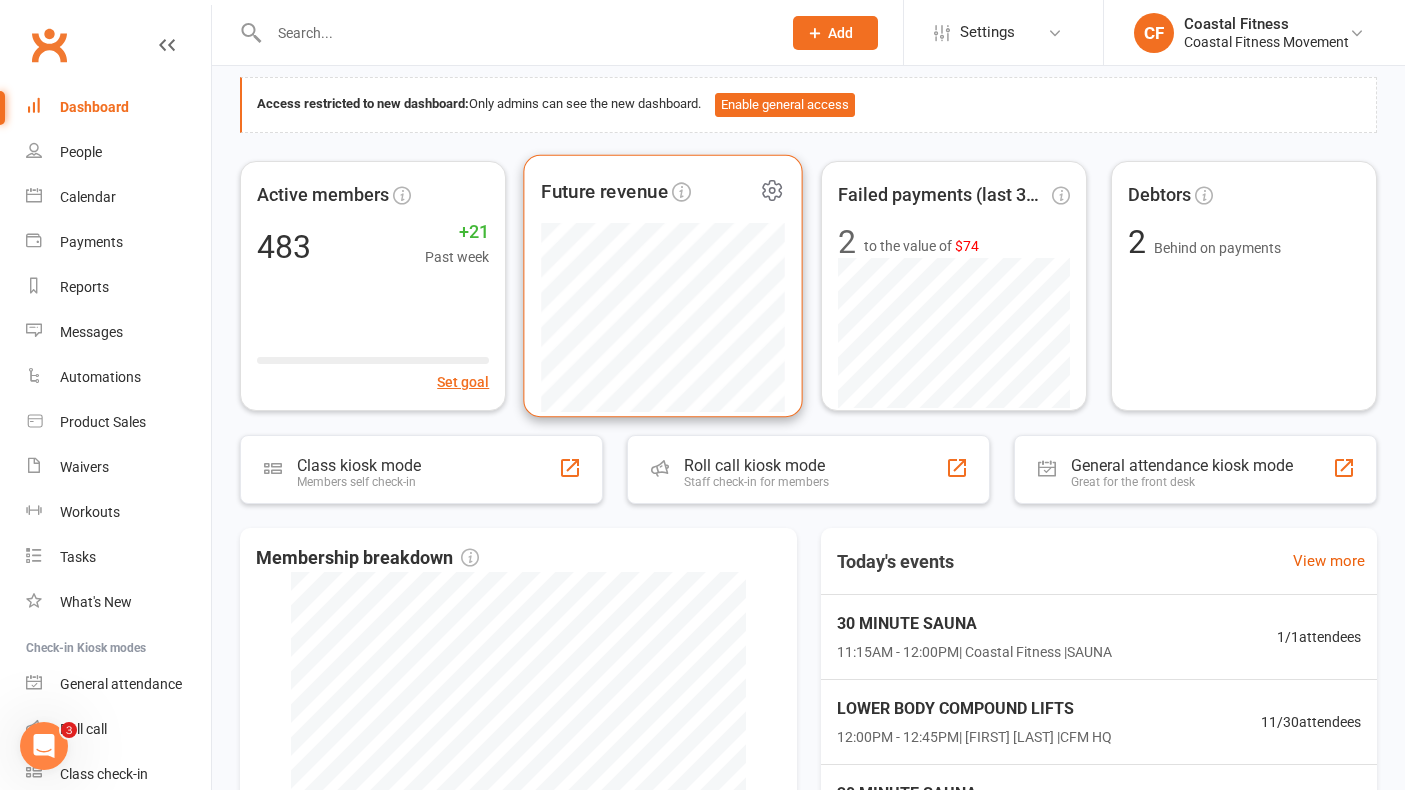 scroll, scrollTop: 89, scrollLeft: 0, axis: vertical 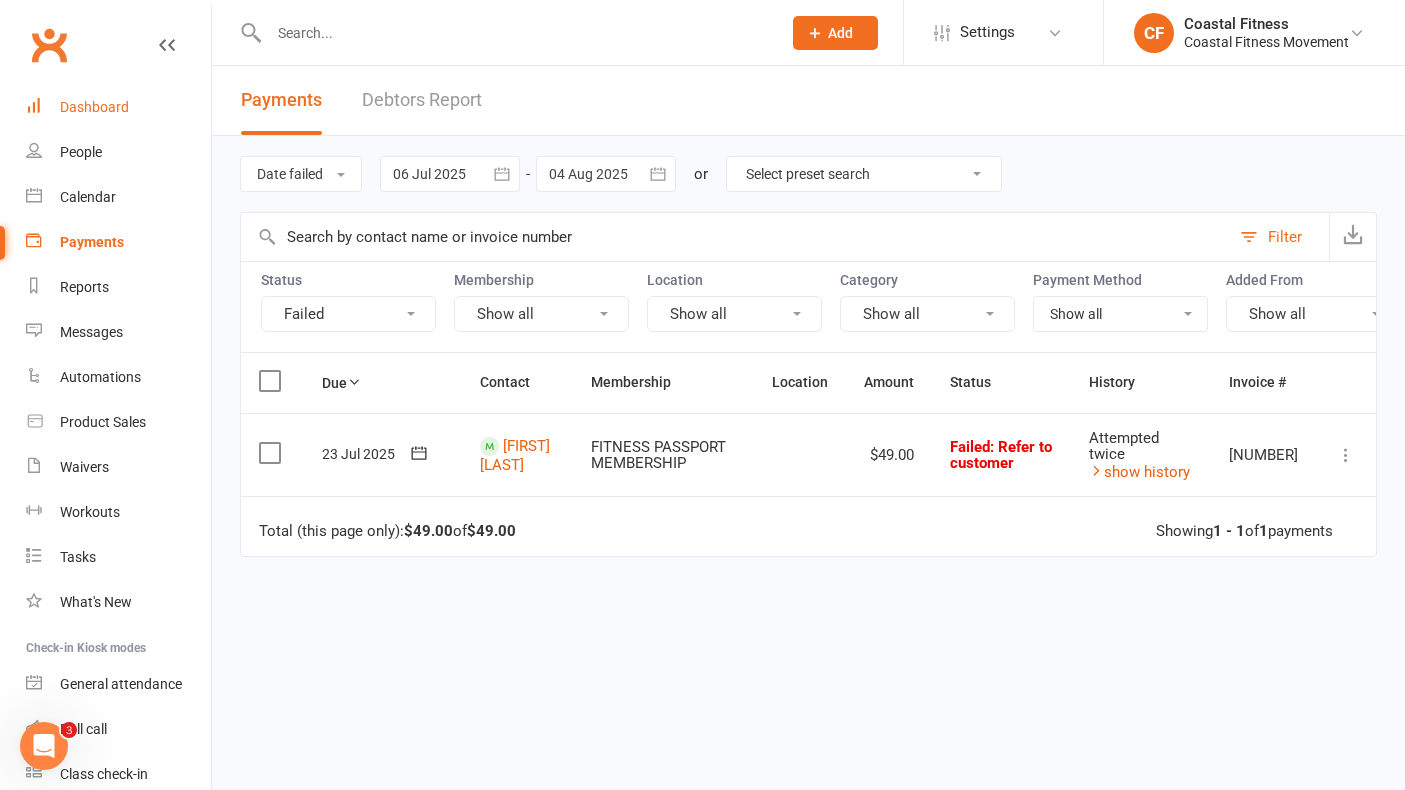click on "Dashboard" at bounding box center (94, 107) 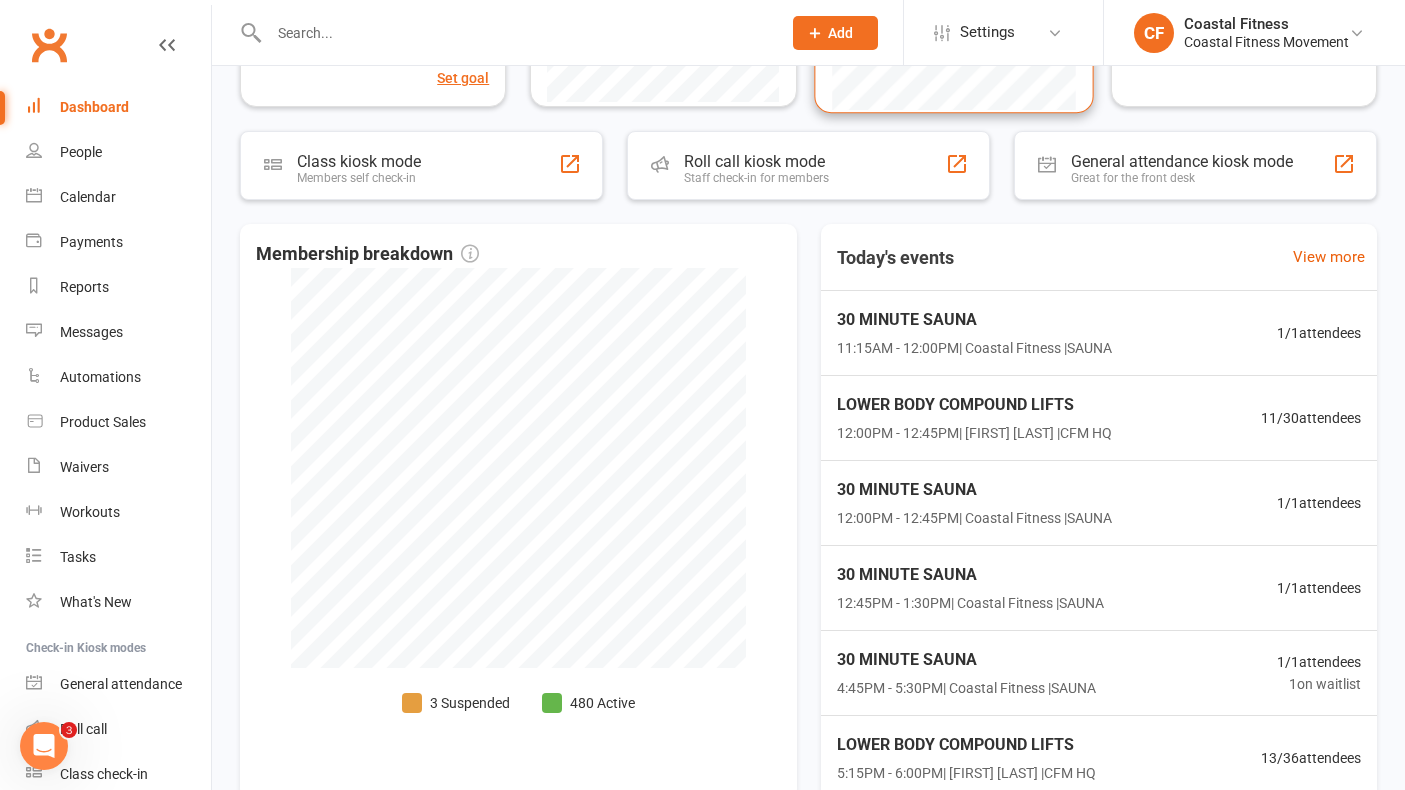 scroll, scrollTop: 395, scrollLeft: 0, axis: vertical 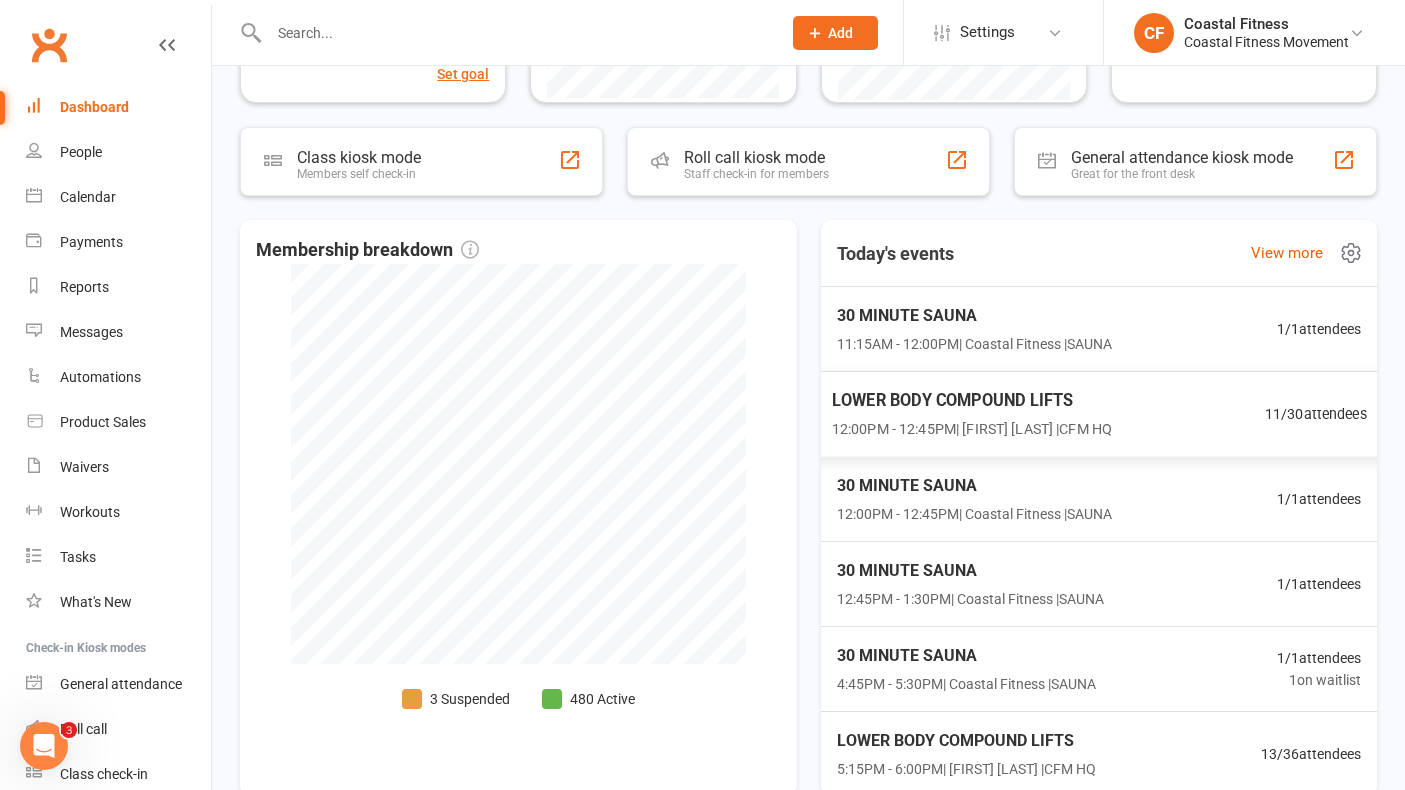 click on "LOWER BODY COMPOUND LIFTS" at bounding box center [971, 401] 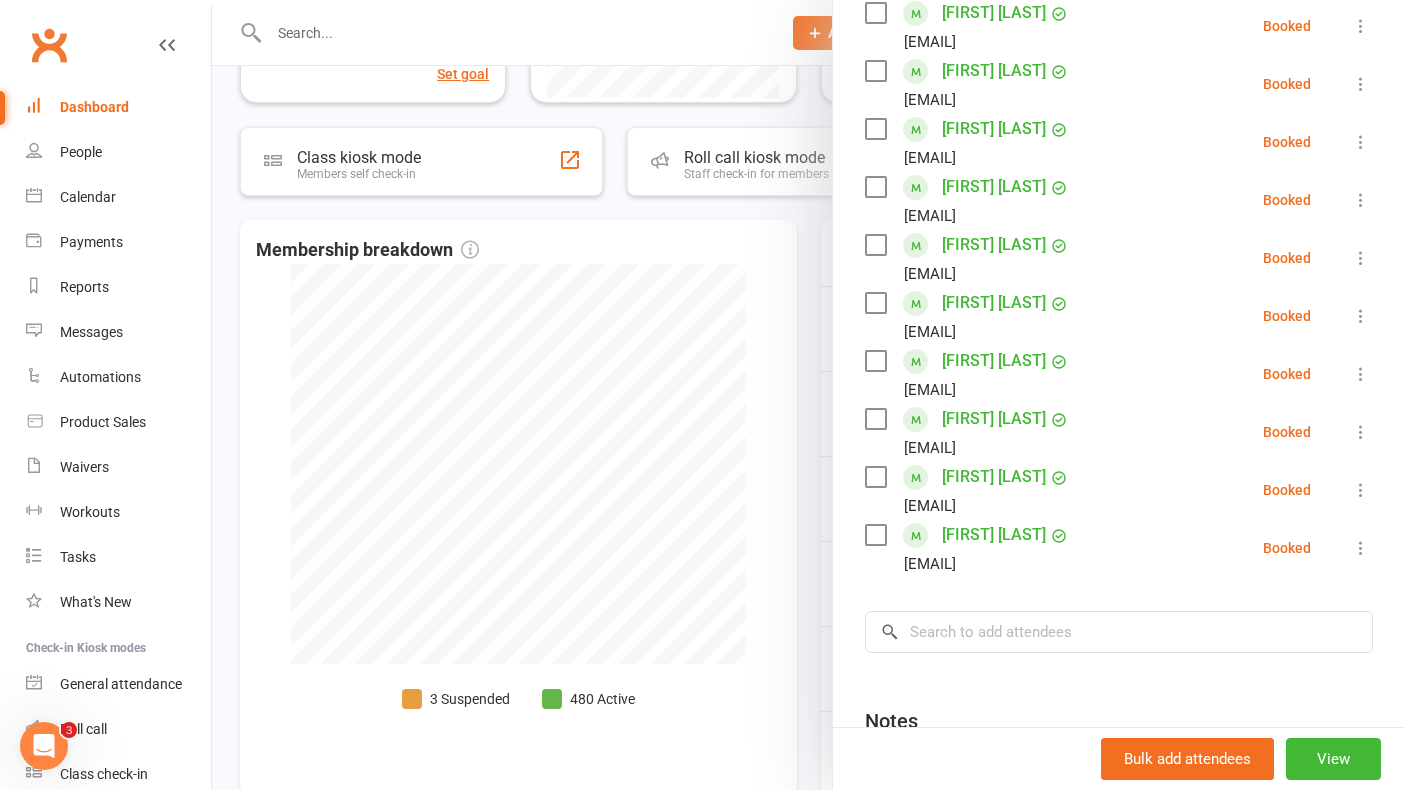 scroll, scrollTop: 0, scrollLeft: 0, axis: both 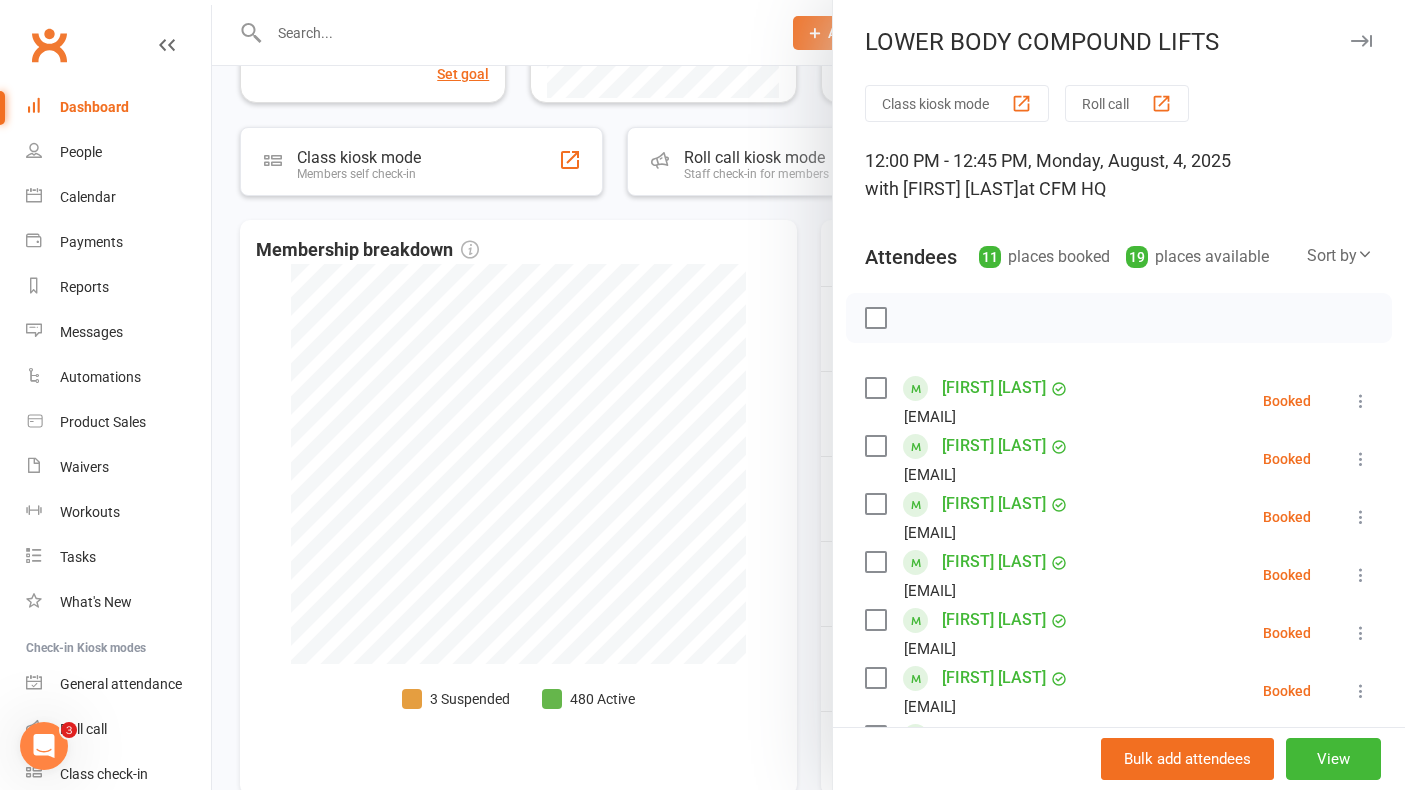 click at bounding box center (1361, 41) 